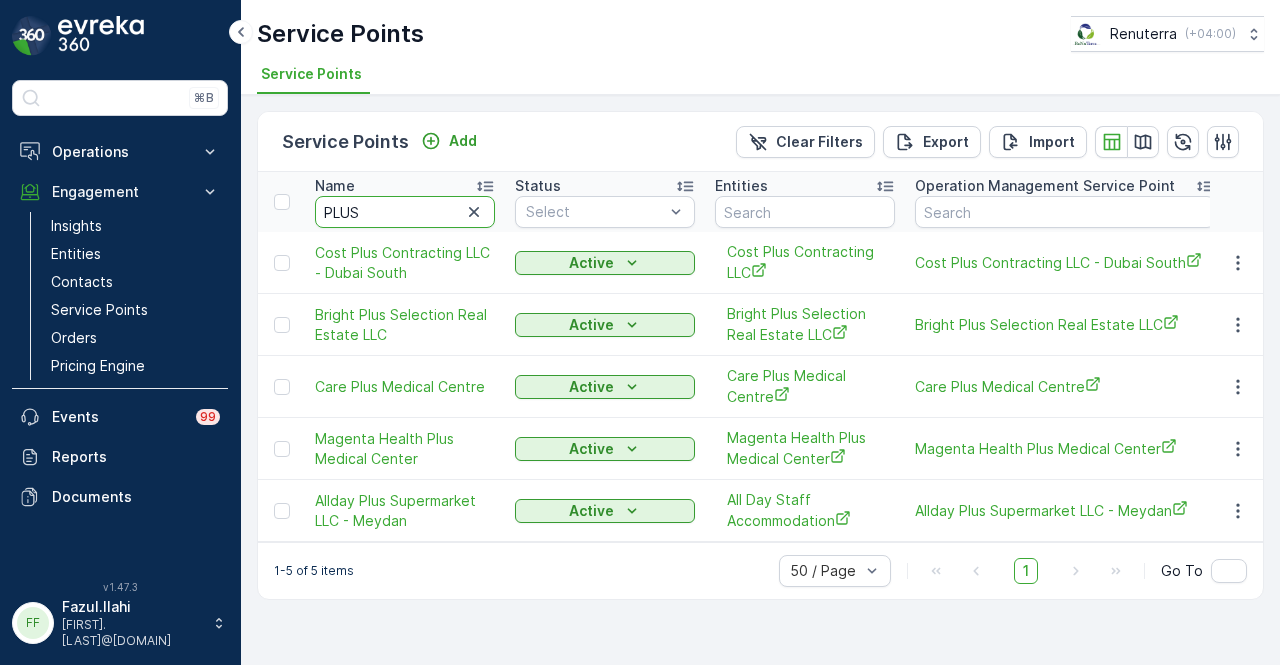 scroll, scrollTop: 0, scrollLeft: 0, axis: both 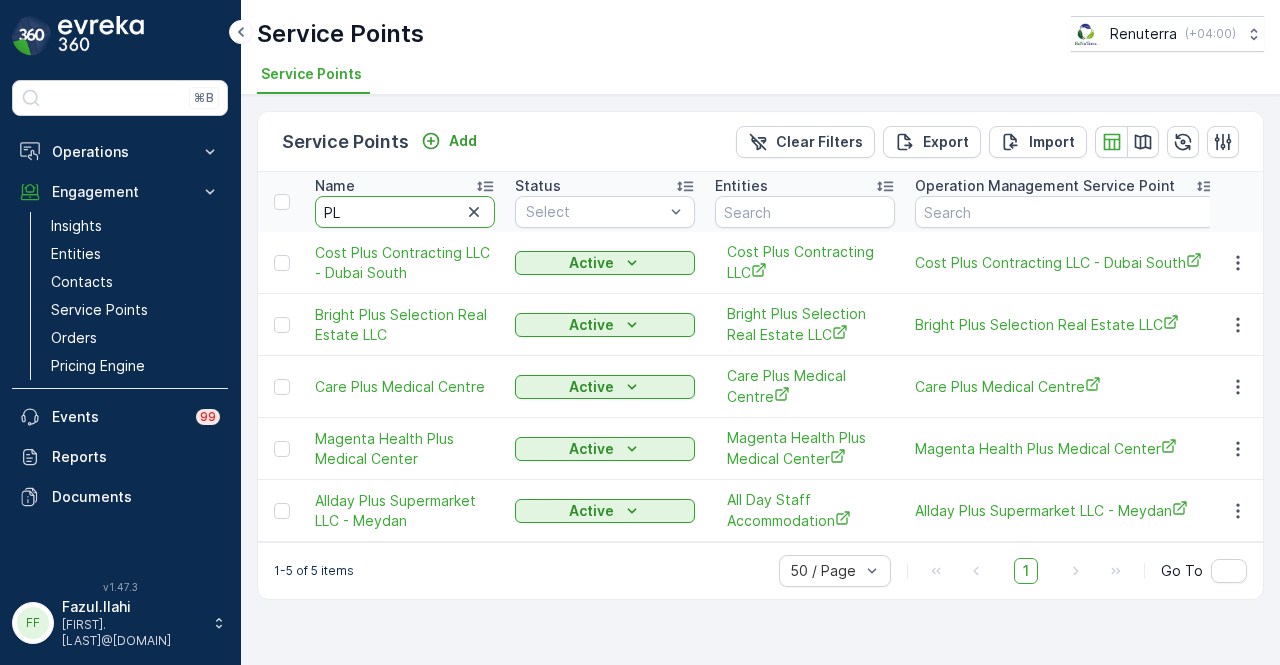 type on "P" 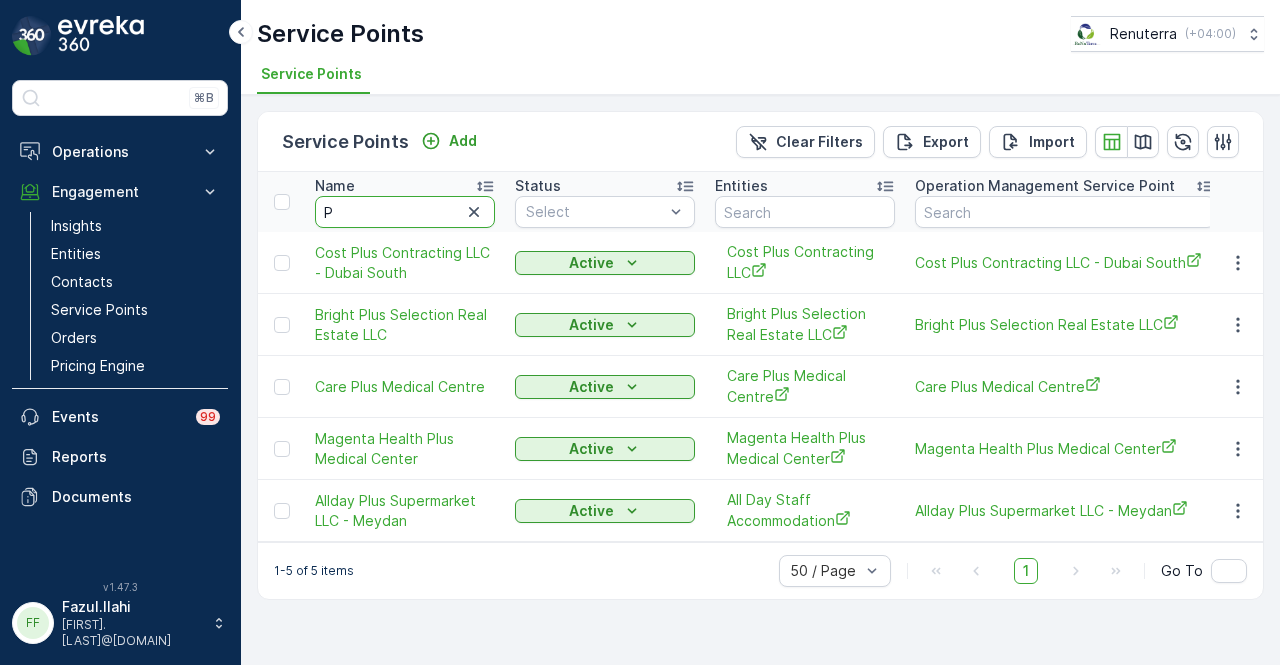 type 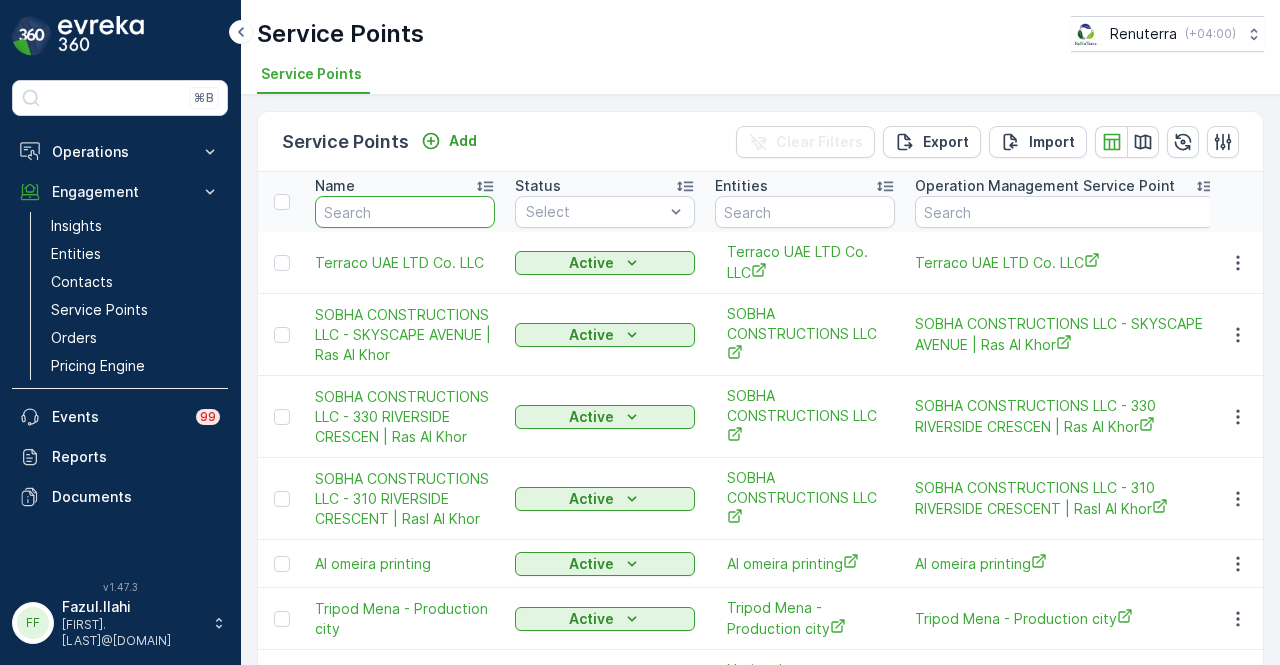 click at bounding box center [405, 212] 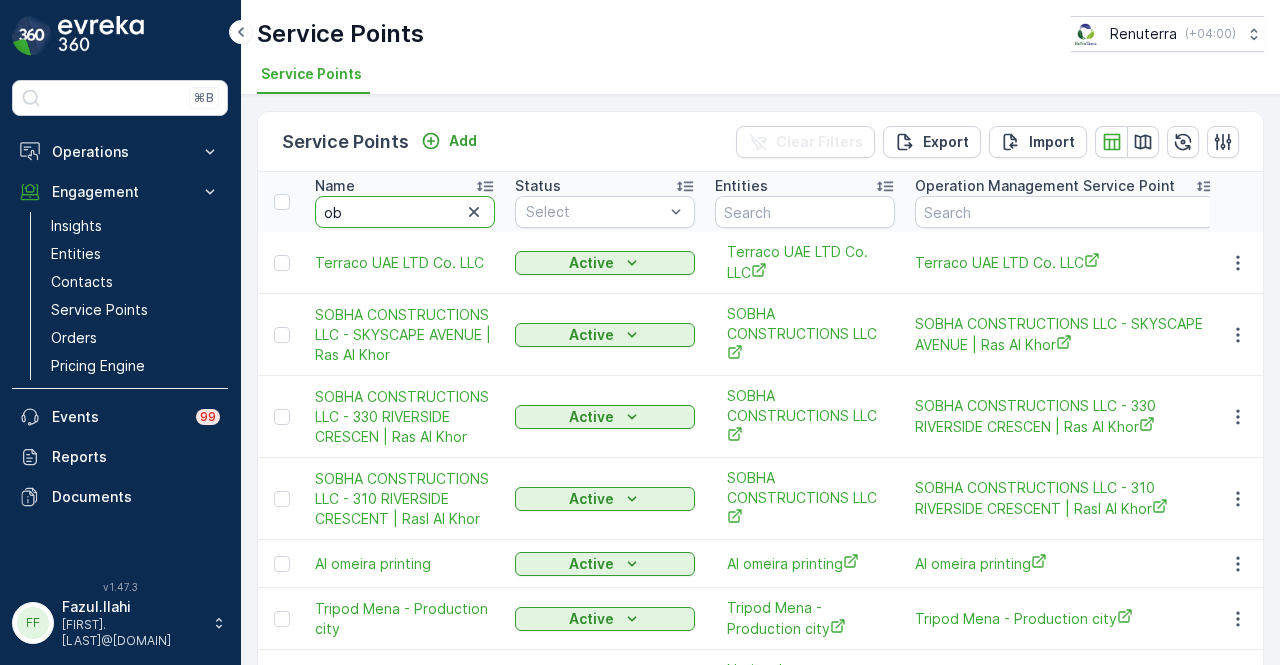type on "oba" 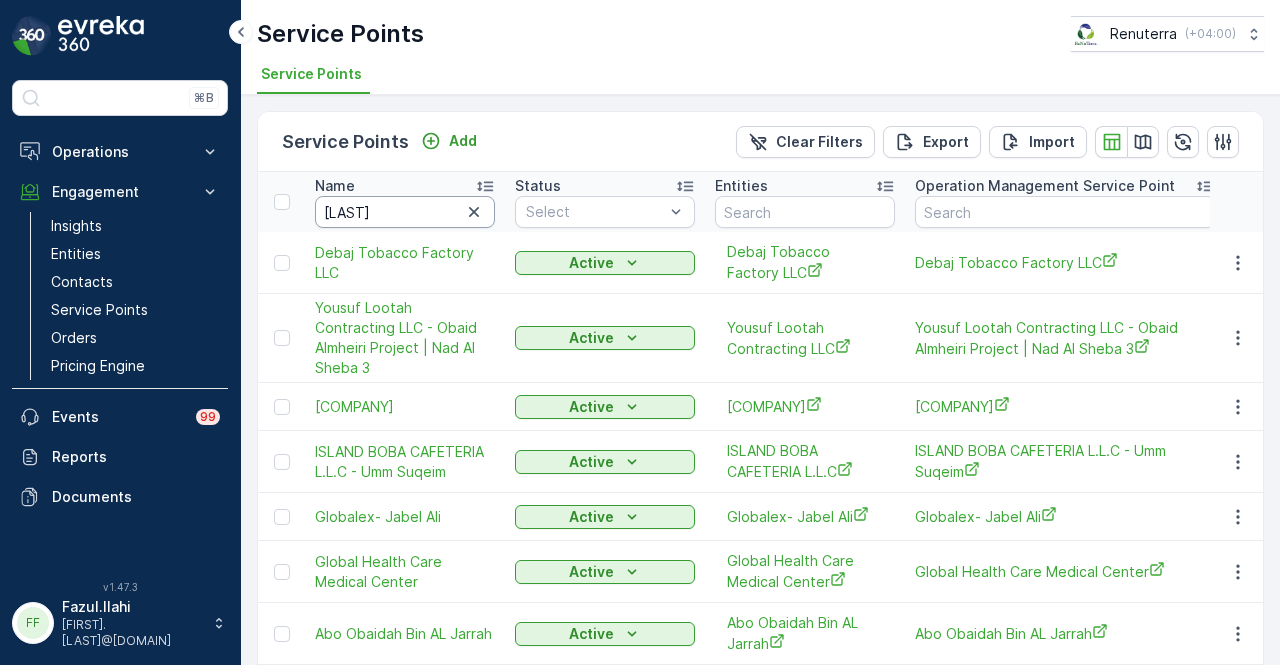 click on "oba" at bounding box center [405, 212] 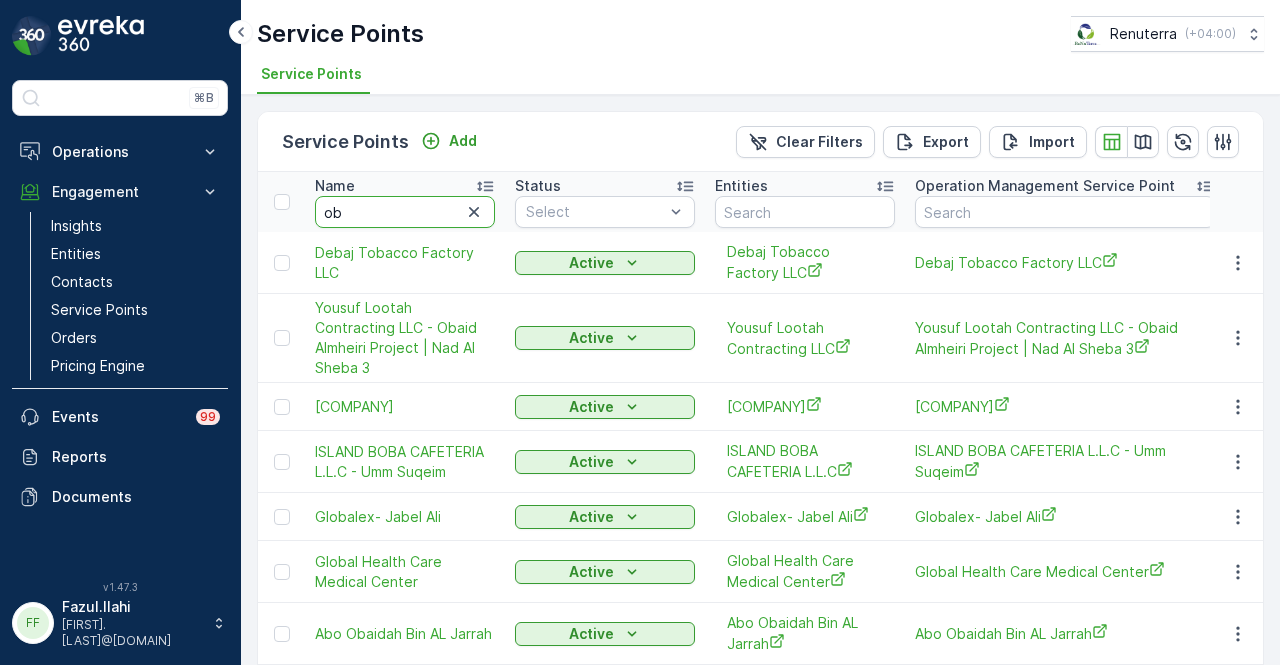 type on "o" 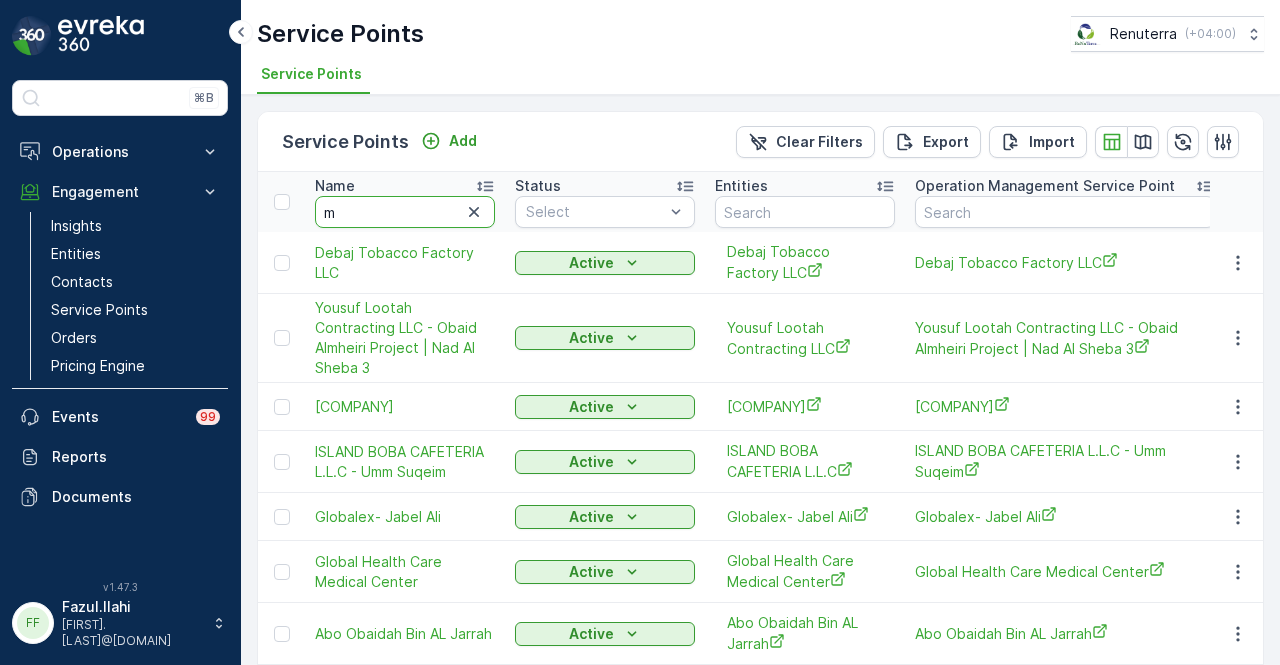 type on "mo" 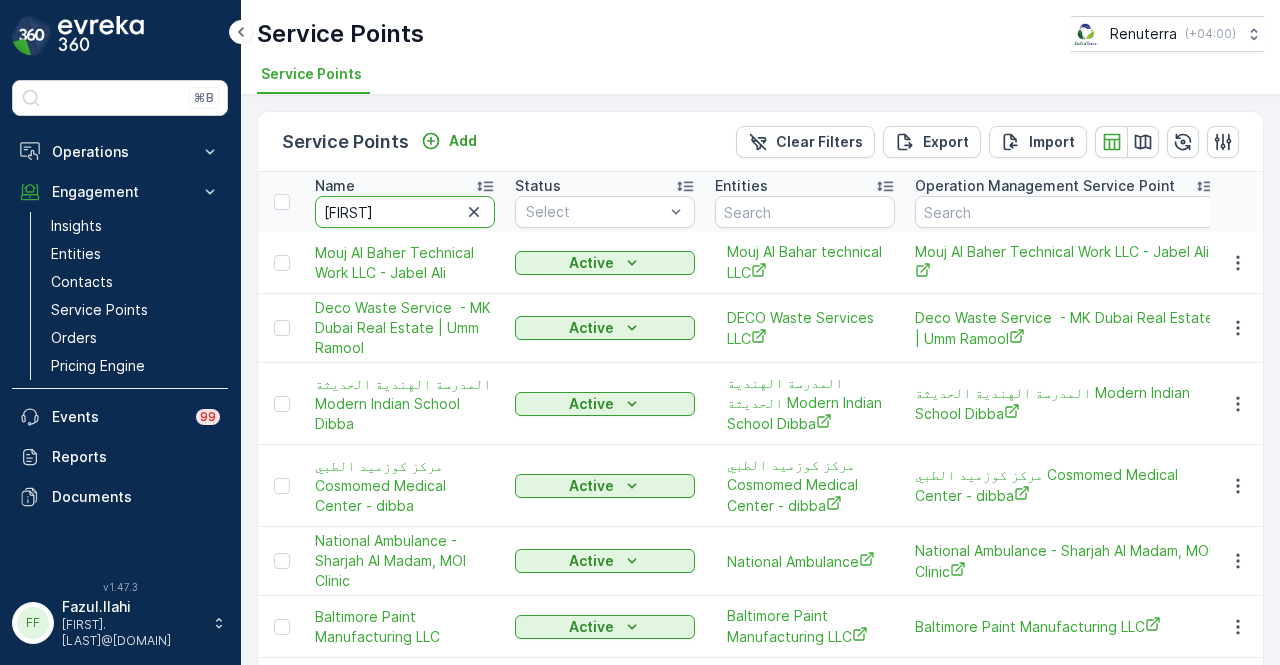 type on "mohammed" 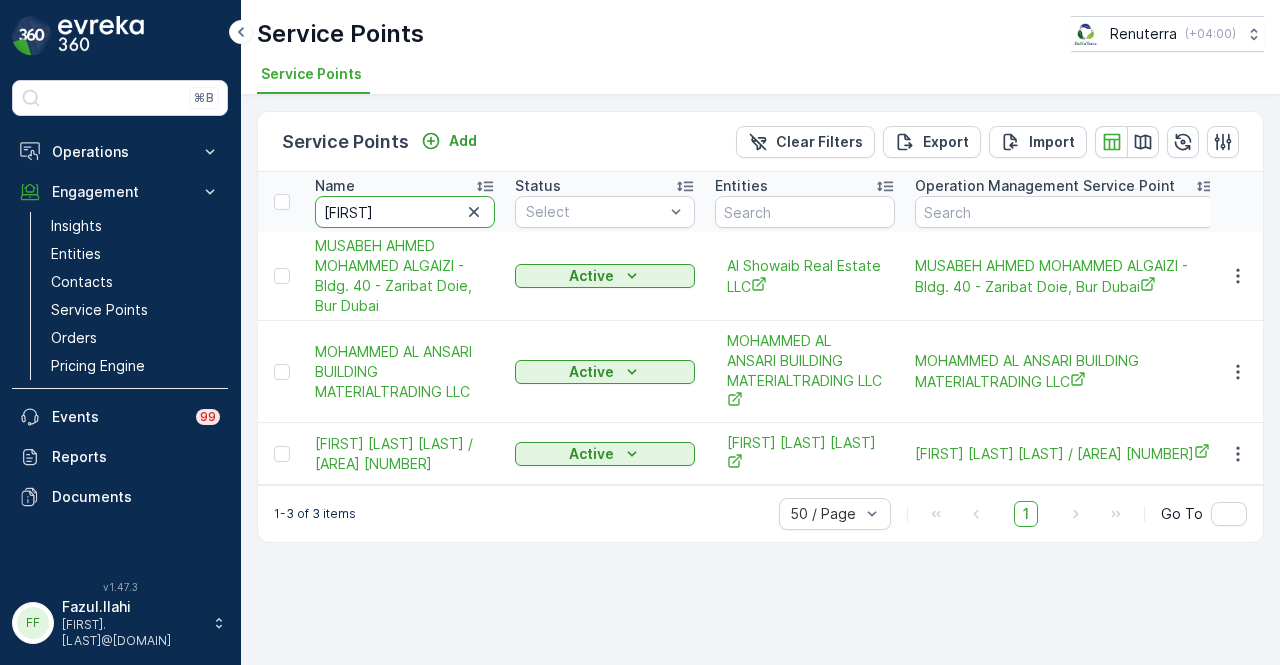 click on "mohammed" at bounding box center [405, 212] 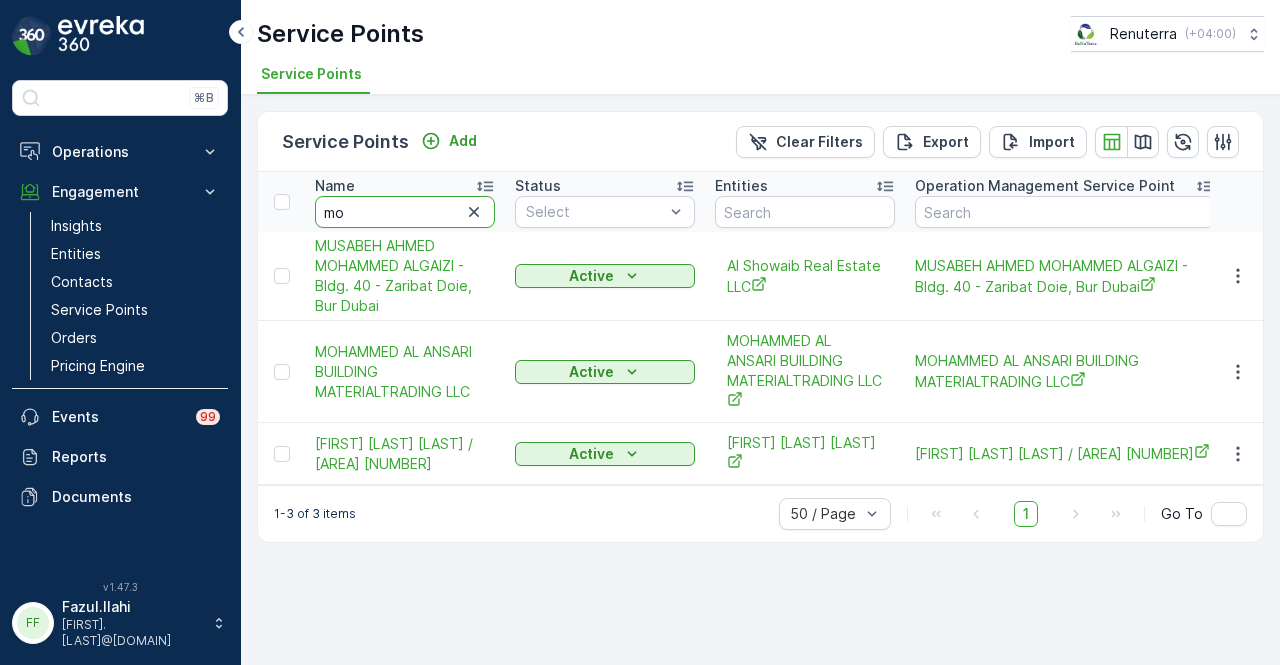 type on "m" 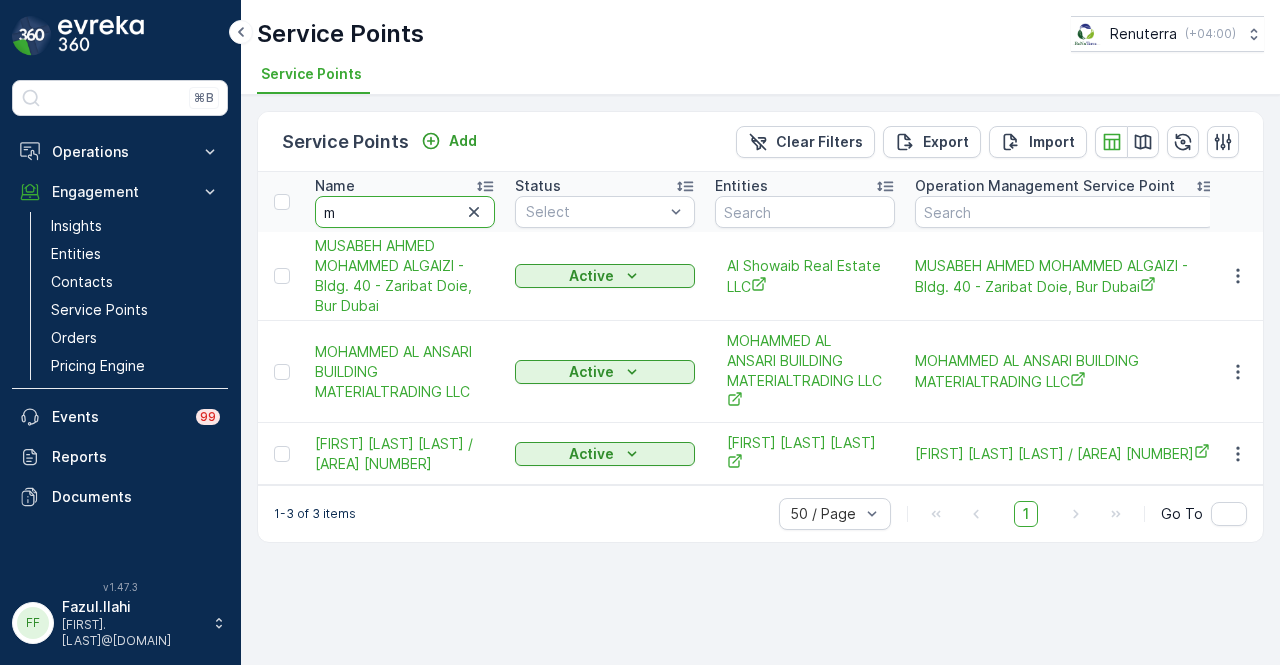 type 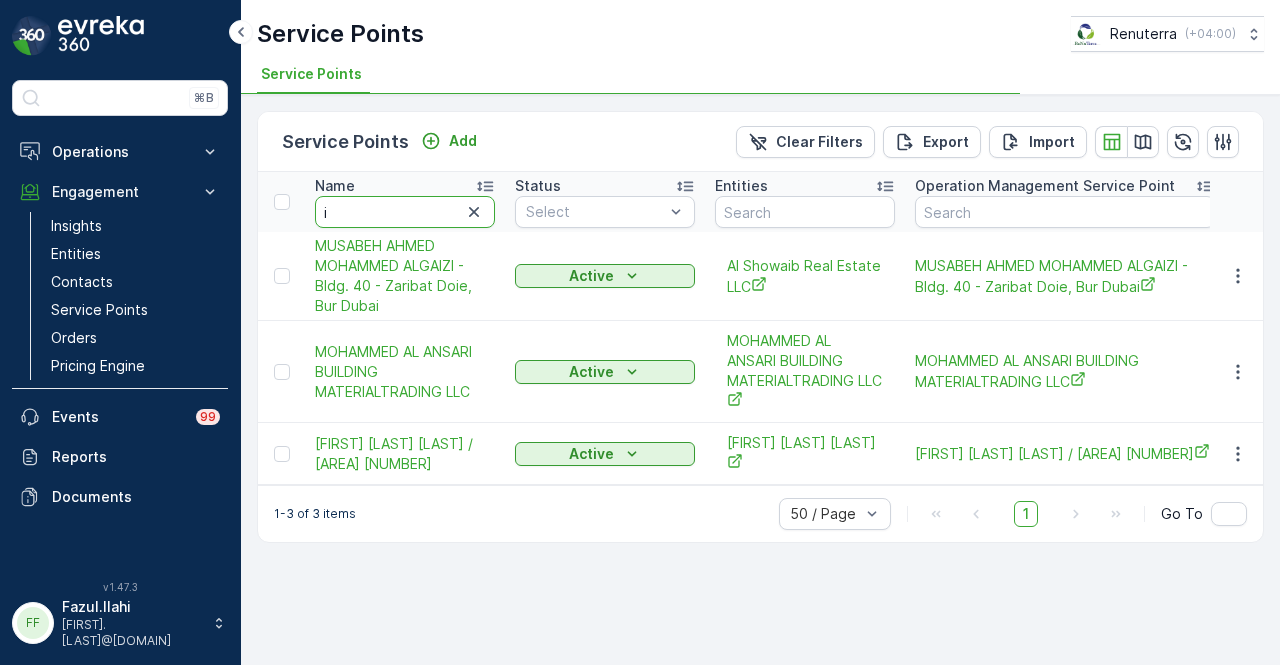 click on "i" at bounding box center (405, 212) 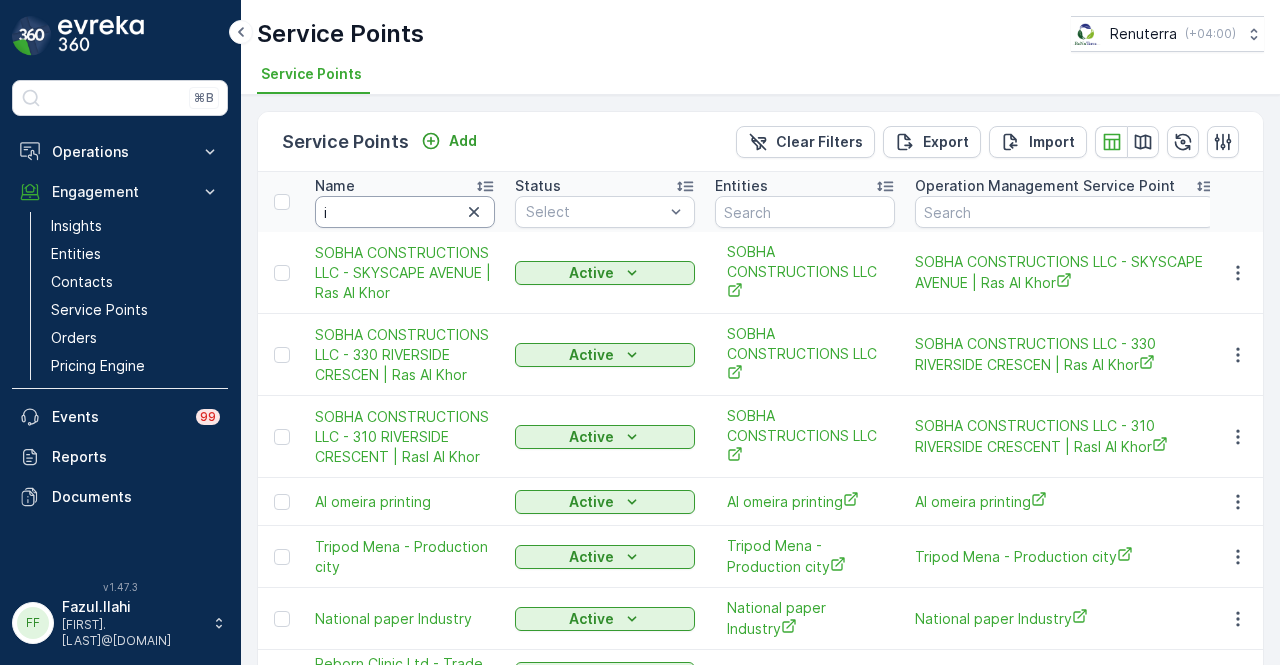 click on "i" at bounding box center (405, 212) 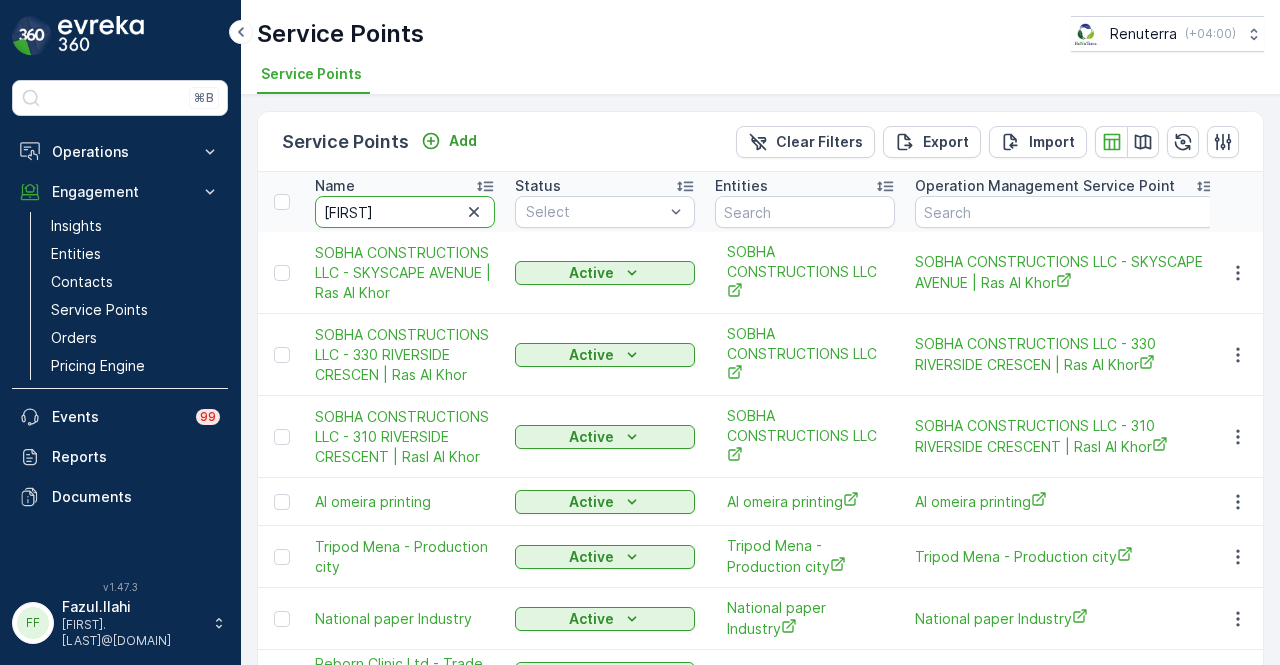 type on "ibrahim" 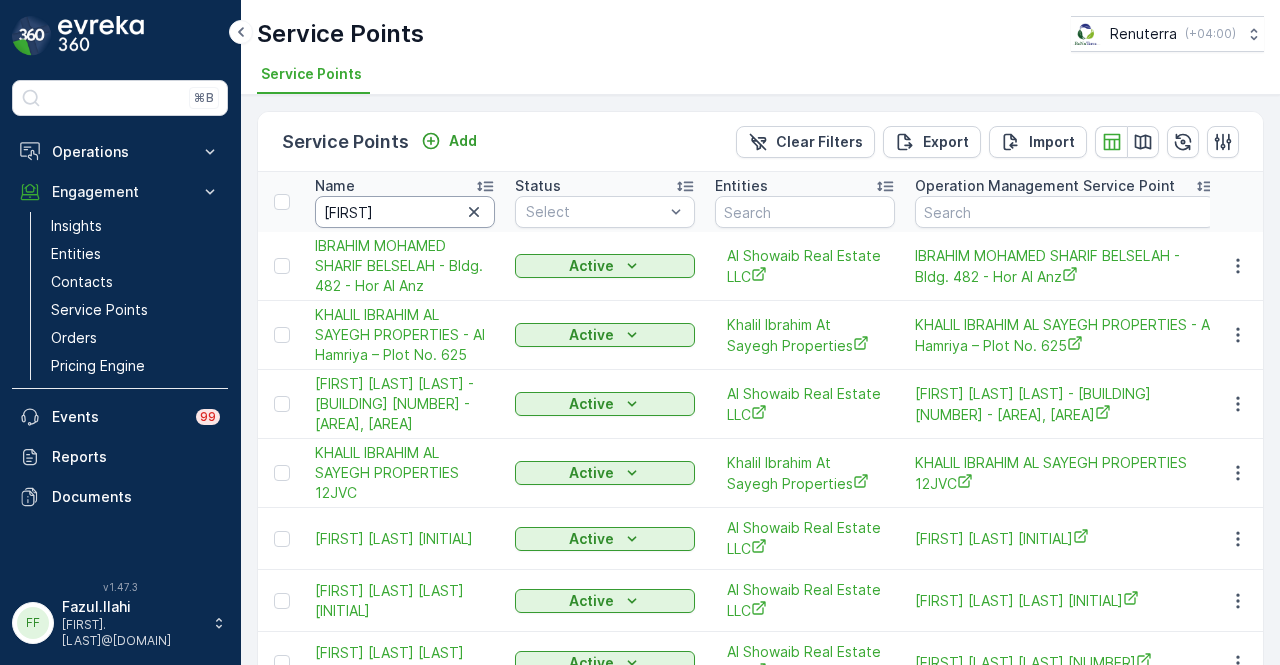 click on "ibrahim" at bounding box center [405, 212] 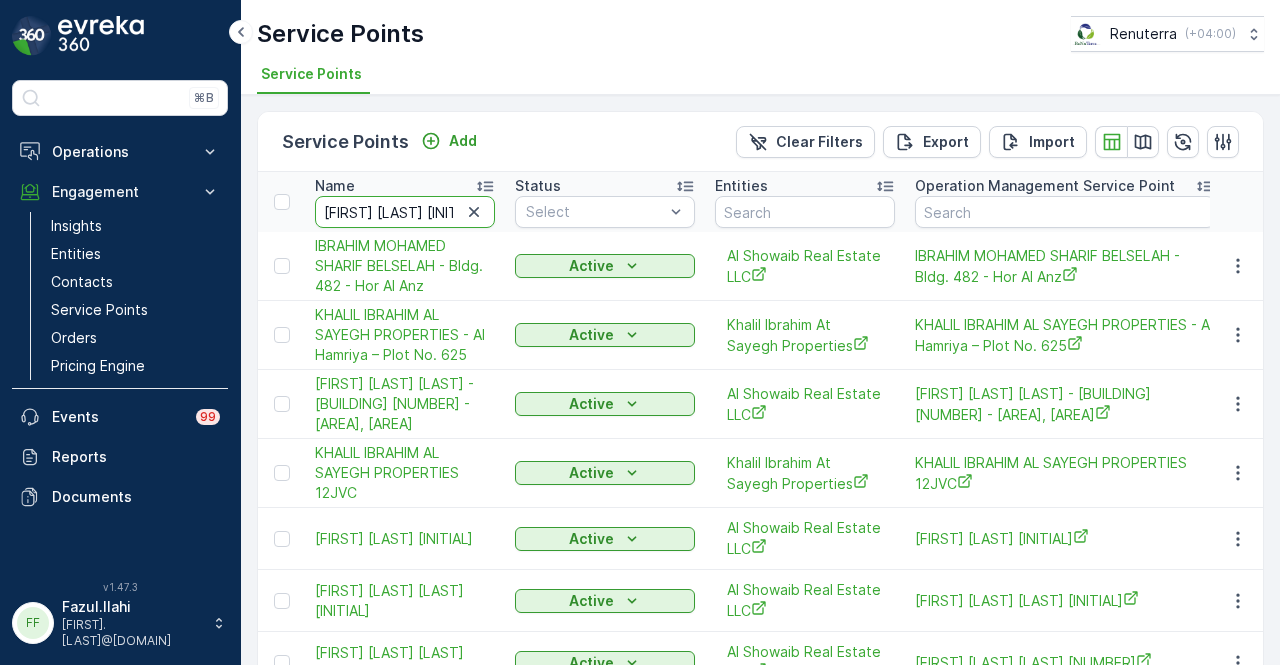 type on "ibrahim obai" 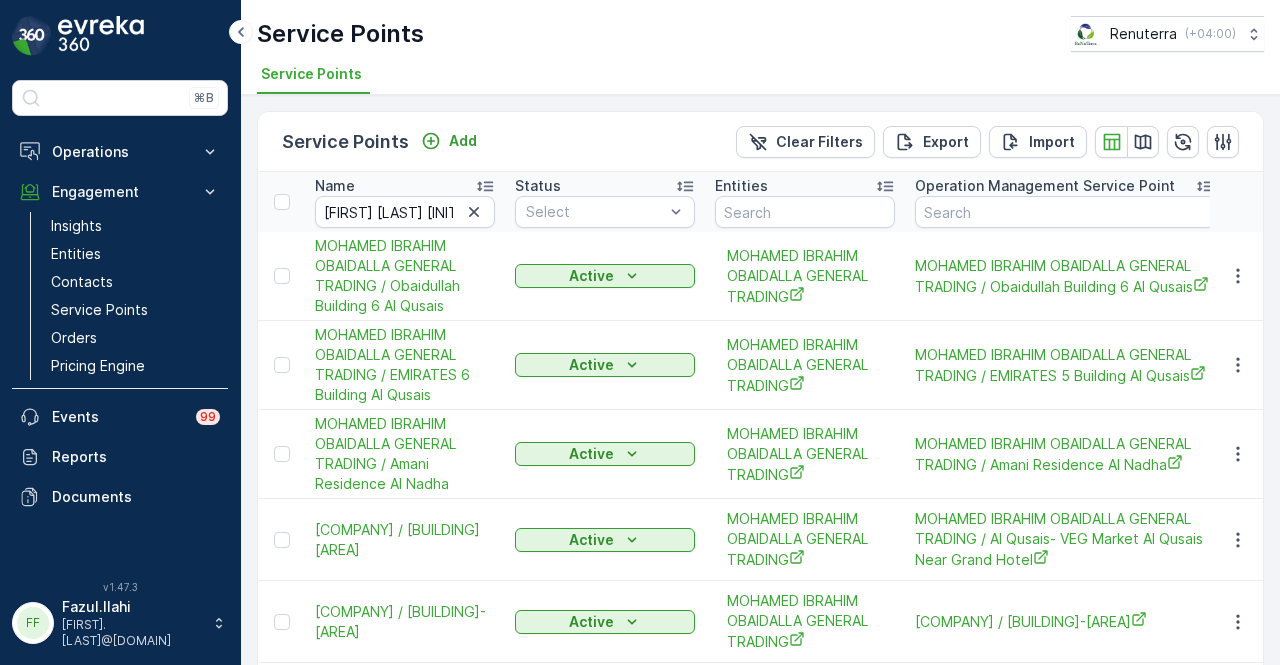 scroll, scrollTop: 351, scrollLeft: 0, axis: vertical 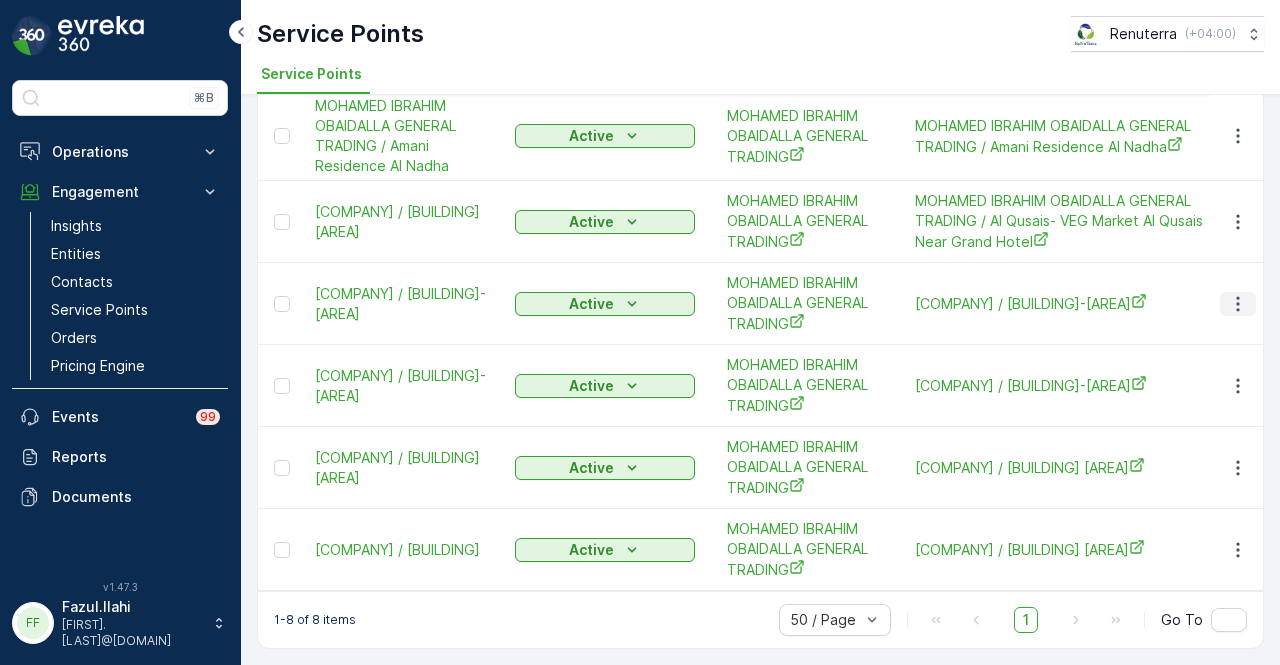 click 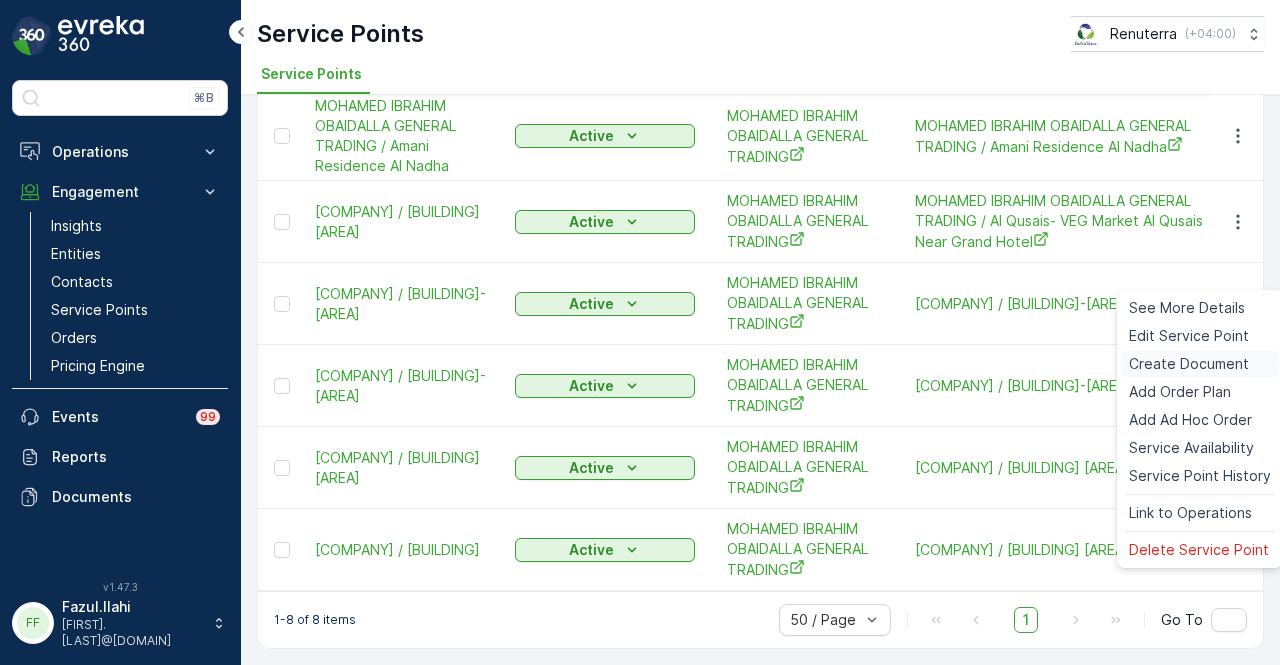 click on "Create Document" at bounding box center (1189, 364) 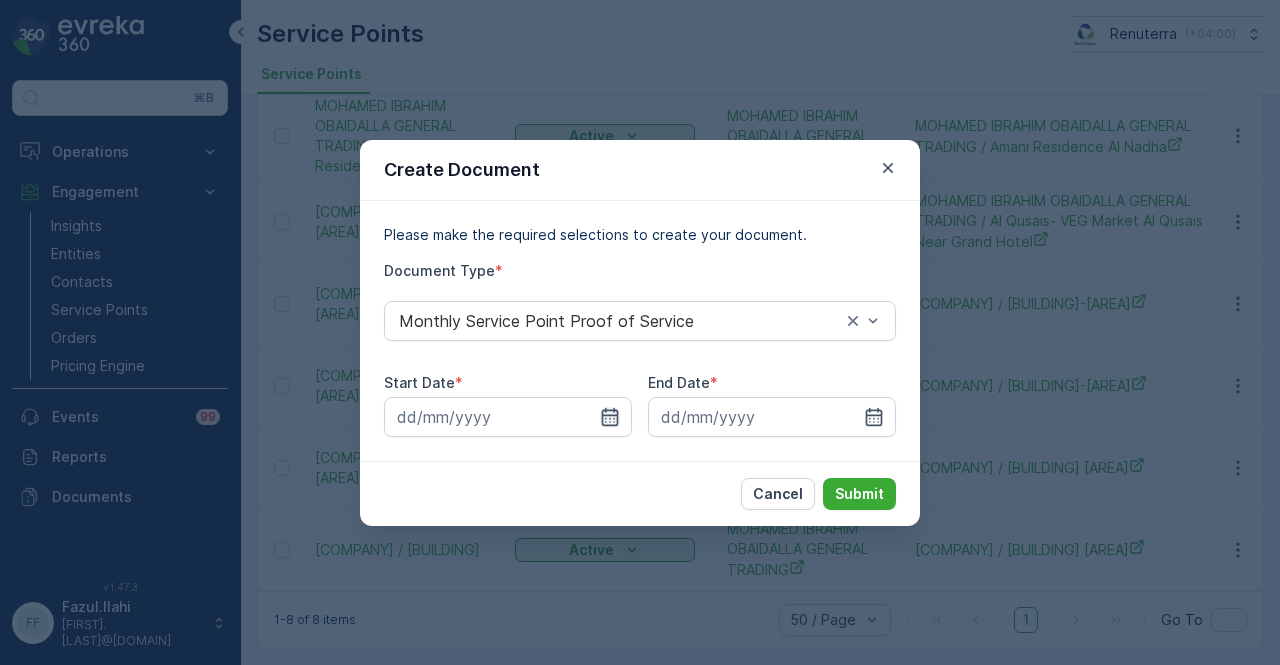 click 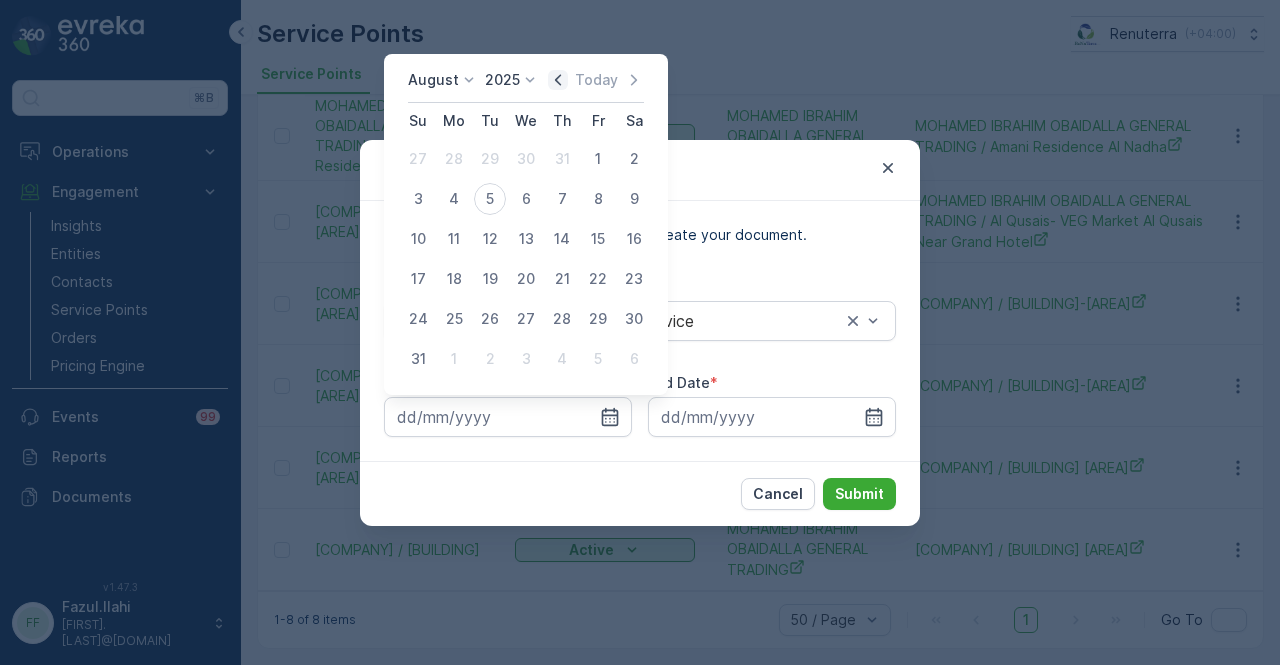 click 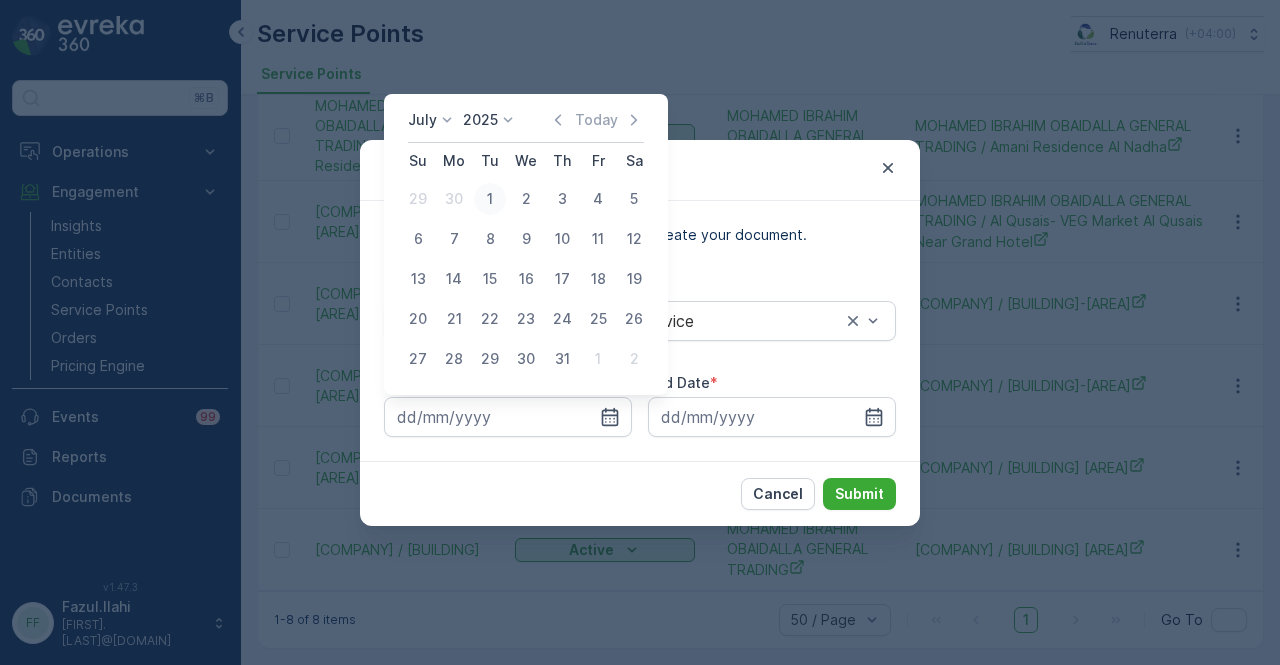 click on "1" at bounding box center [490, 199] 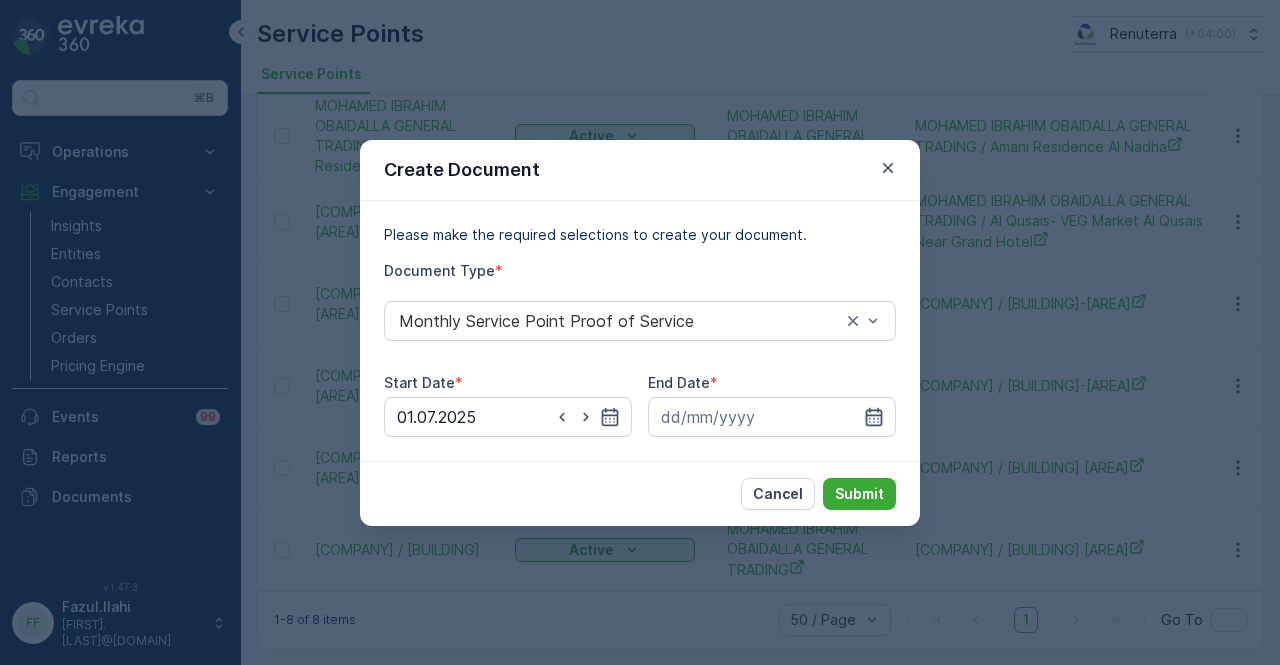 click 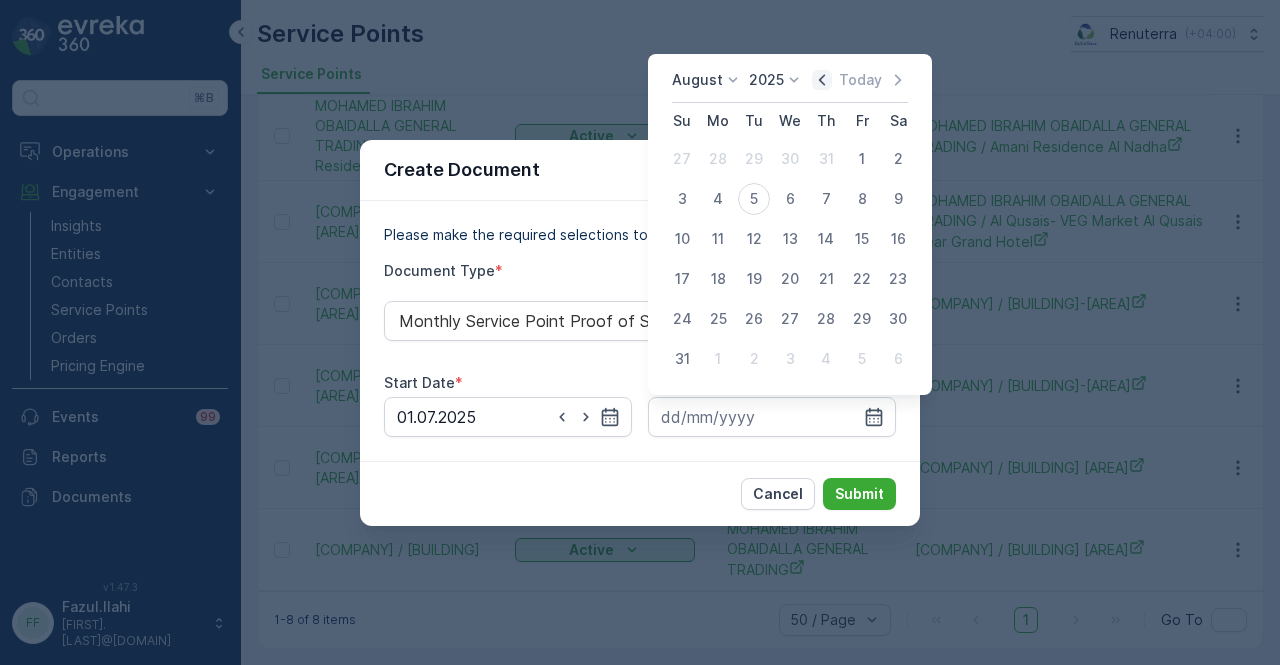click 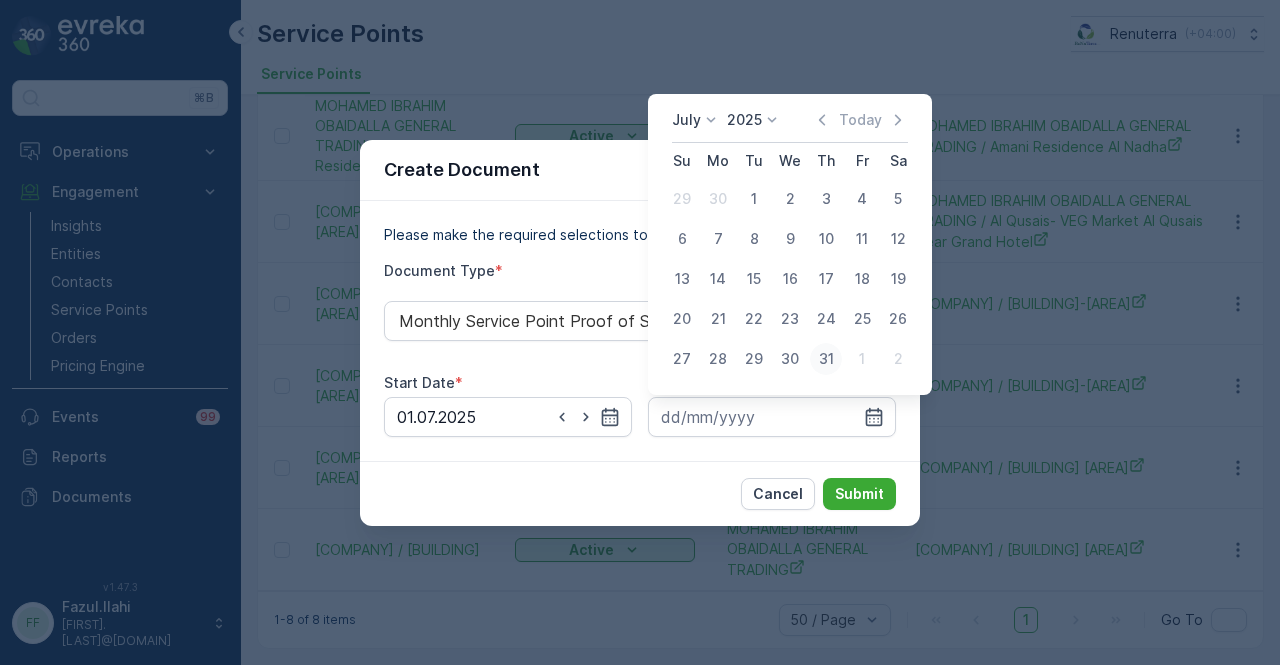 click on "31" at bounding box center [826, 359] 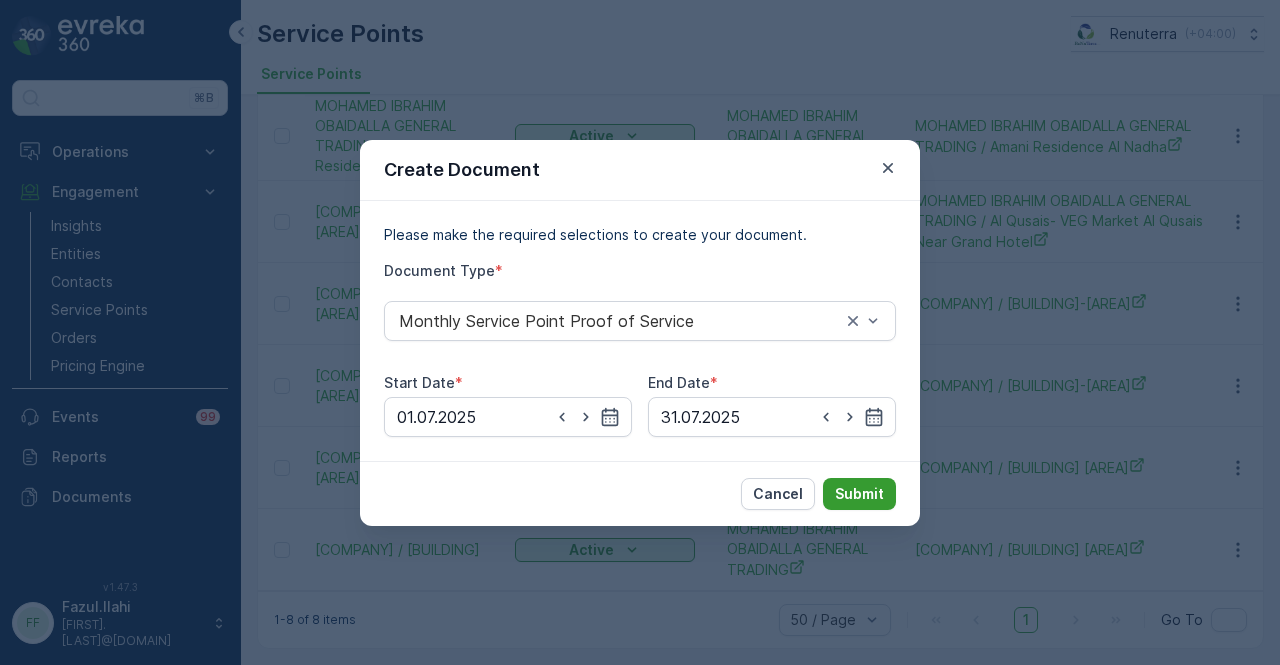 click on "Submit" at bounding box center [859, 494] 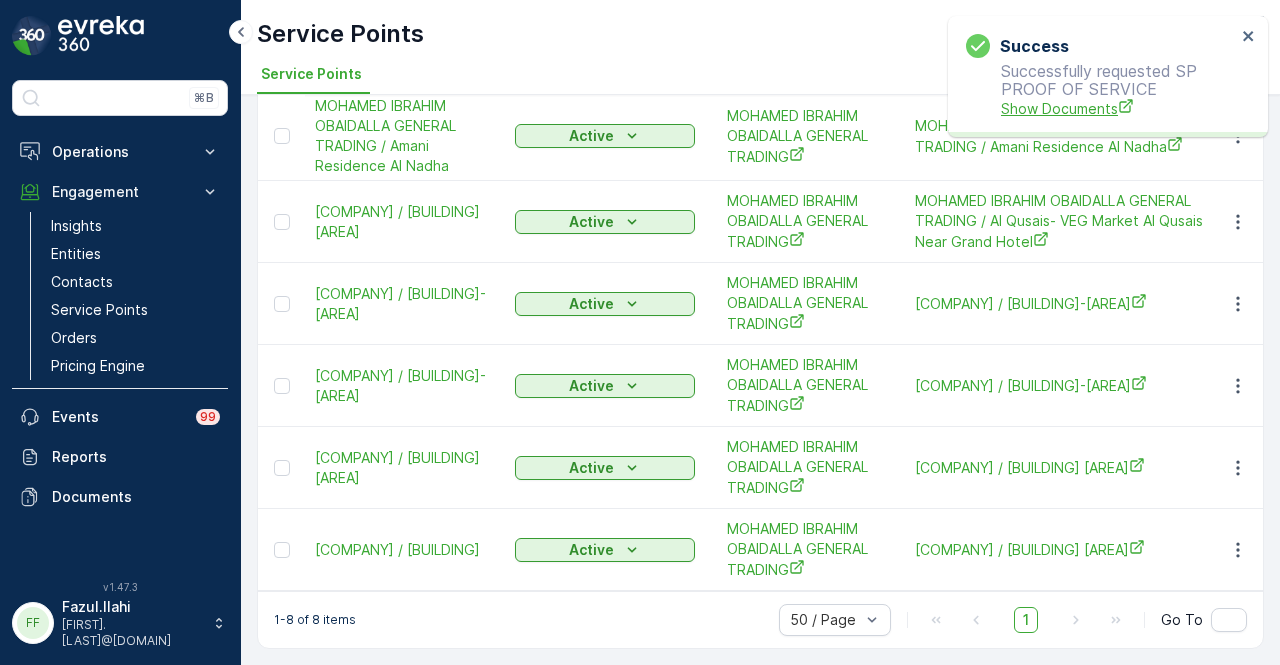 click on "Show Documents" at bounding box center (1118, 108) 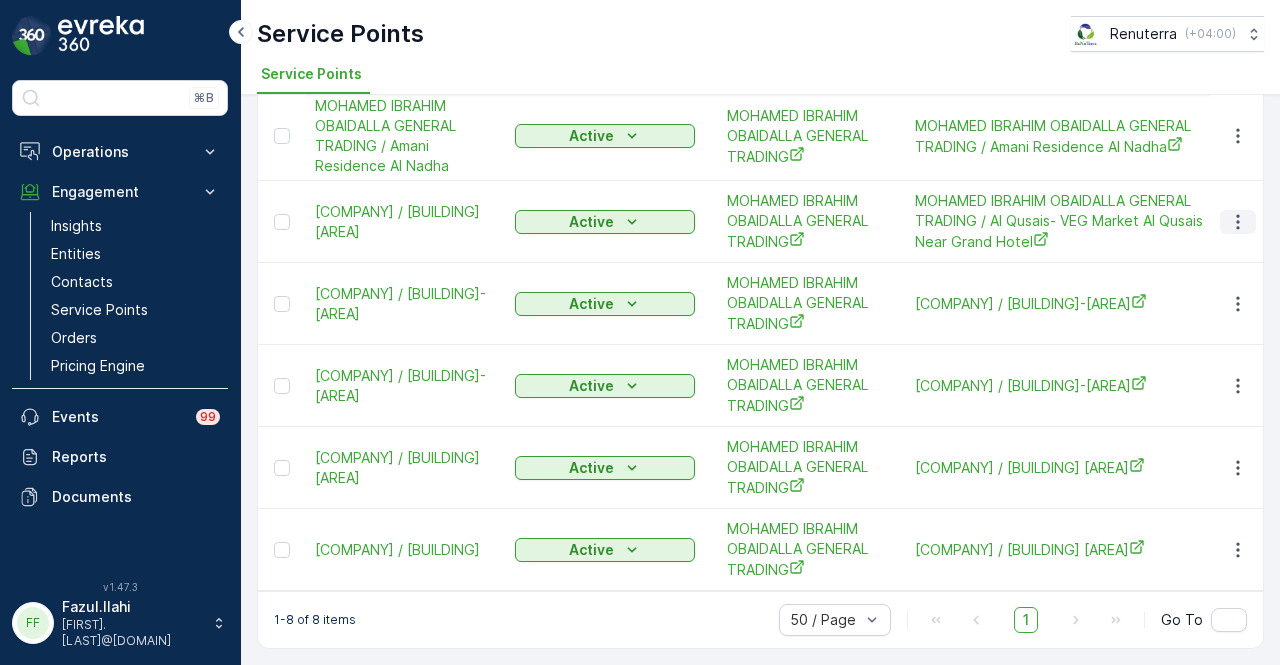 click at bounding box center (1238, 222) 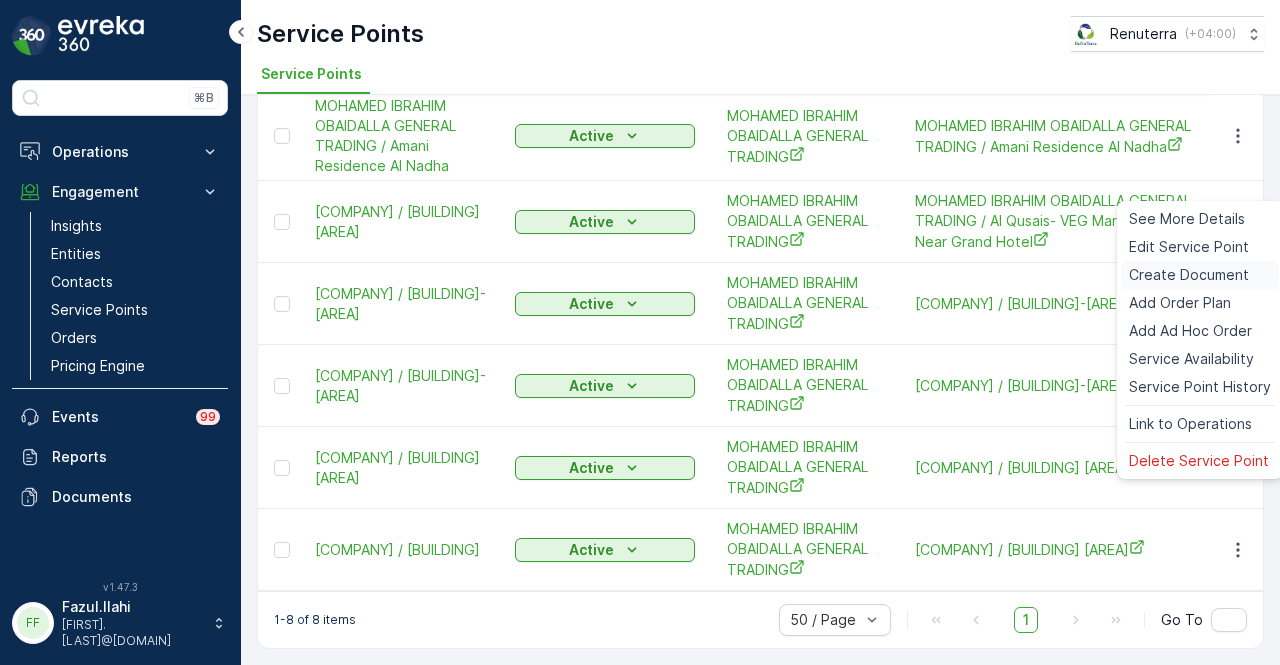 click on "Create Document" at bounding box center (1200, 275) 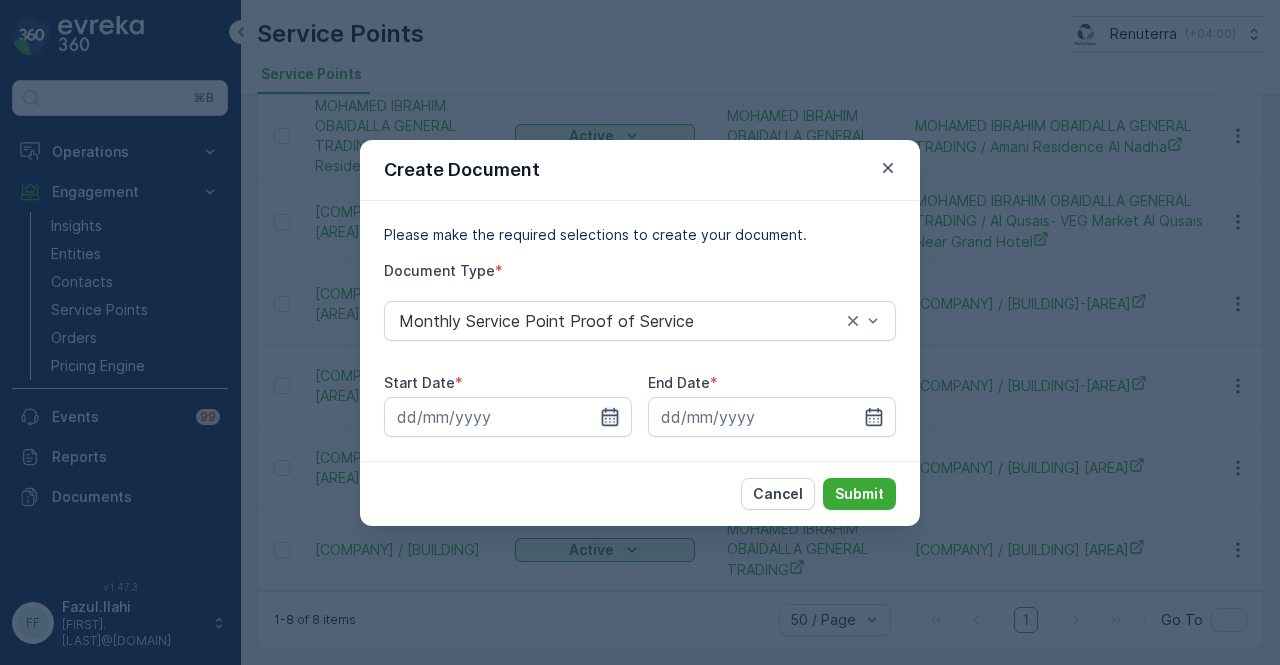 drag, startPoint x: 600, startPoint y: 439, endPoint x: 612, endPoint y: 423, distance: 20 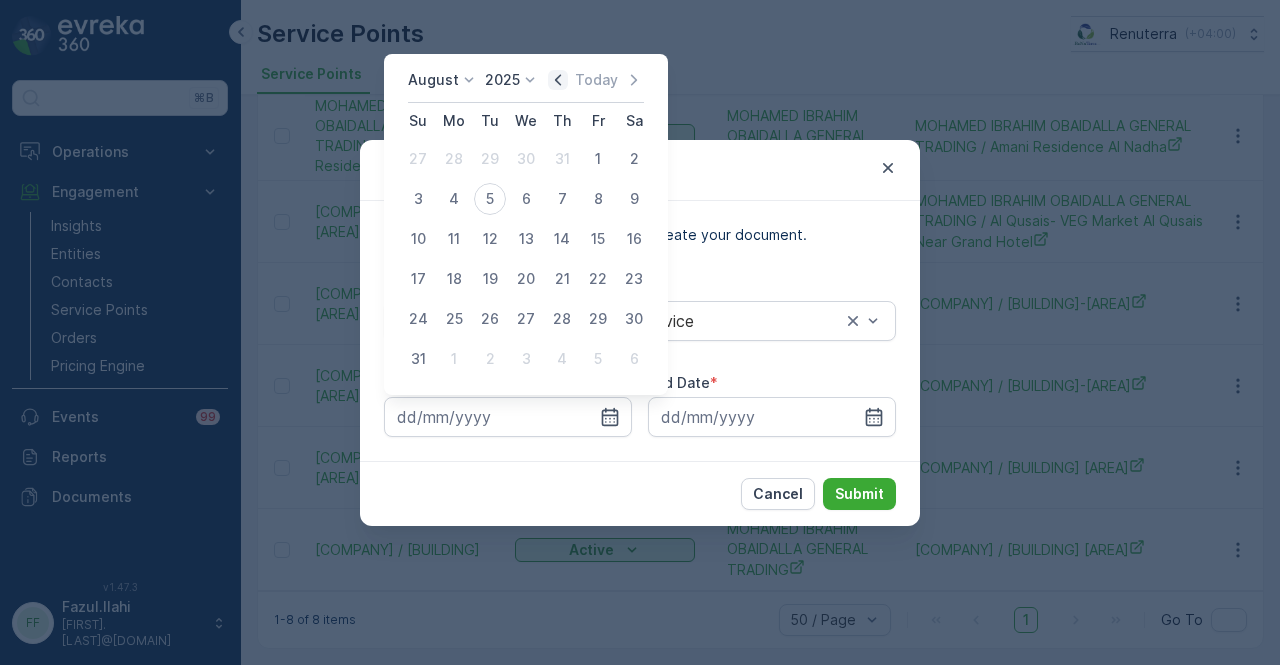 click 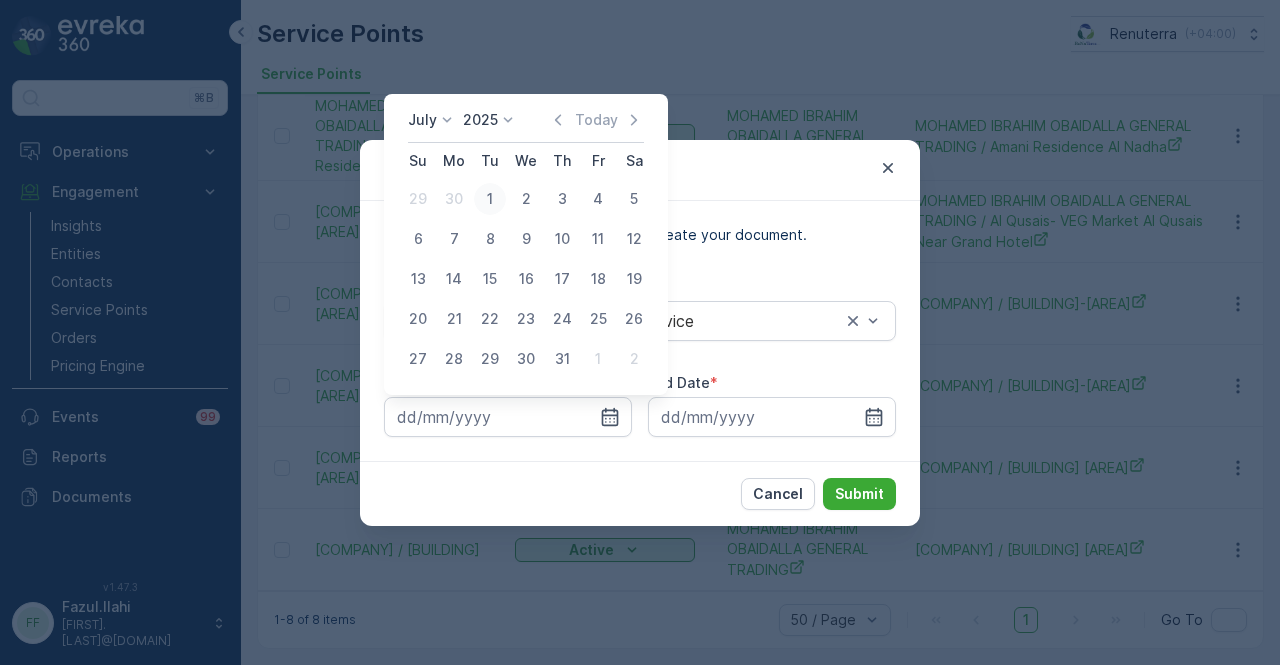 click on "1" at bounding box center (490, 199) 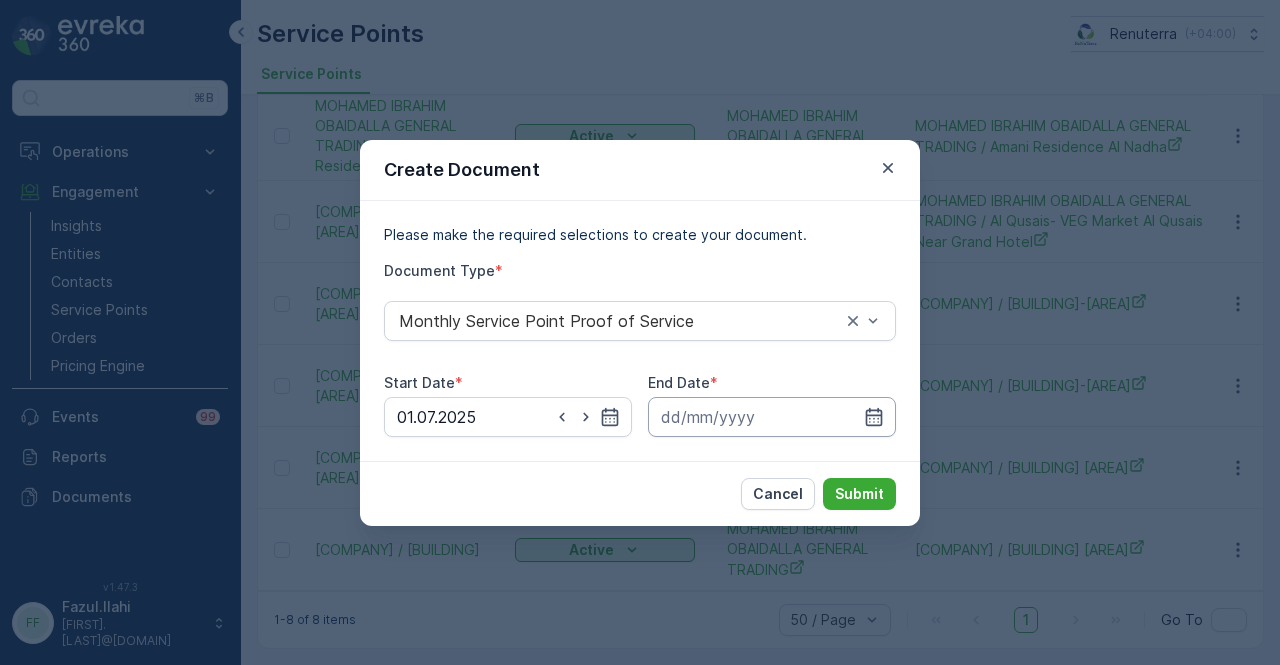 click at bounding box center [772, 417] 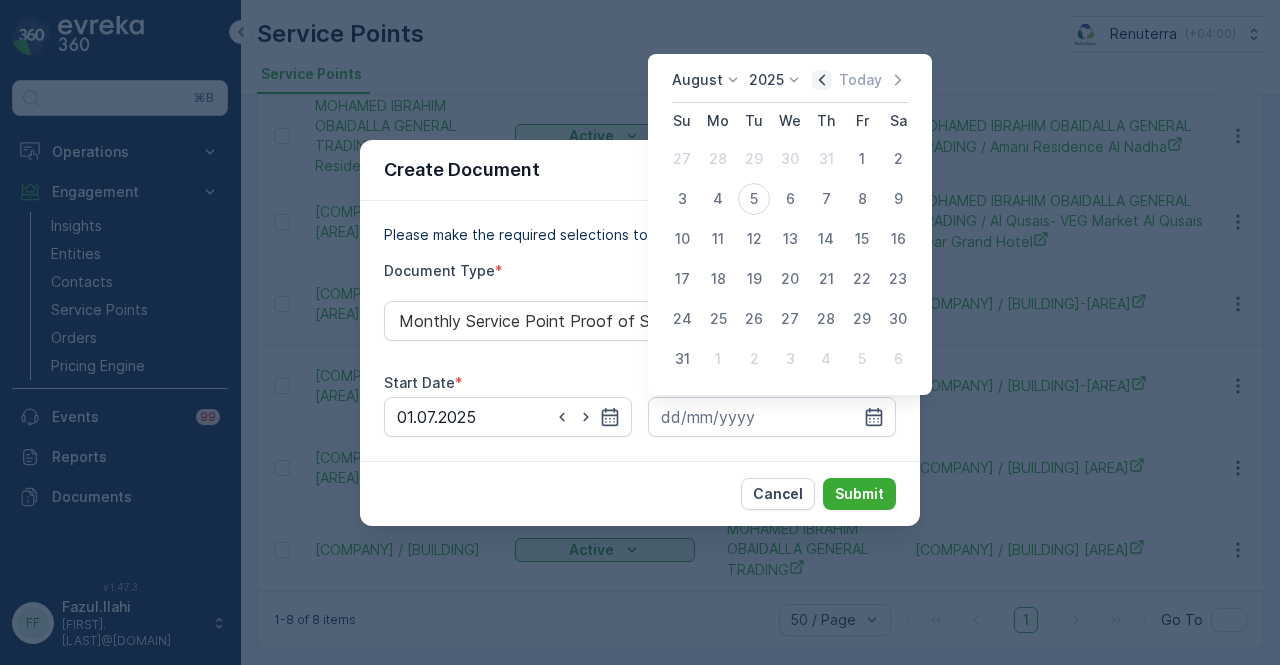 click 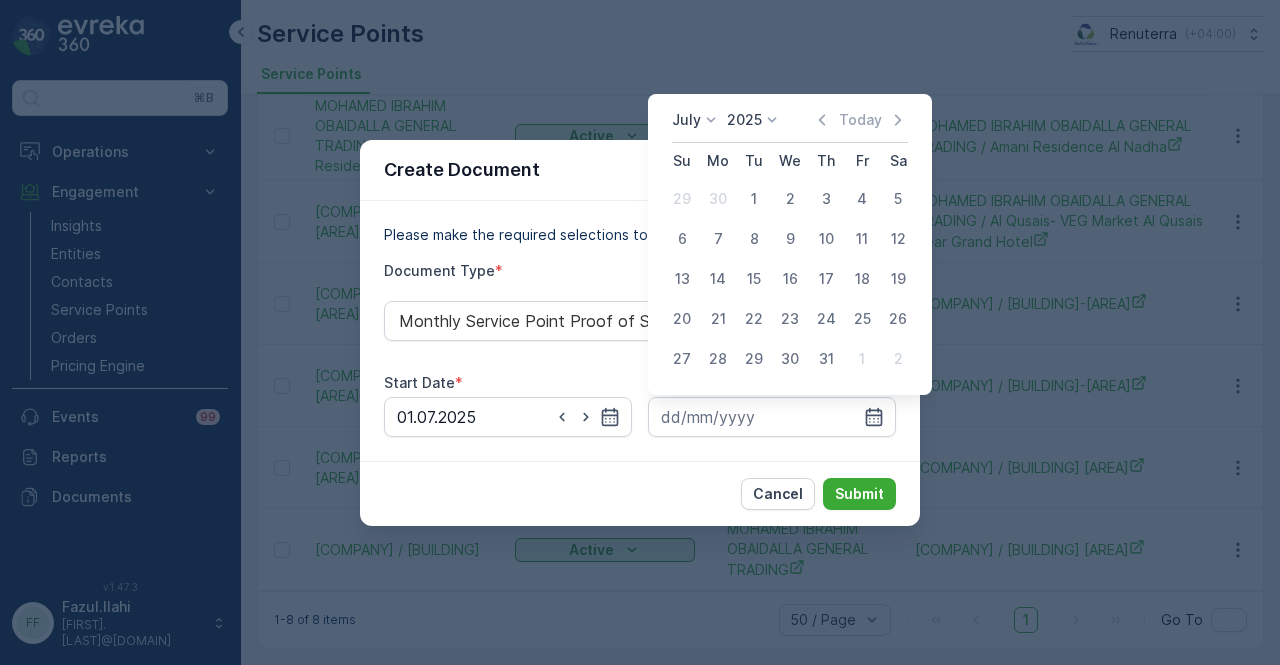 drag, startPoint x: 834, startPoint y: 361, endPoint x: 837, endPoint y: 413, distance: 52.086468 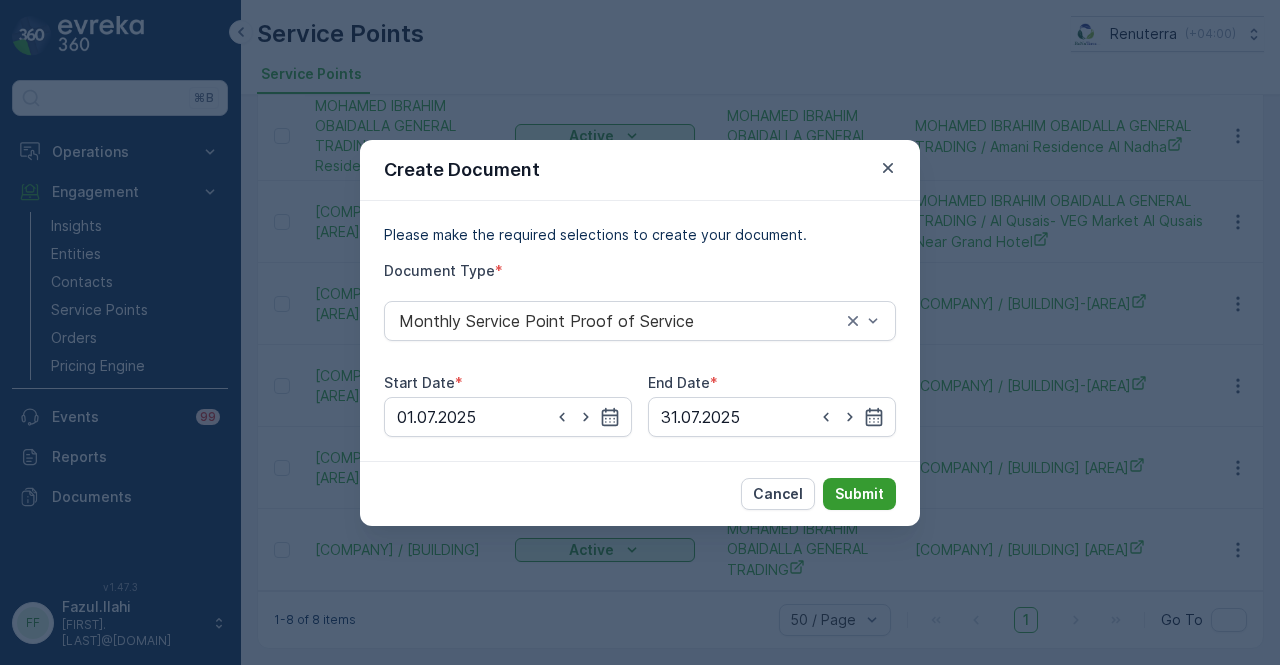 click on "Submit" at bounding box center [859, 494] 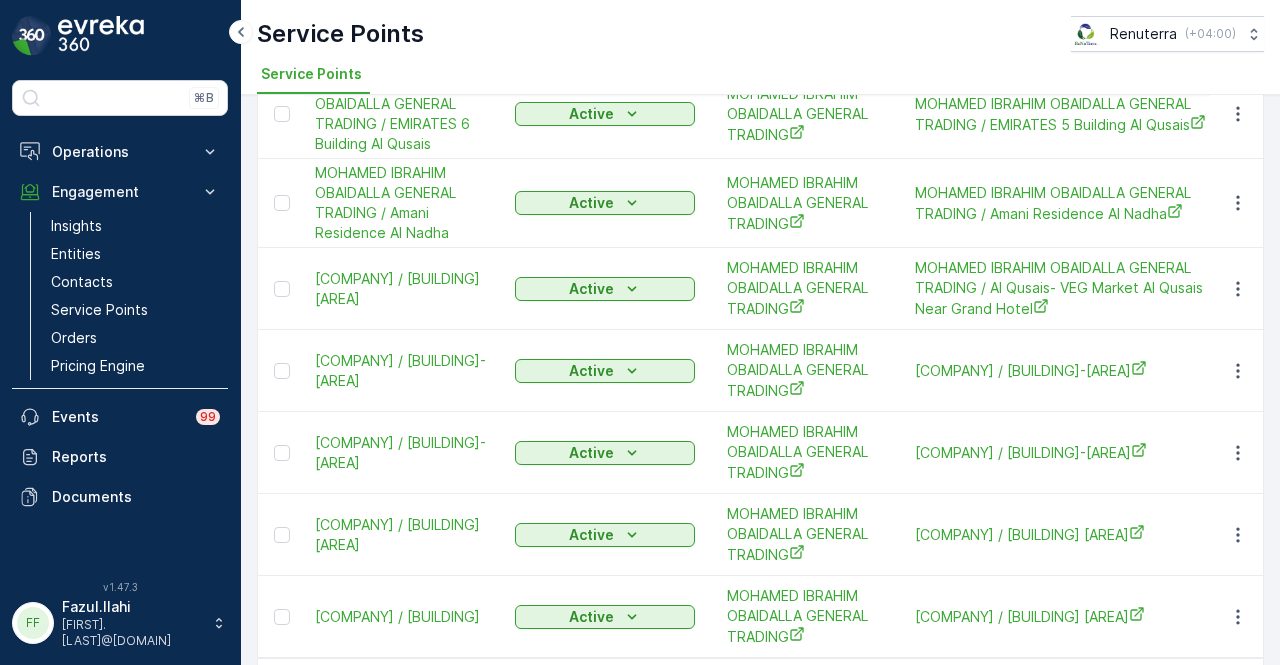 scroll, scrollTop: 351, scrollLeft: 0, axis: vertical 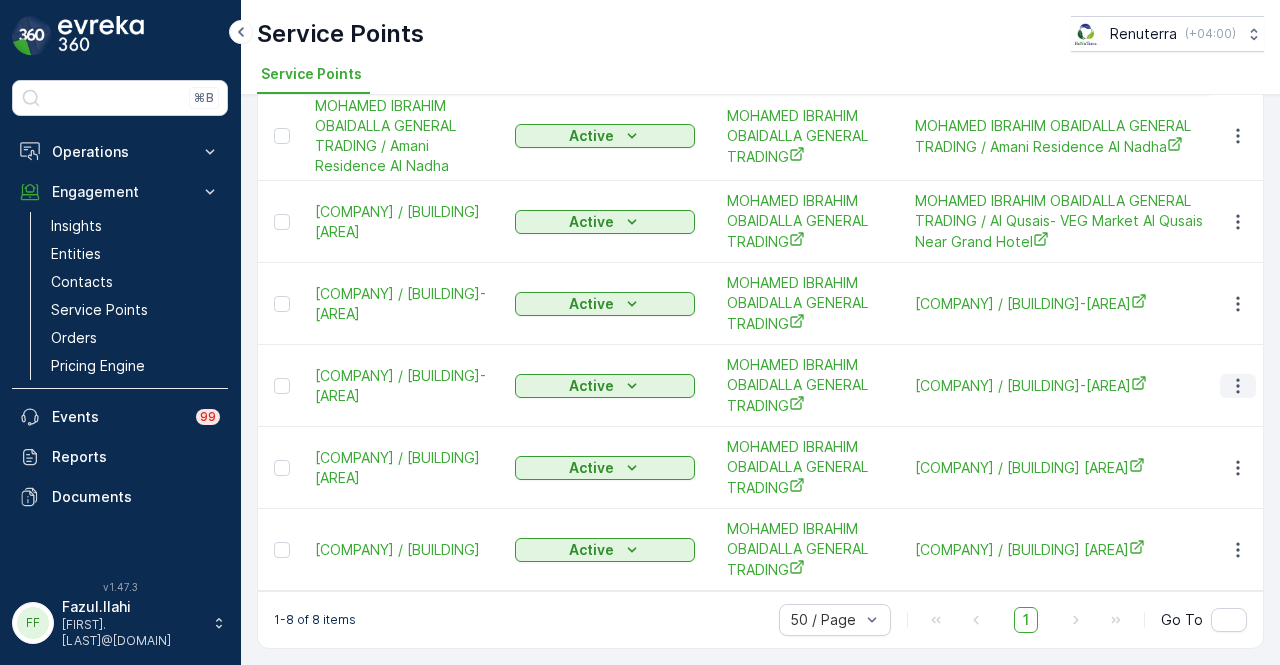 click 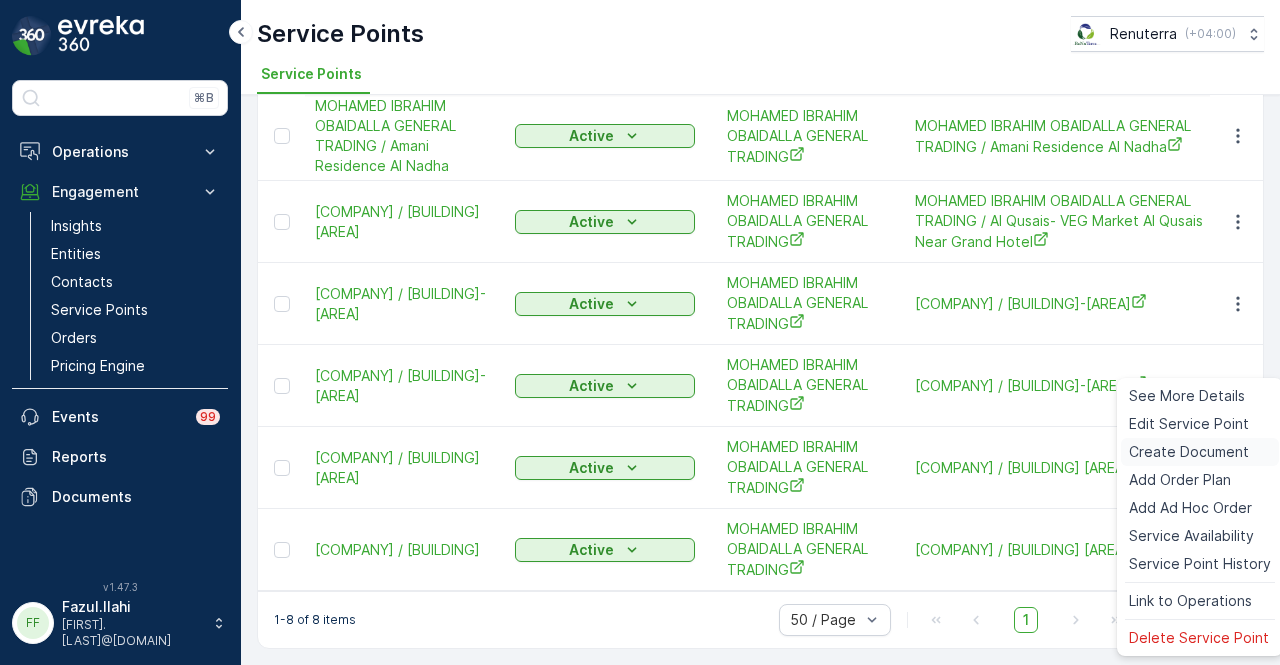 click on "Create Document" at bounding box center (1189, 452) 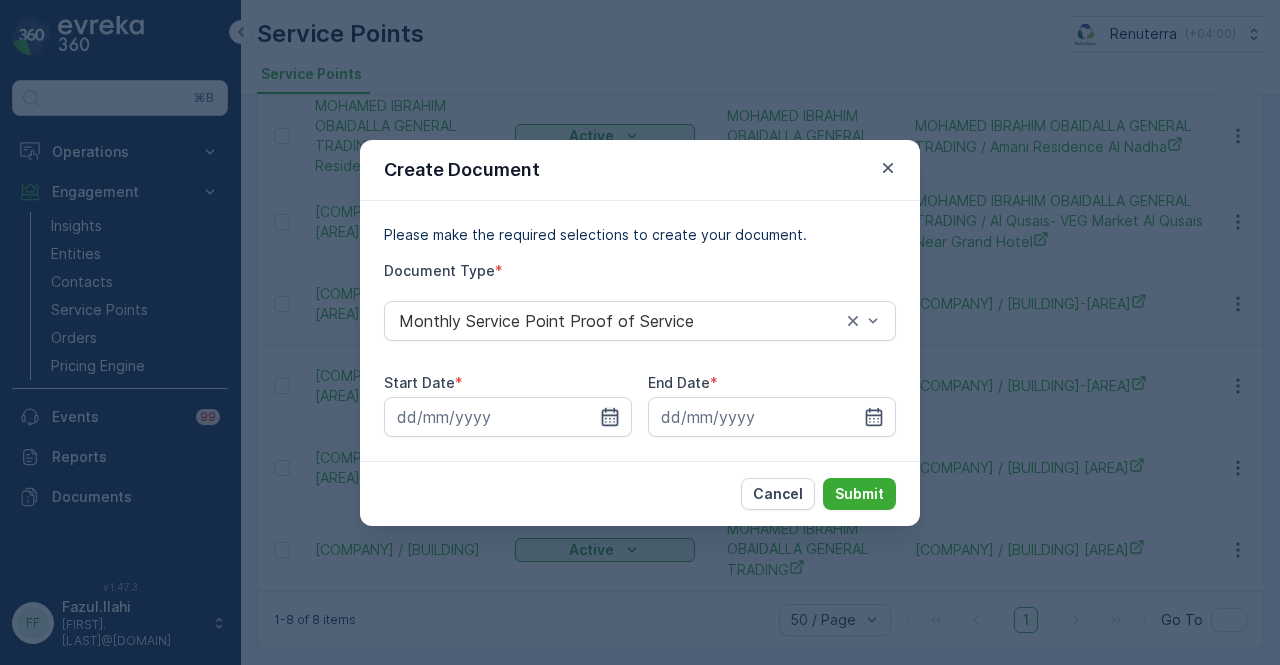 click 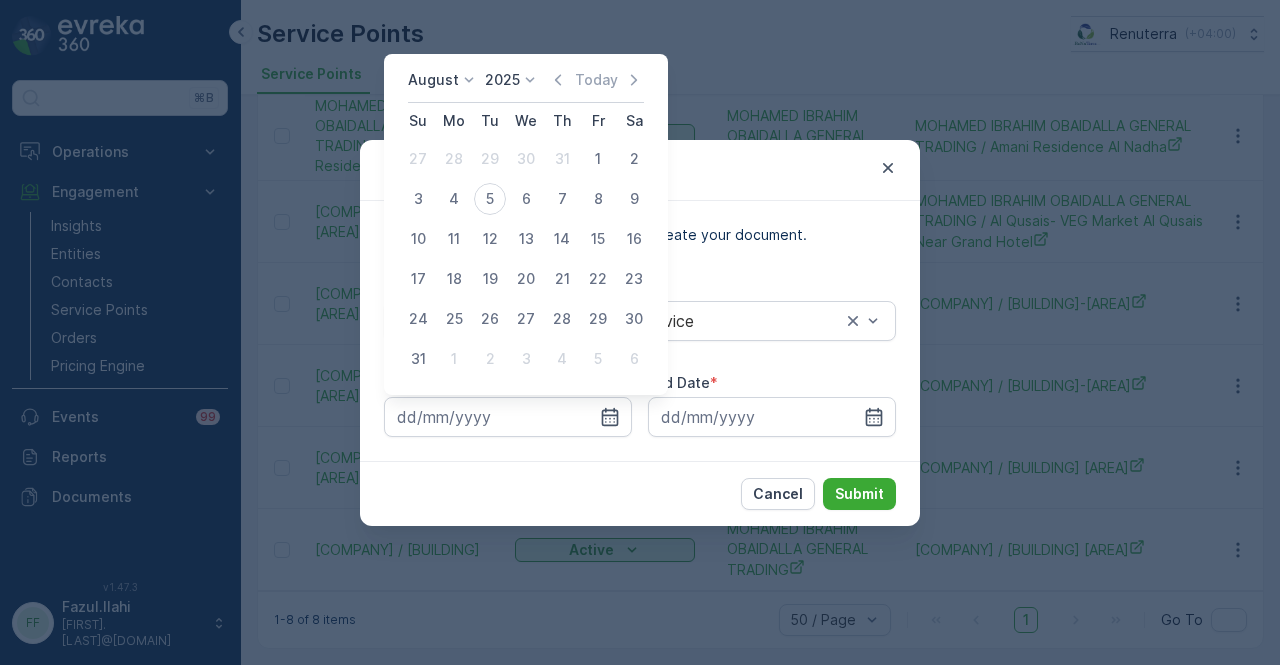 click on "August 2025 Today Su Mo Tu We Th Fr Sa 27 28 29 30 31 1 2 3 4 5 6 7 8 9 10 11 12 13 14 15 16 17 18 19 20 21 22 23 24 25 26 27 28 29 30 31 1 2 3 4 5 6" at bounding box center [526, 224] 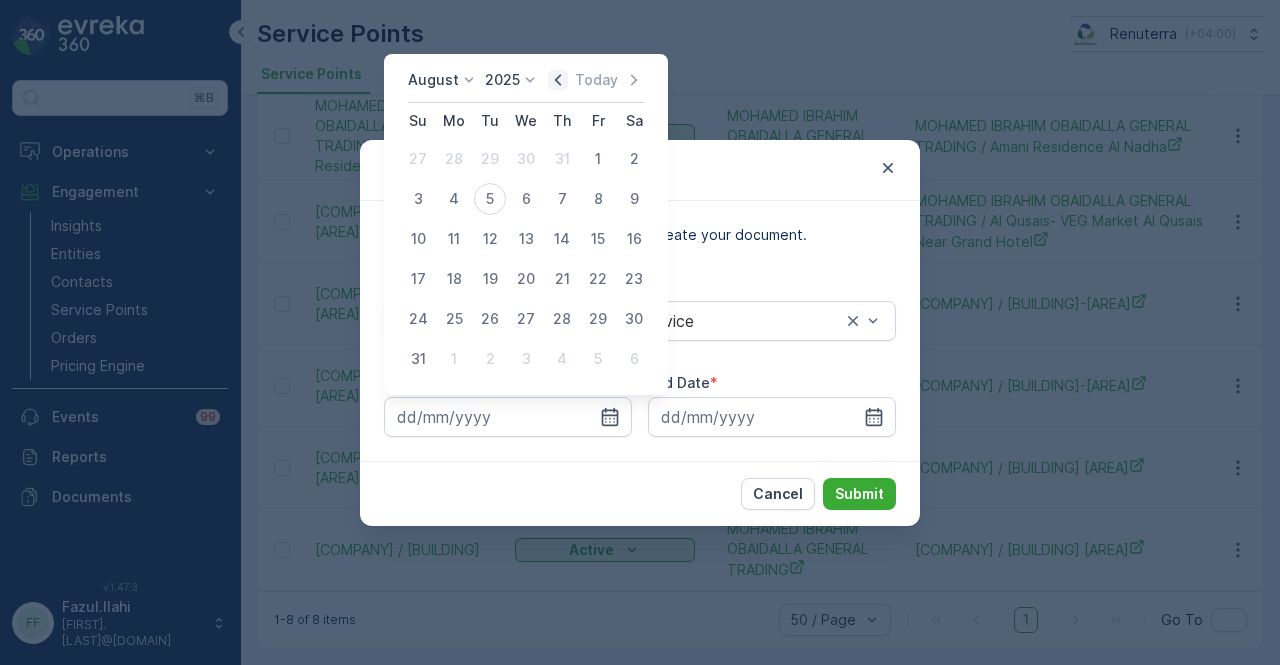 click 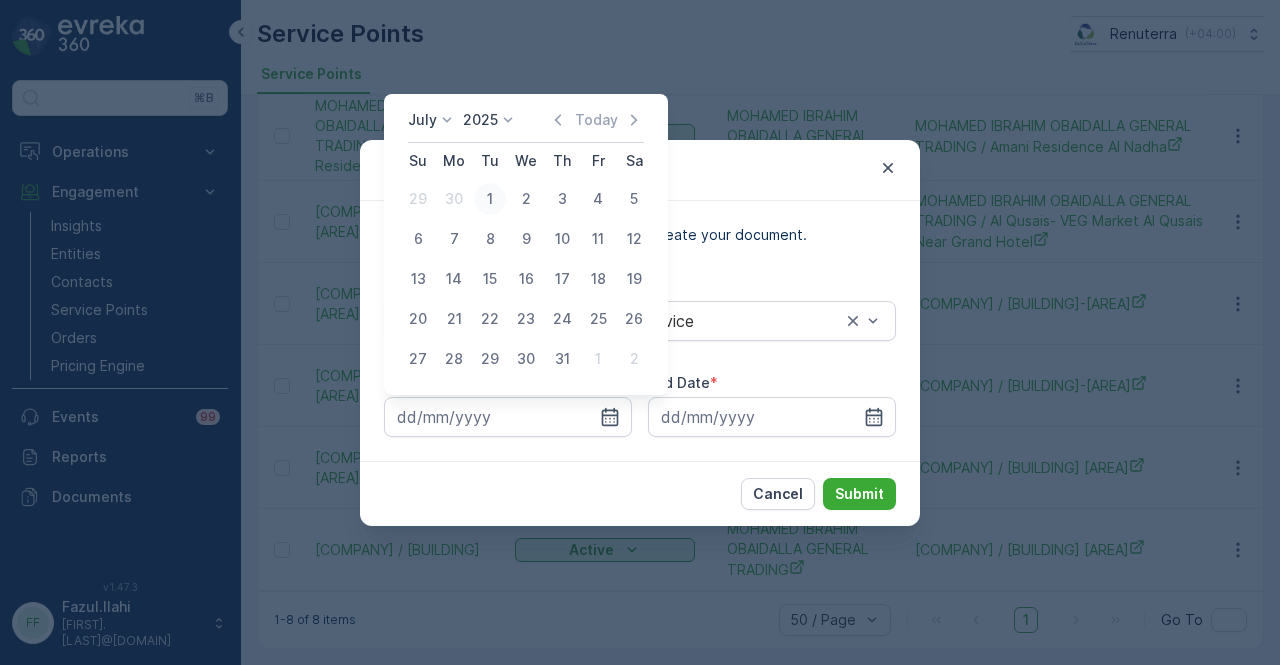 click on "1" at bounding box center (490, 199) 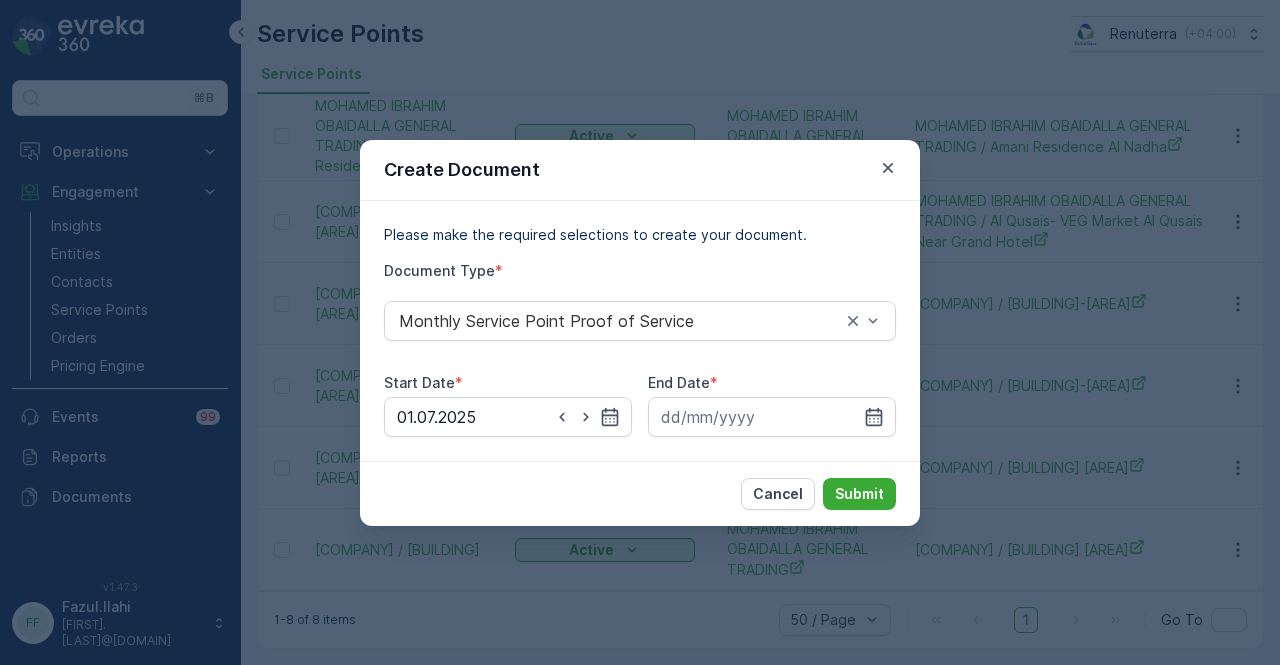 drag, startPoint x: 878, startPoint y: 406, endPoint x: 862, endPoint y: 189, distance: 217.58907 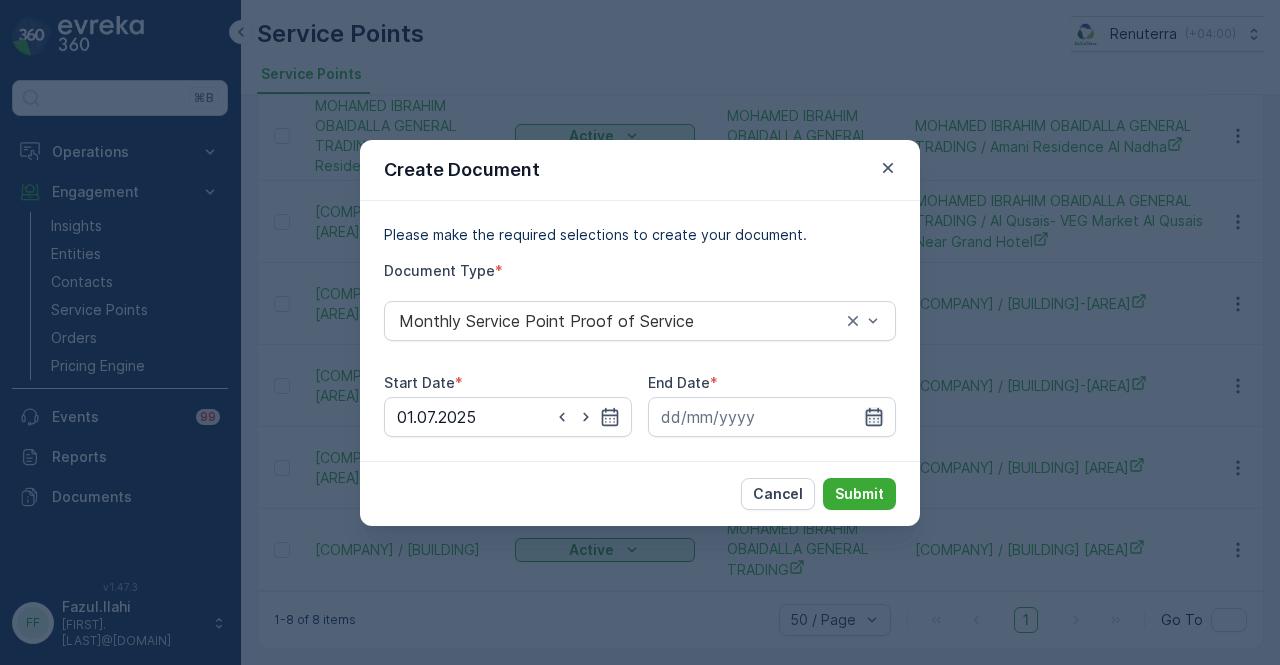 click 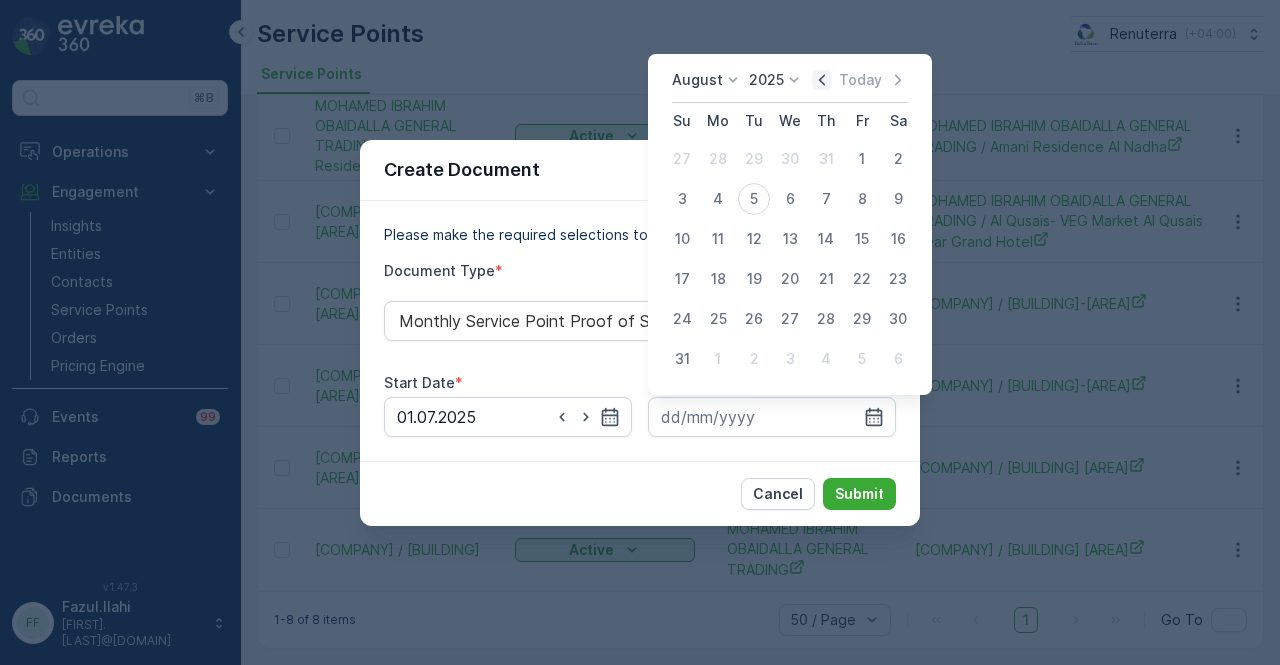 click 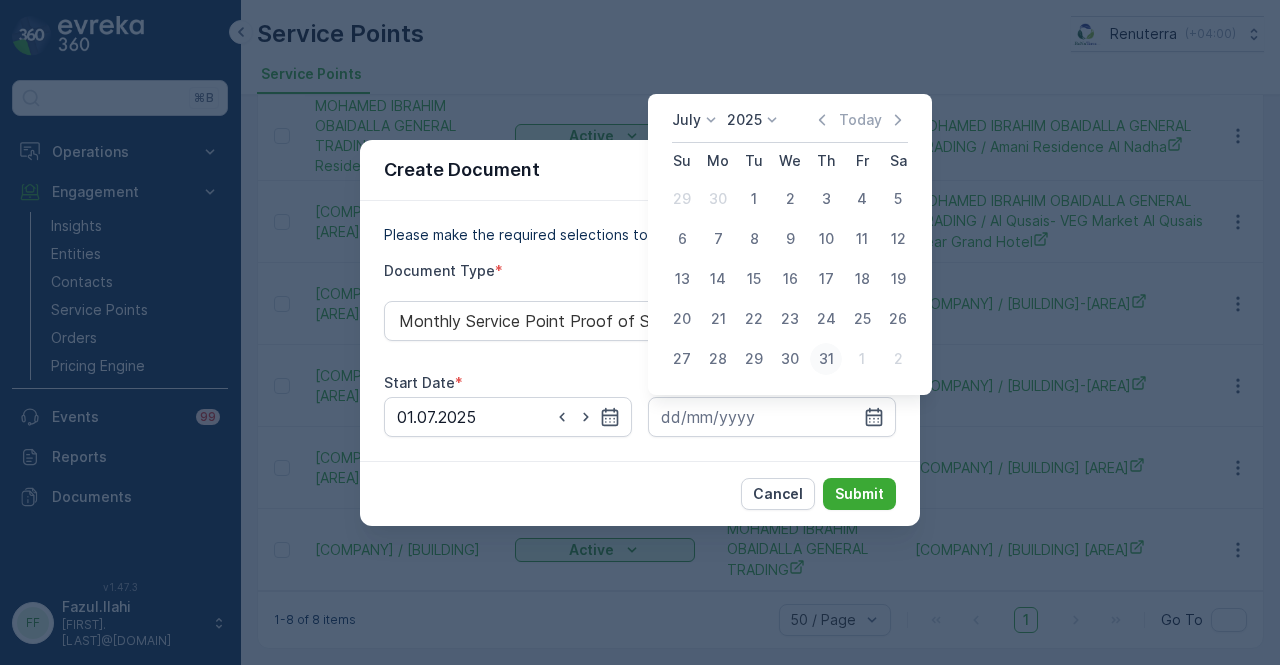 click on "31" at bounding box center (826, 359) 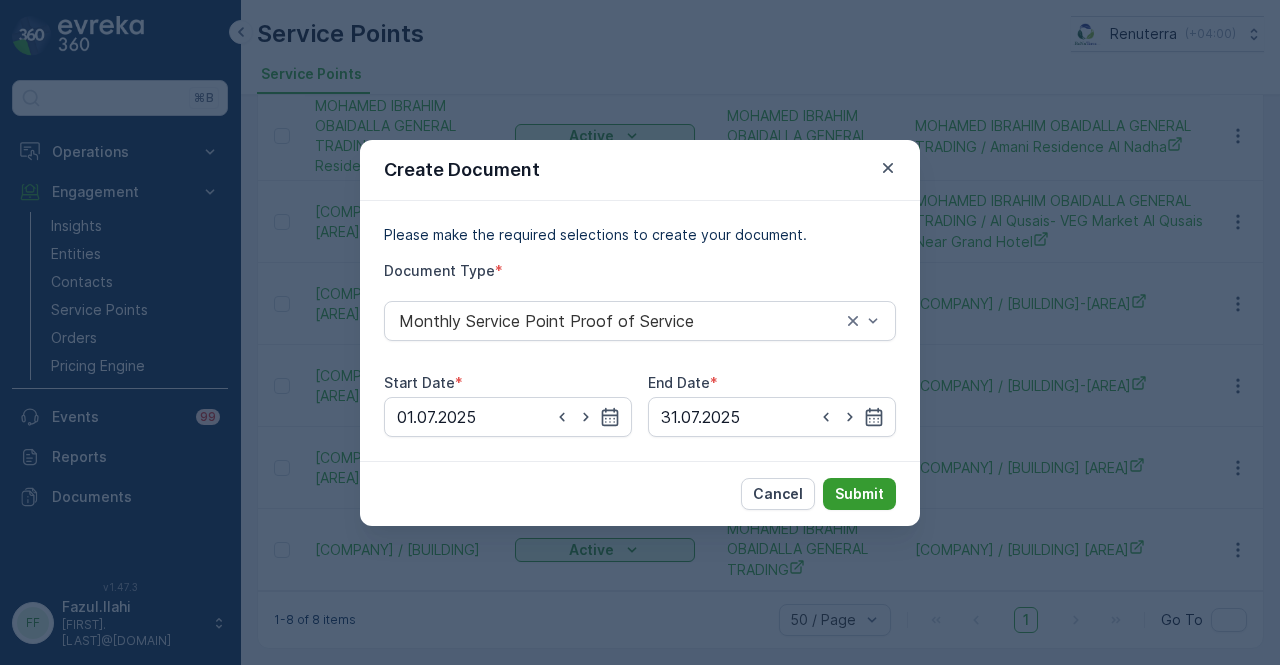 click on "Submit" at bounding box center (859, 494) 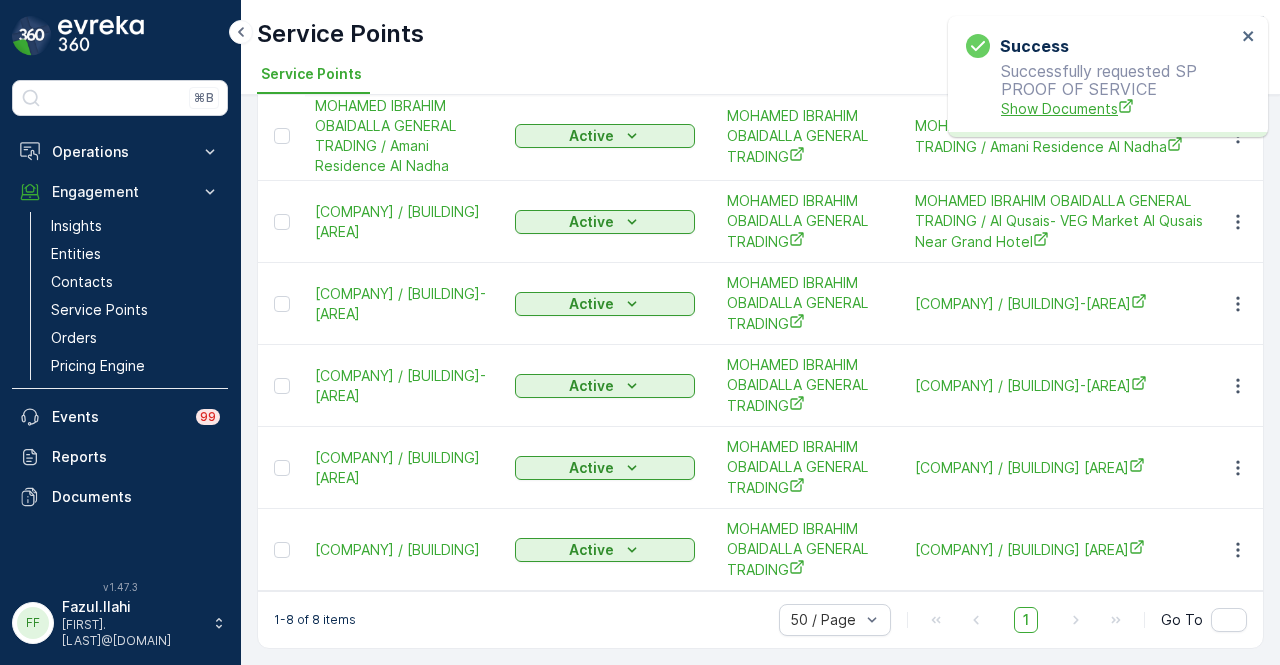 click on "Show Documents" at bounding box center [1118, 108] 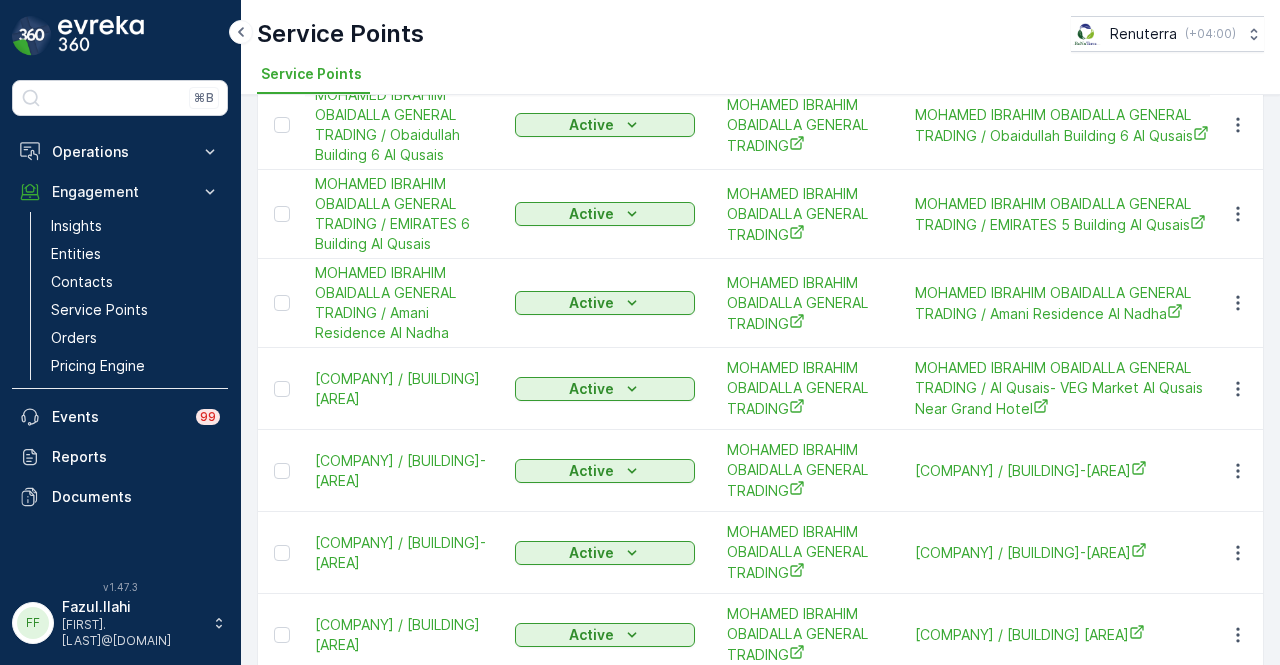 scroll, scrollTop: 0, scrollLeft: 0, axis: both 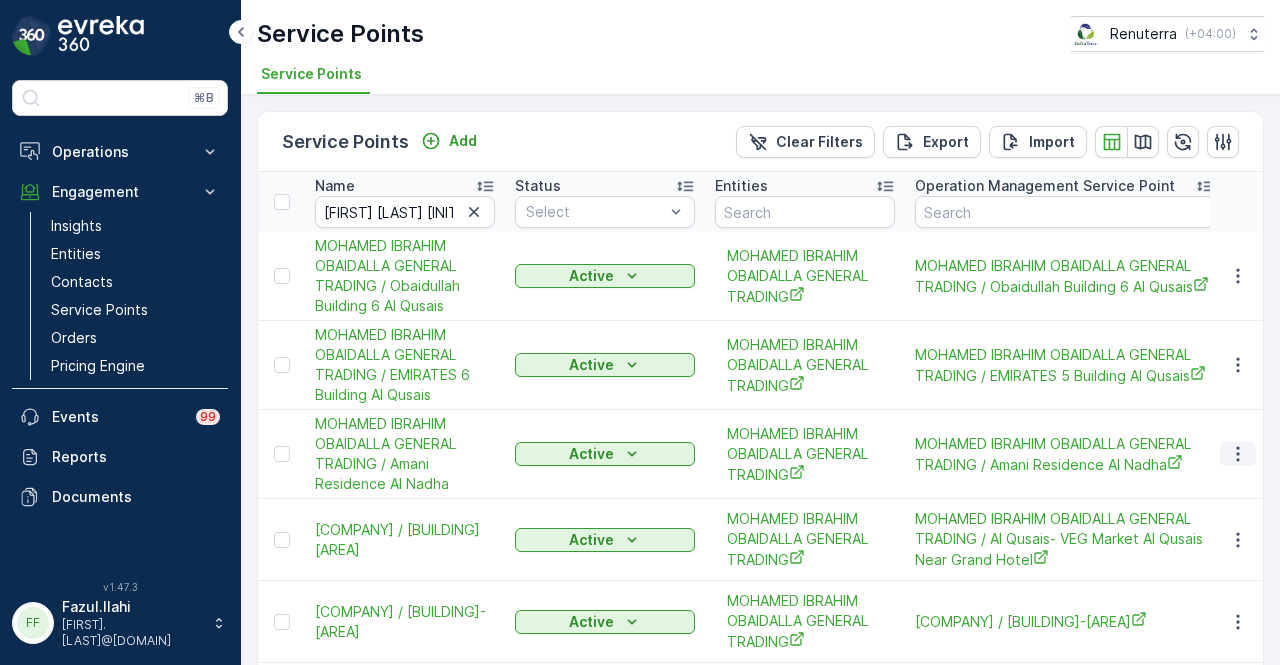 click 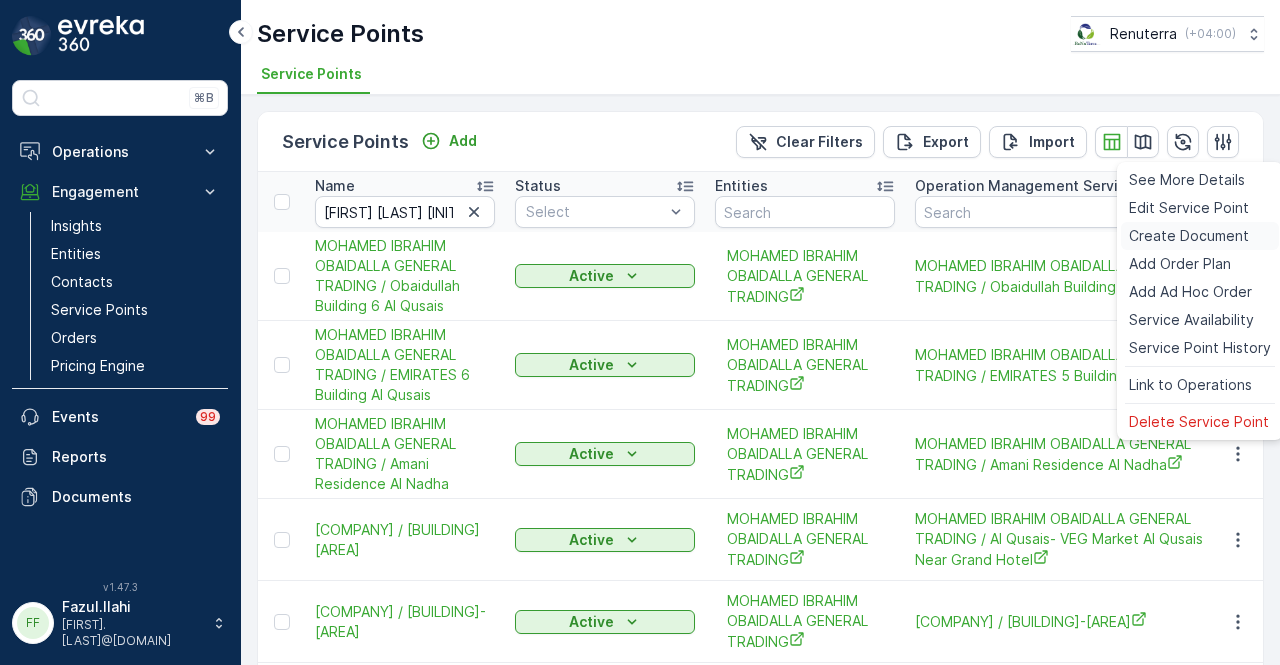 click on "Create Document" at bounding box center [1189, 236] 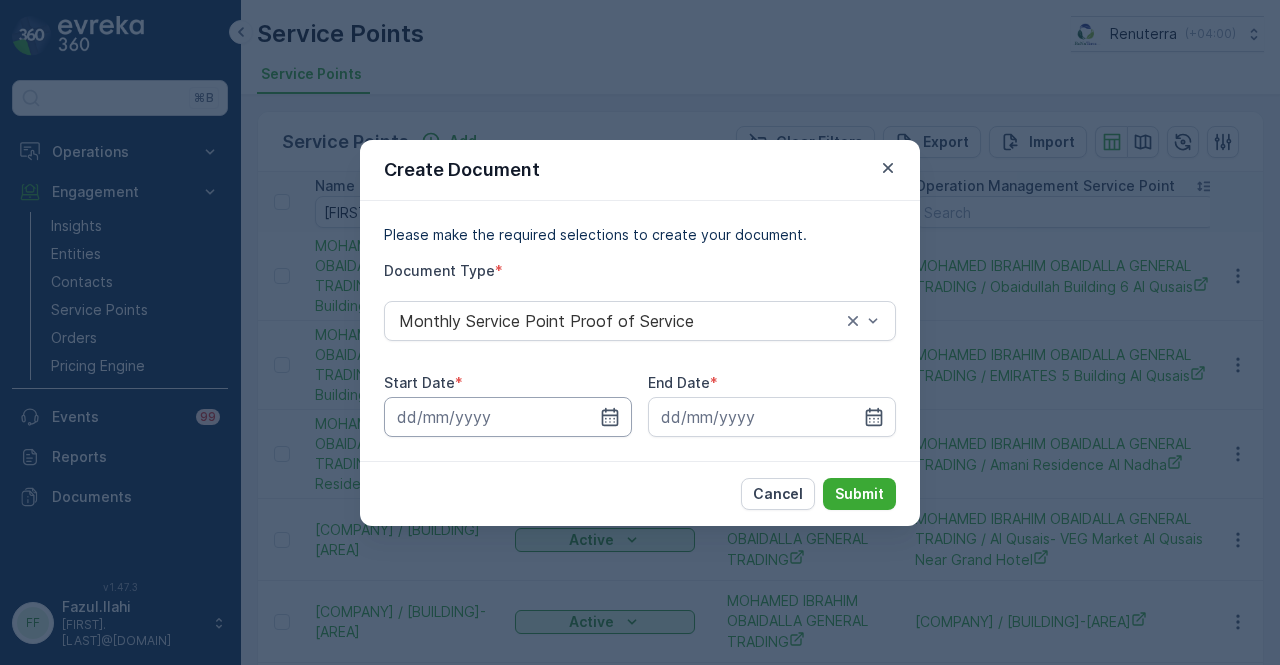 click at bounding box center (508, 417) 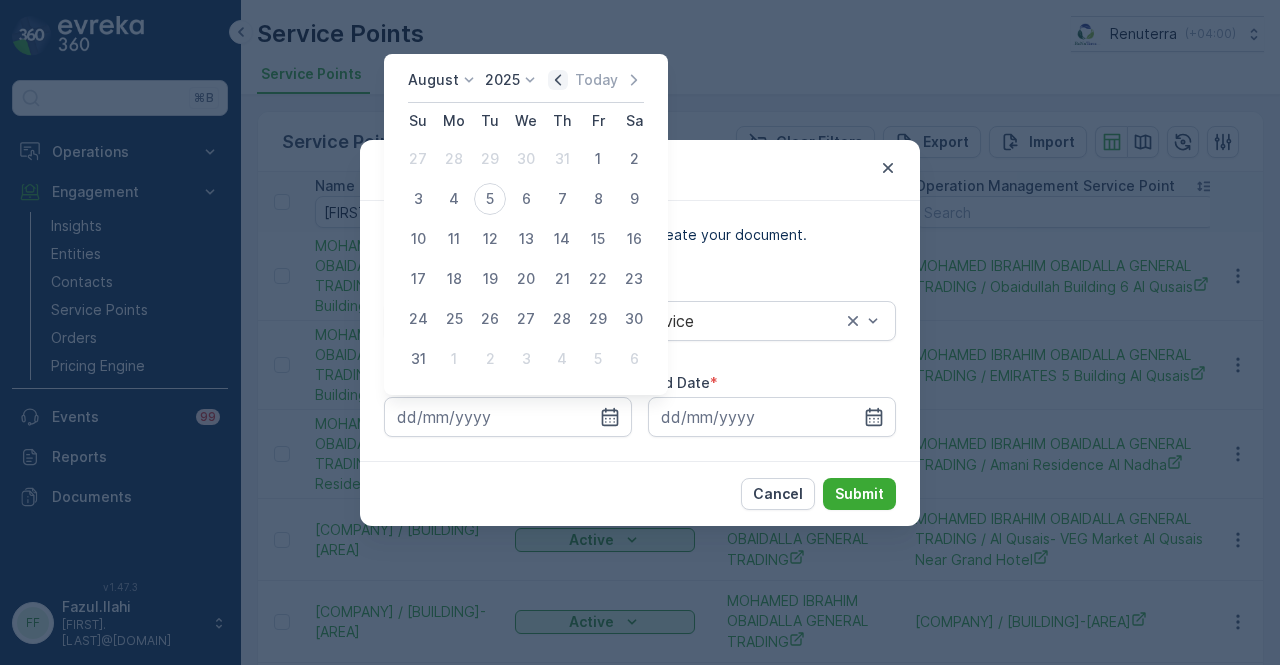 click 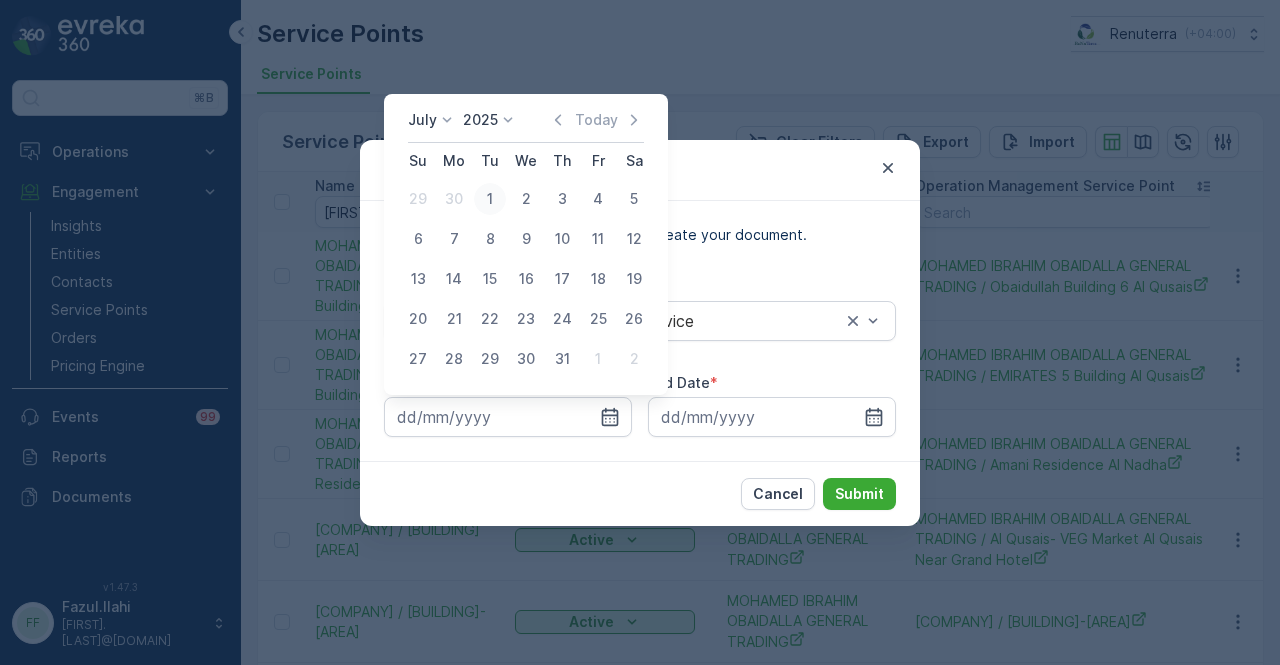 click on "1" at bounding box center [490, 199] 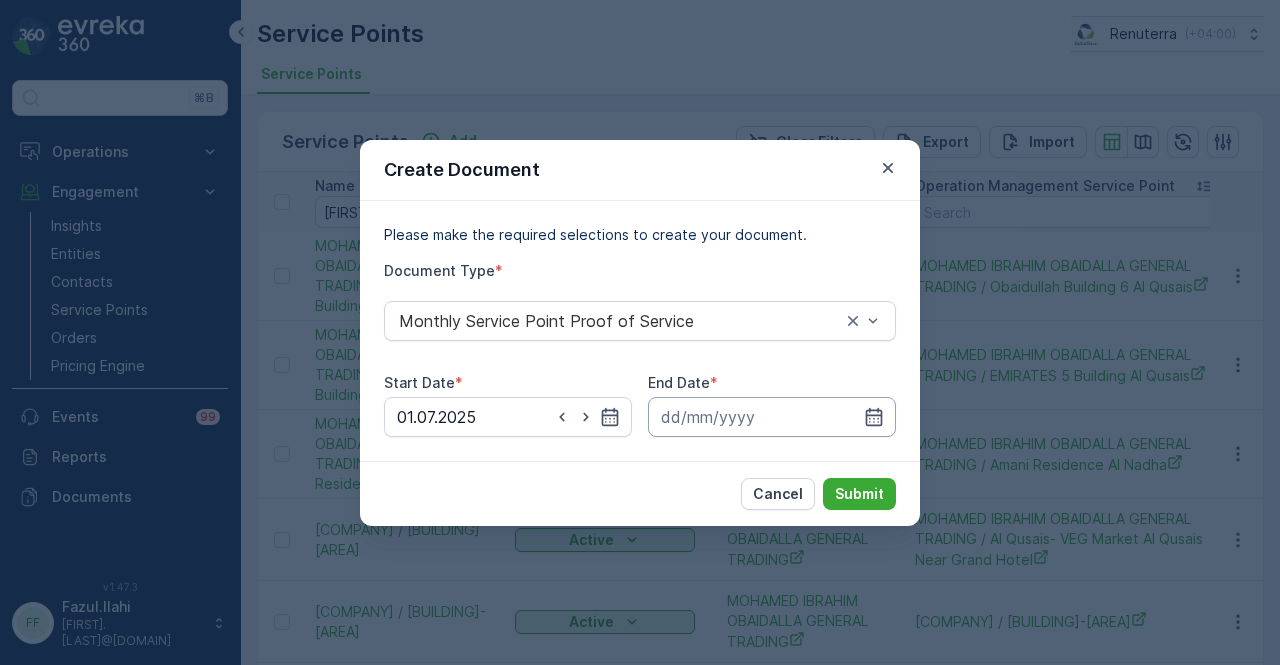 click at bounding box center [772, 417] 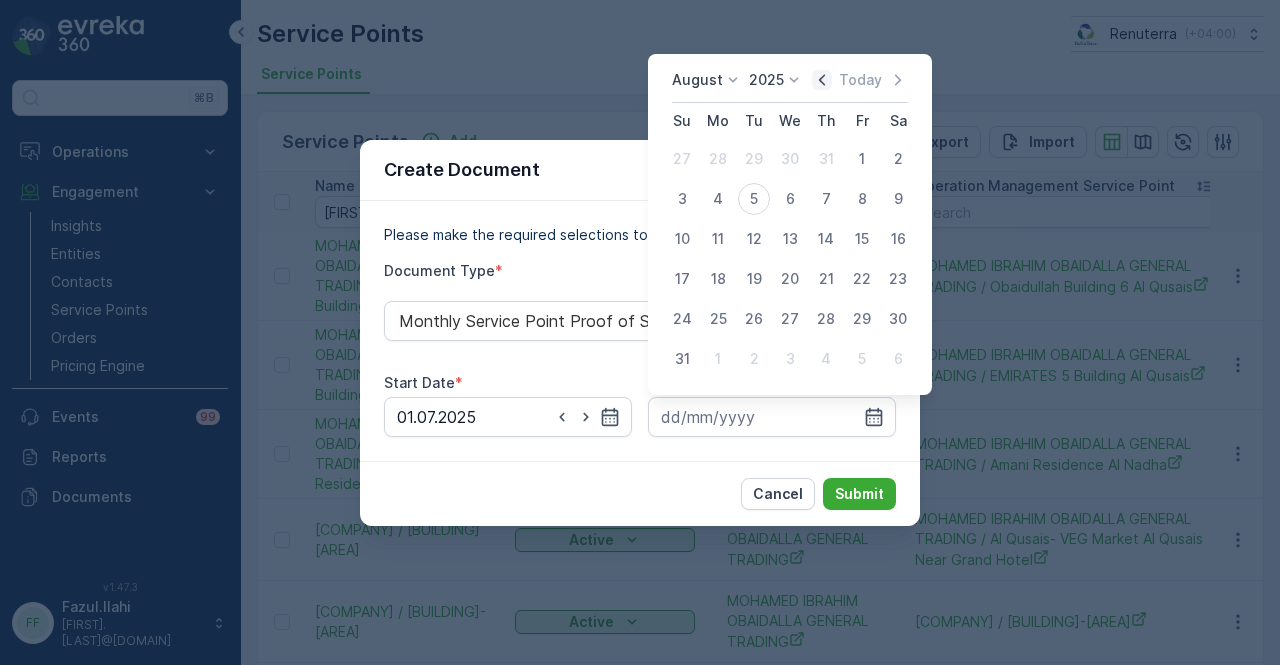 click 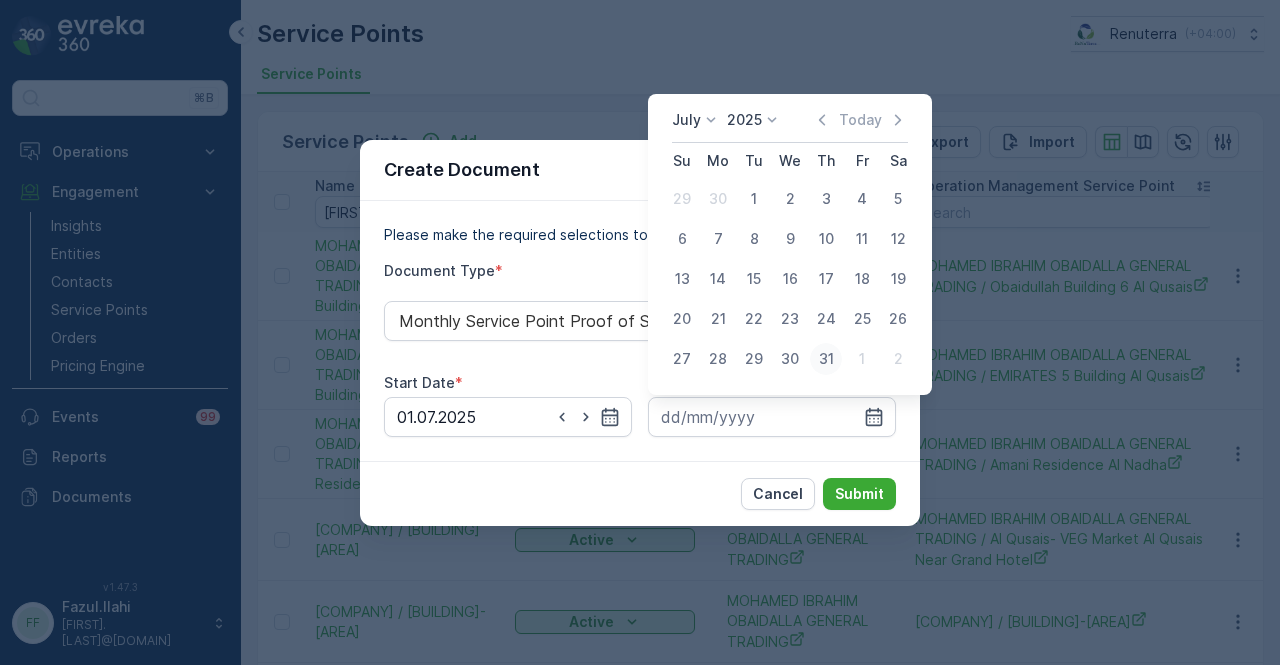 click on "31" at bounding box center (826, 359) 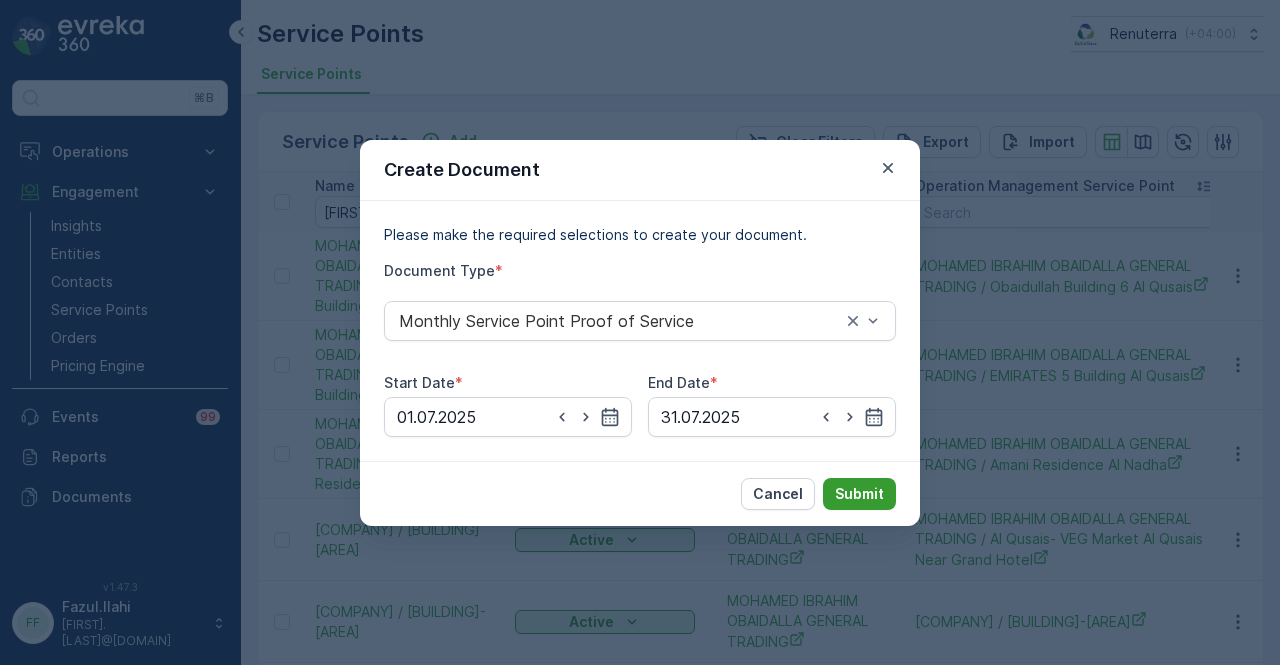 click on "Submit" at bounding box center [859, 494] 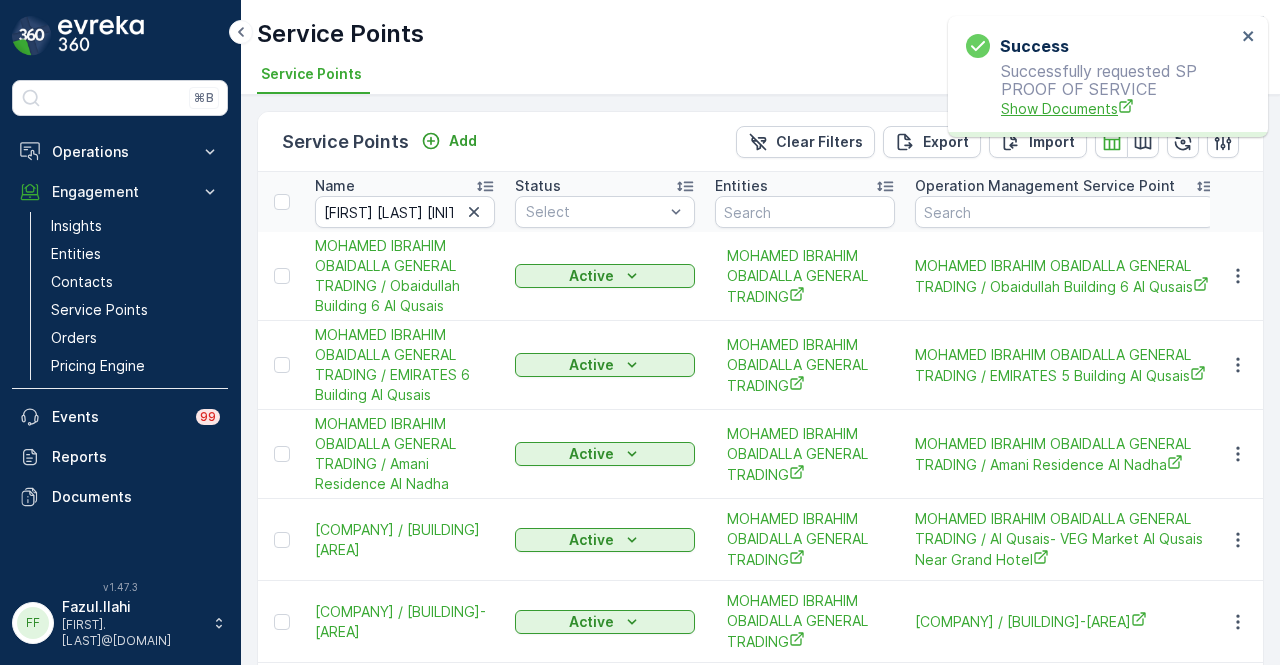 click on "Show Documents" at bounding box center [1118, 108] 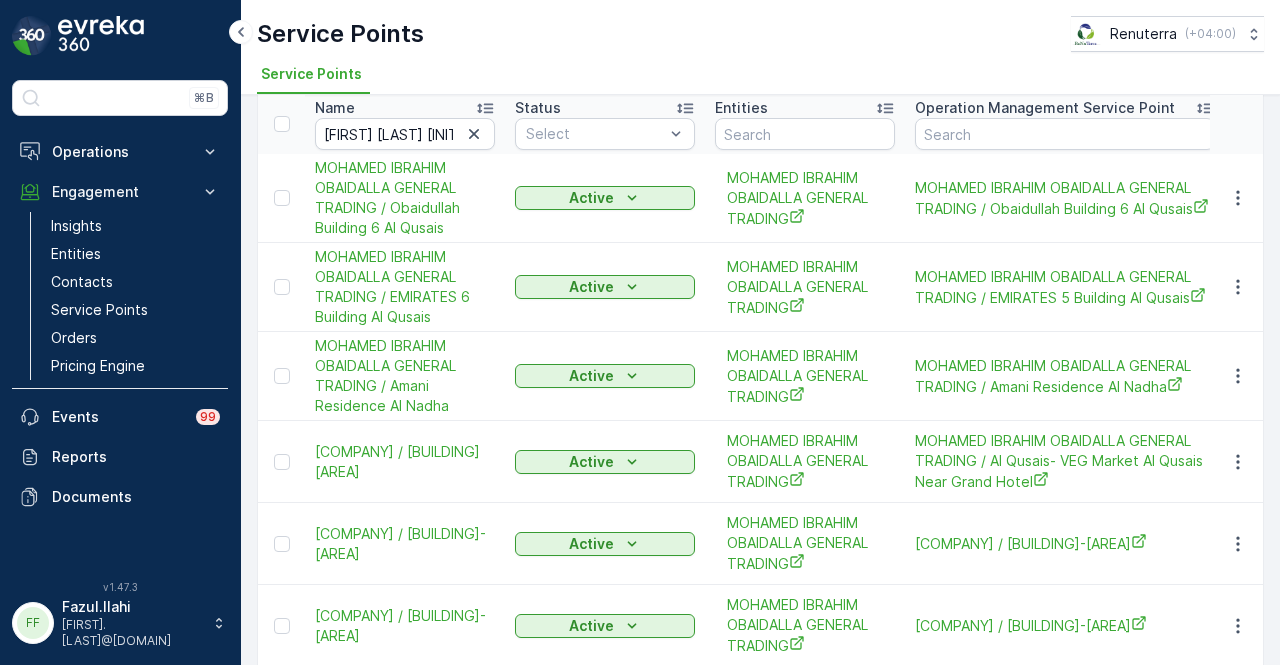 scroll, scrollTop: 51, scrollLeft: 0, axis: vertical 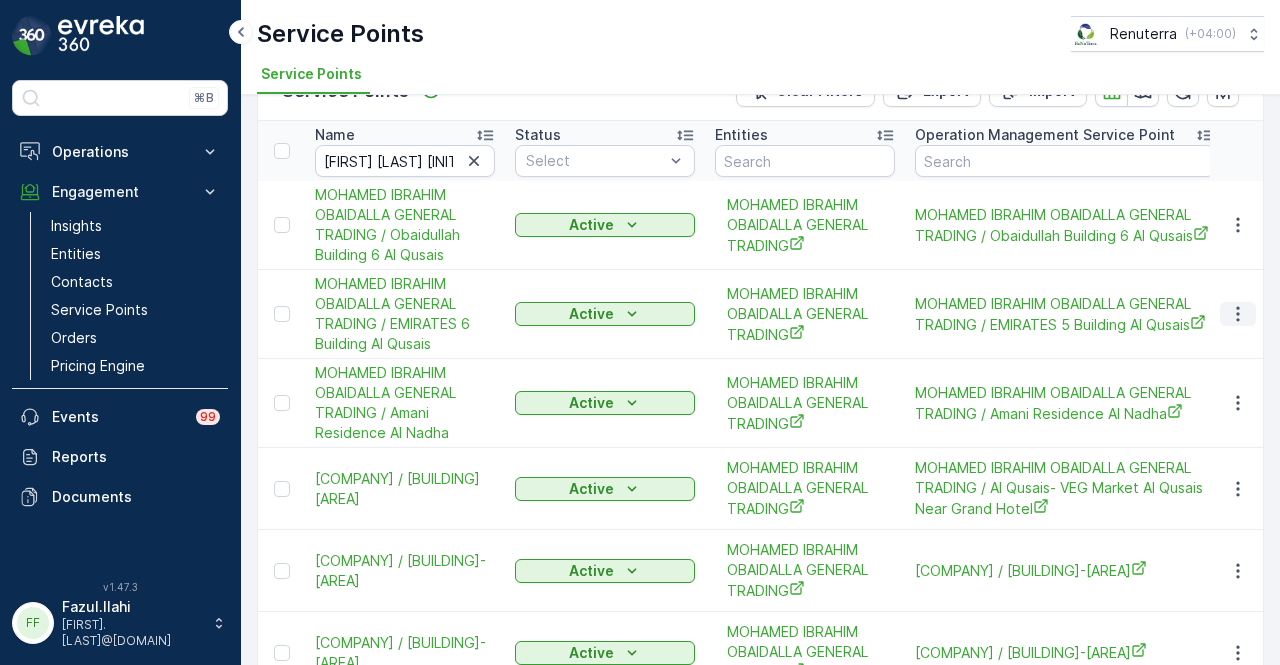 click at bounding box center (1238, 314) 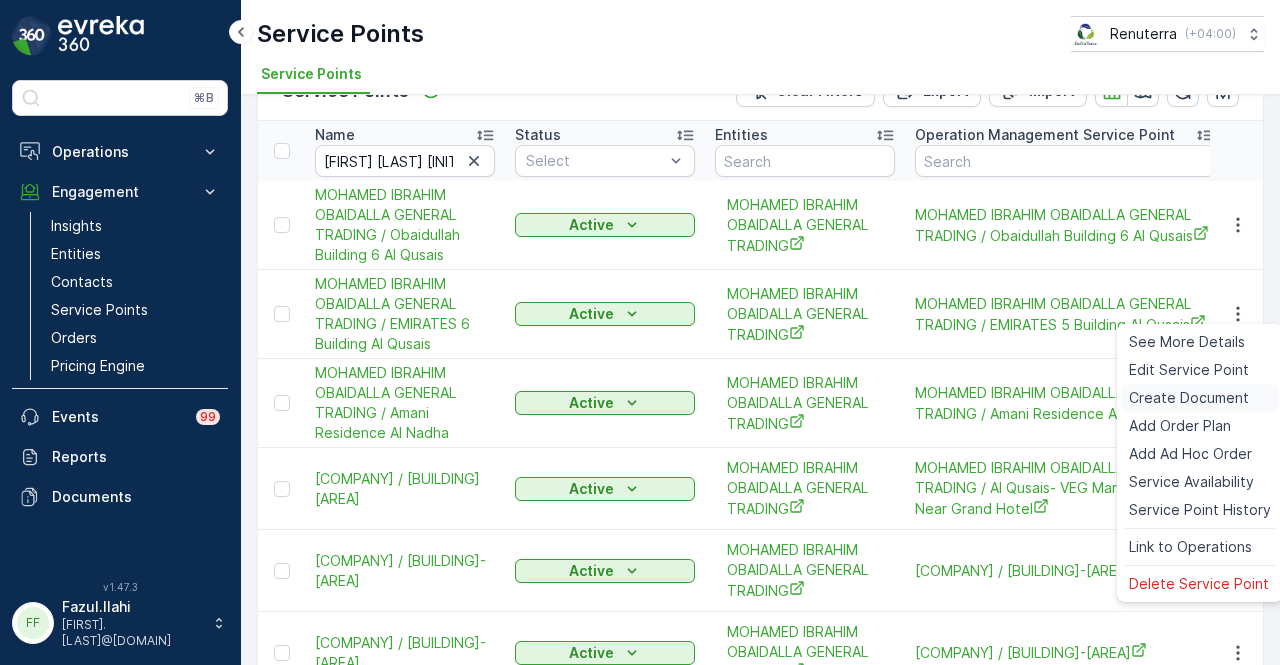 click on "Create Document" at bounding box center (1189, 398) 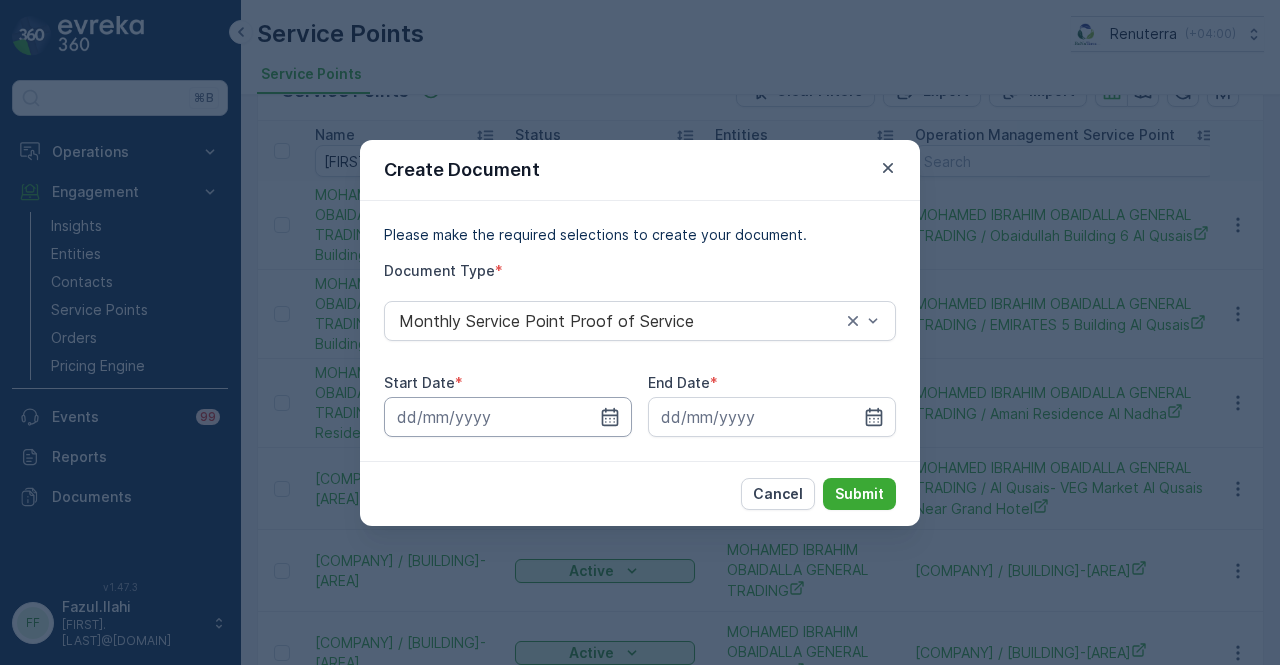 click at bounding box center (508, 417) 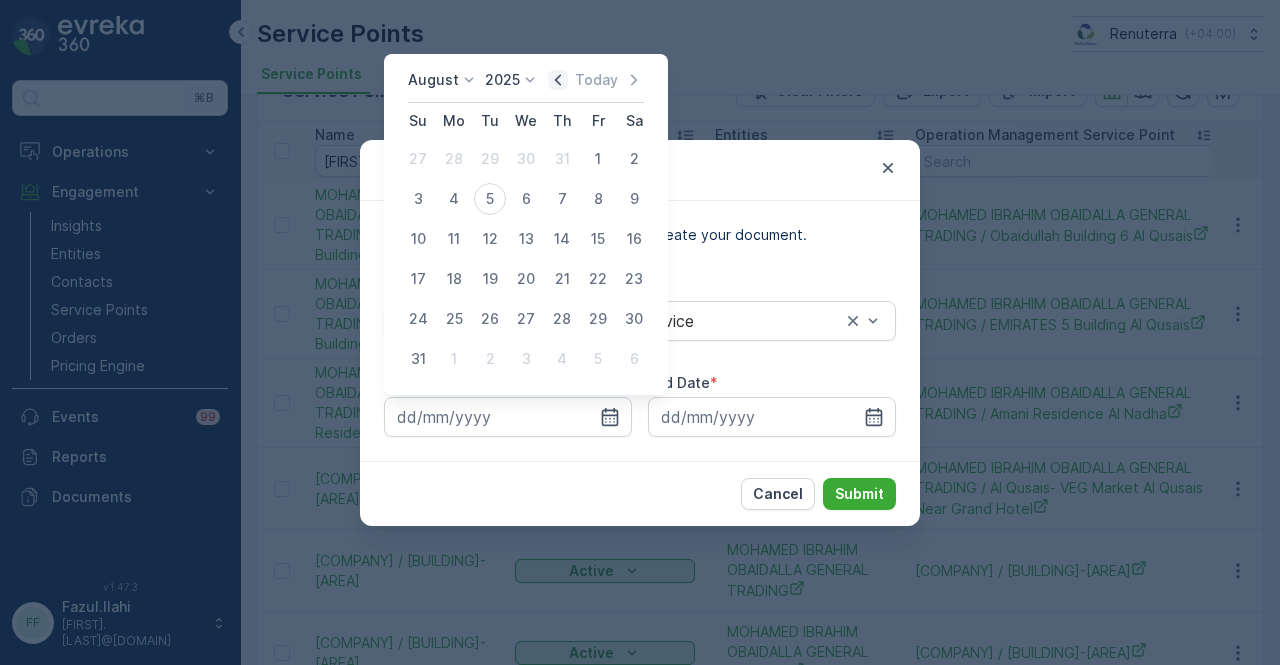 click 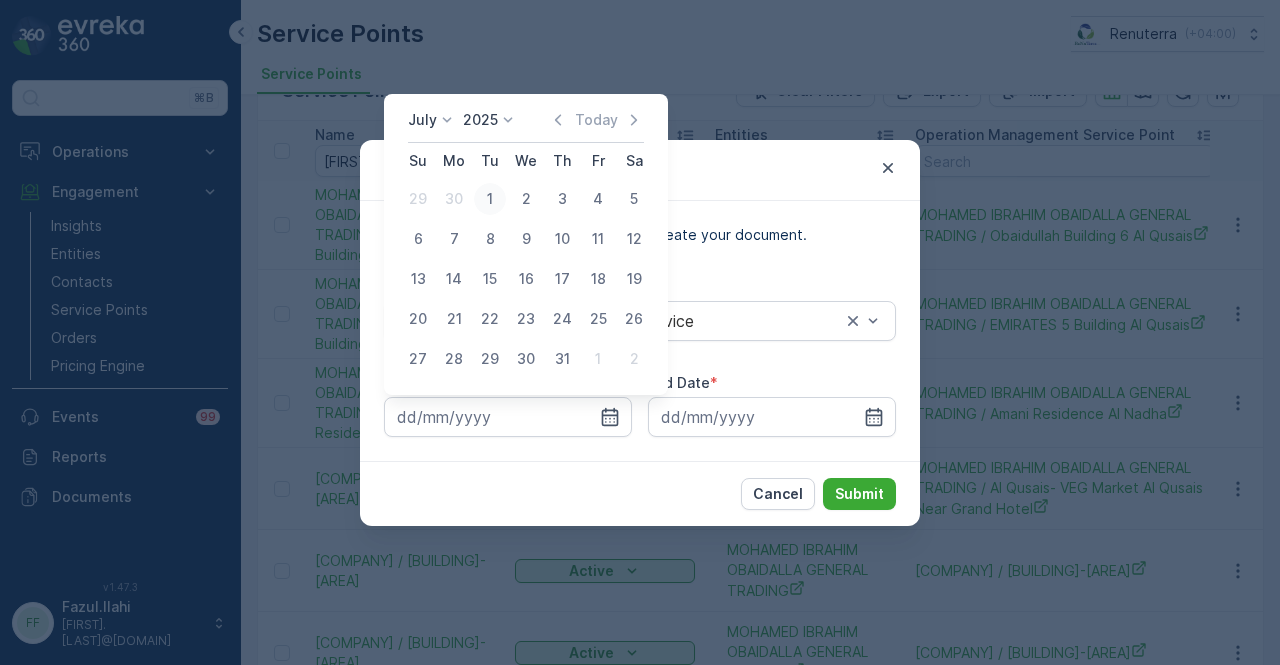 click on "1" at bounding box center [490, 199] 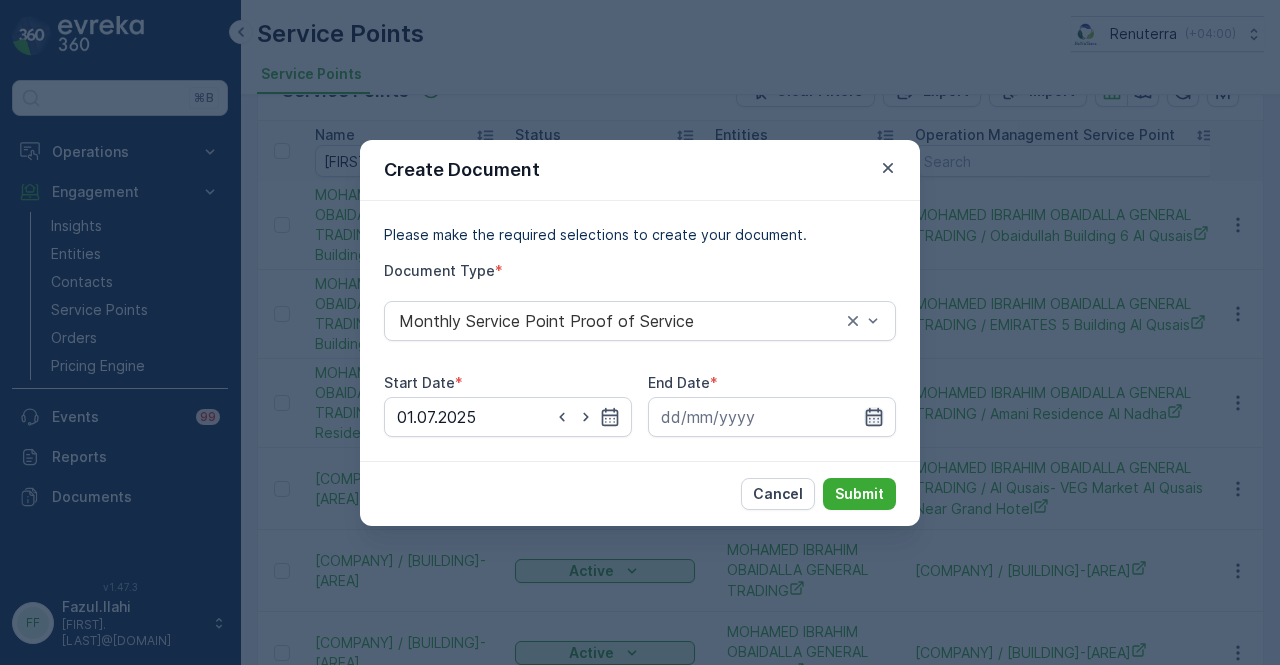 click 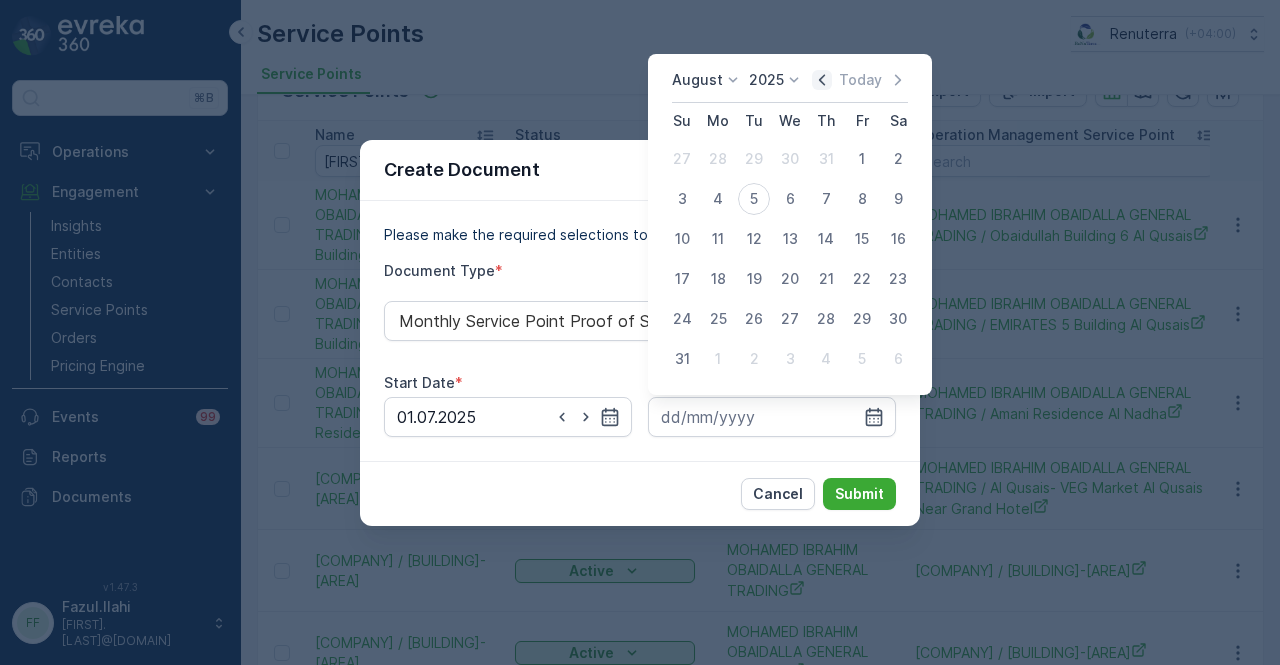 click 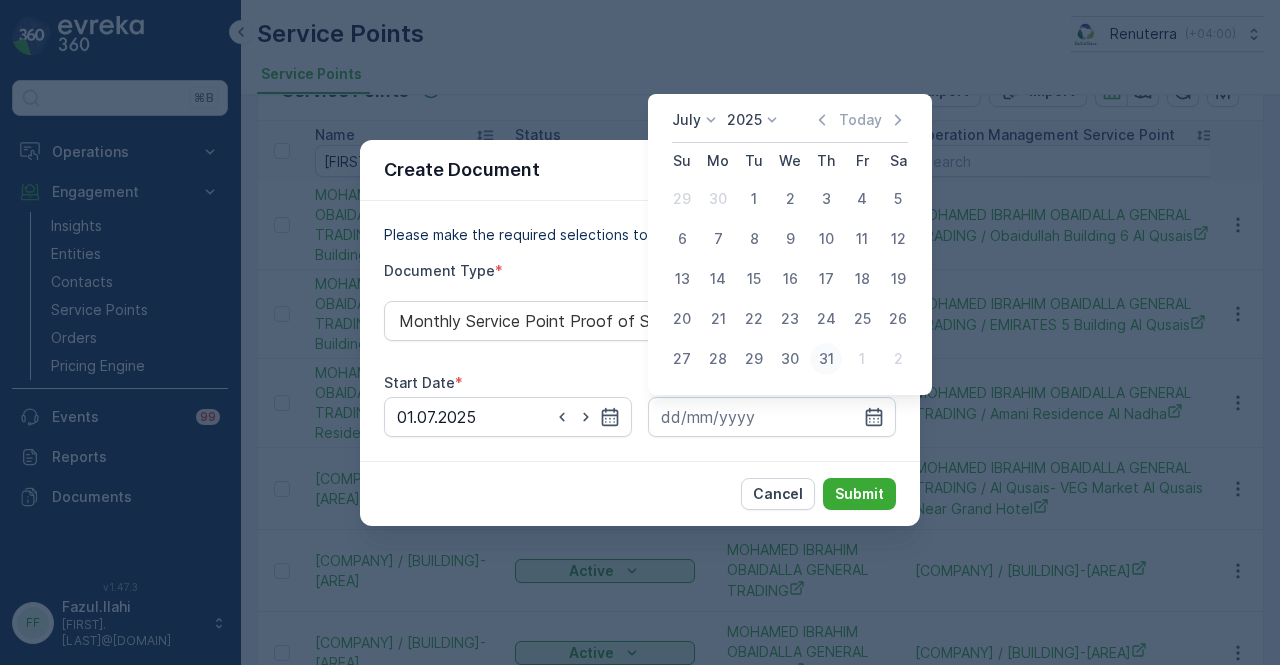 click on "31" at bounding box center [826, 359] 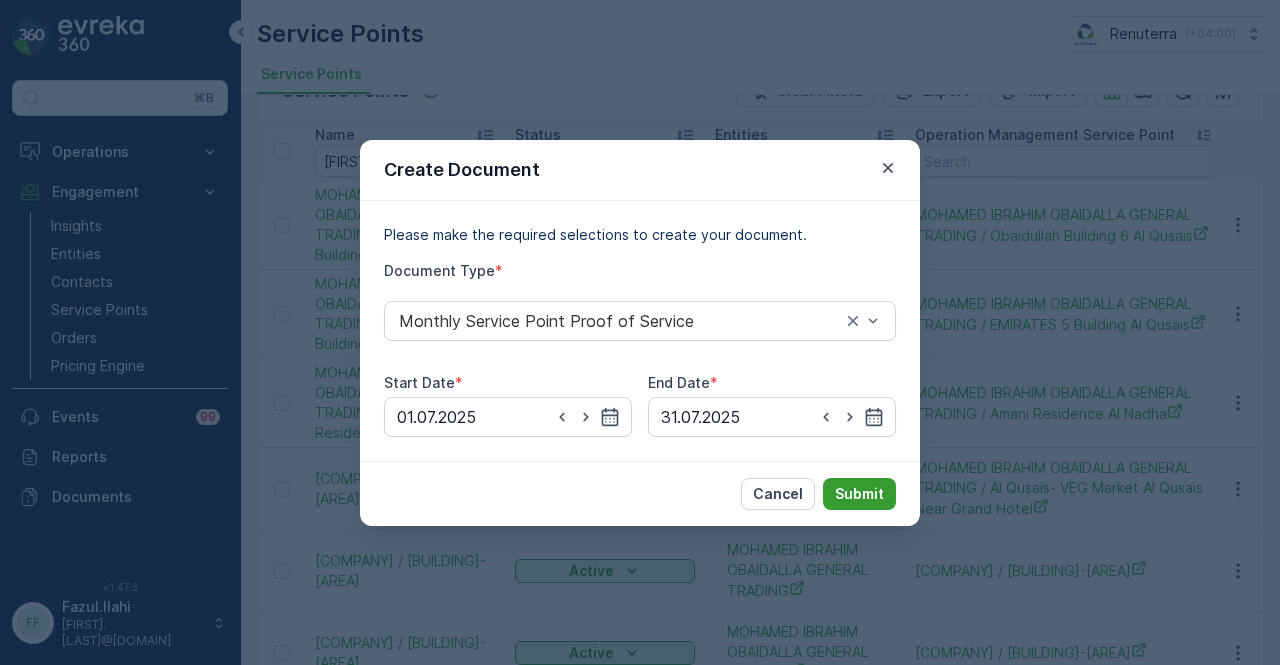 click on "Submit" at bounding box center (859, 494) 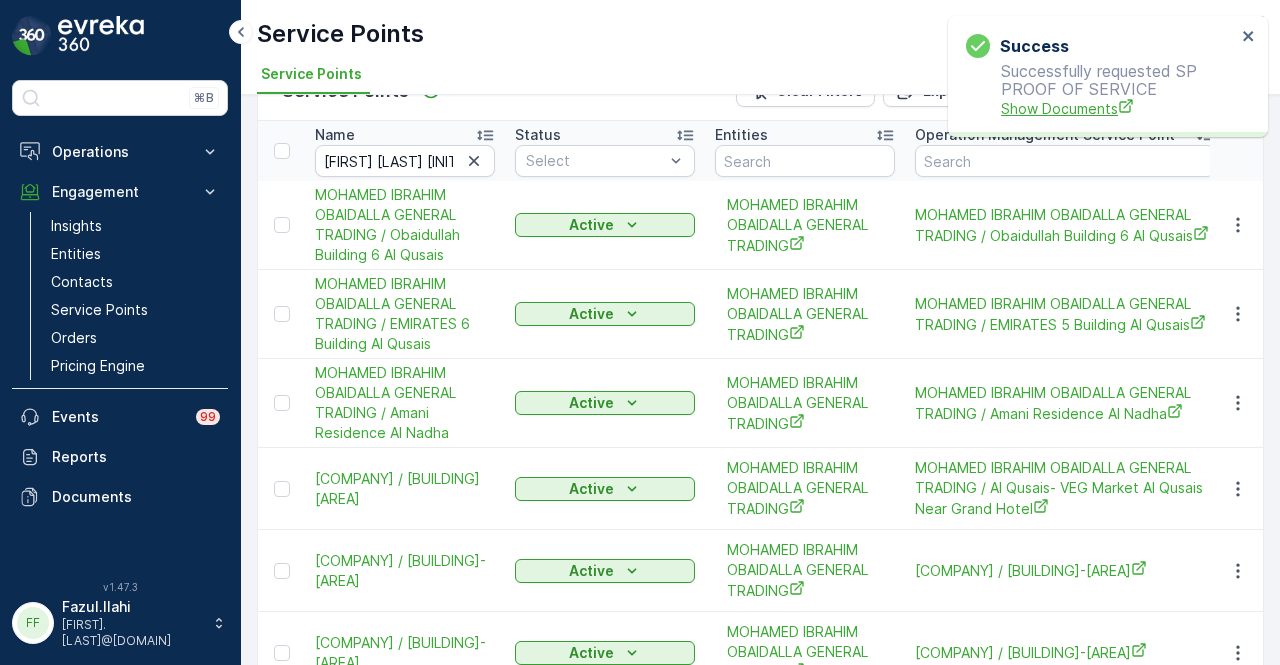 click on "Show Documents" at bounding box center (1118, 108) 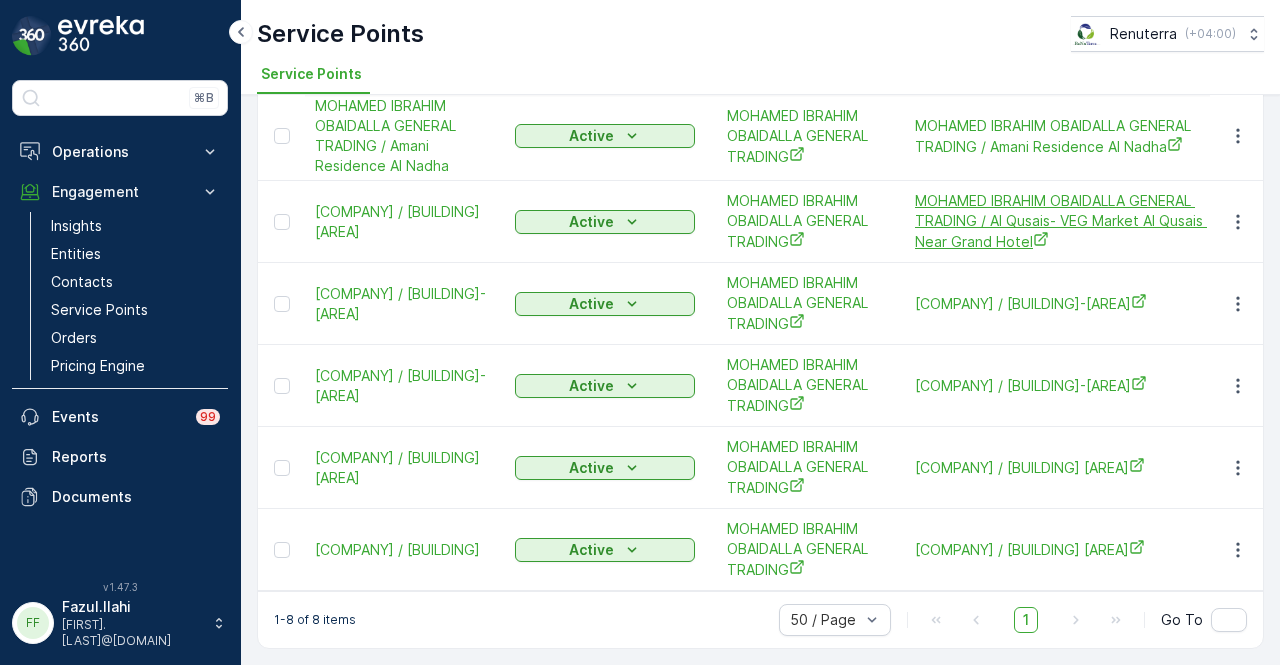 scroll, scrollTop: 351, scrollLeft: 0, axis: vertical 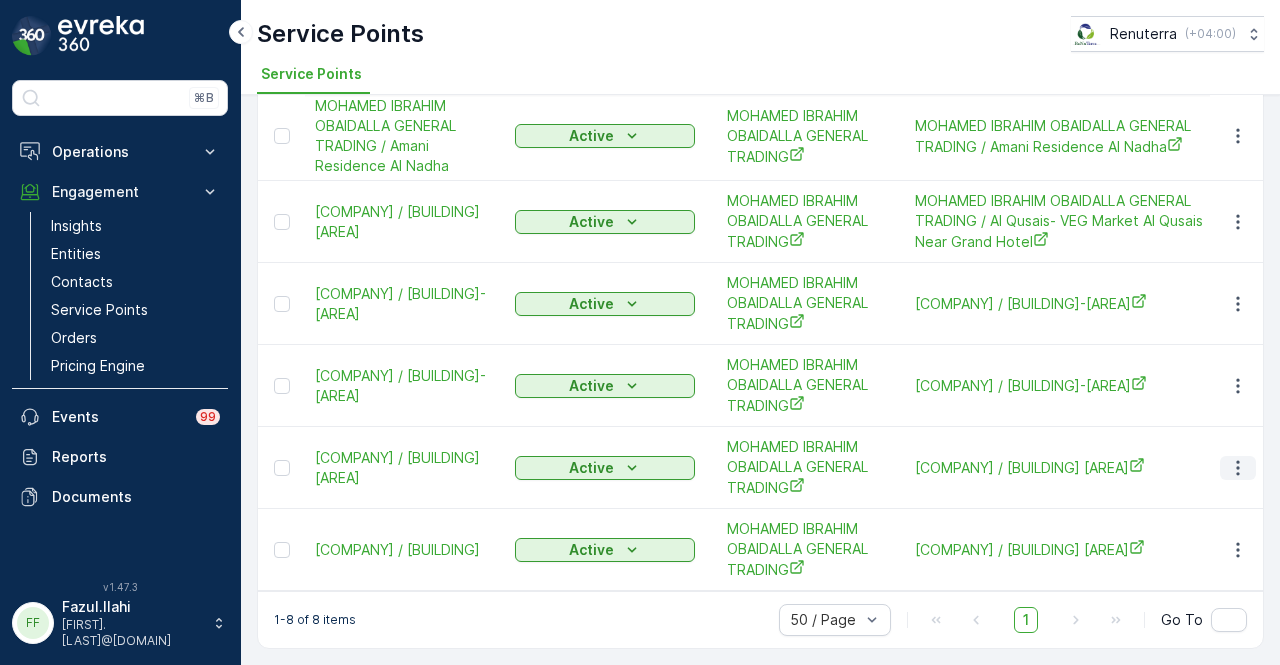 click 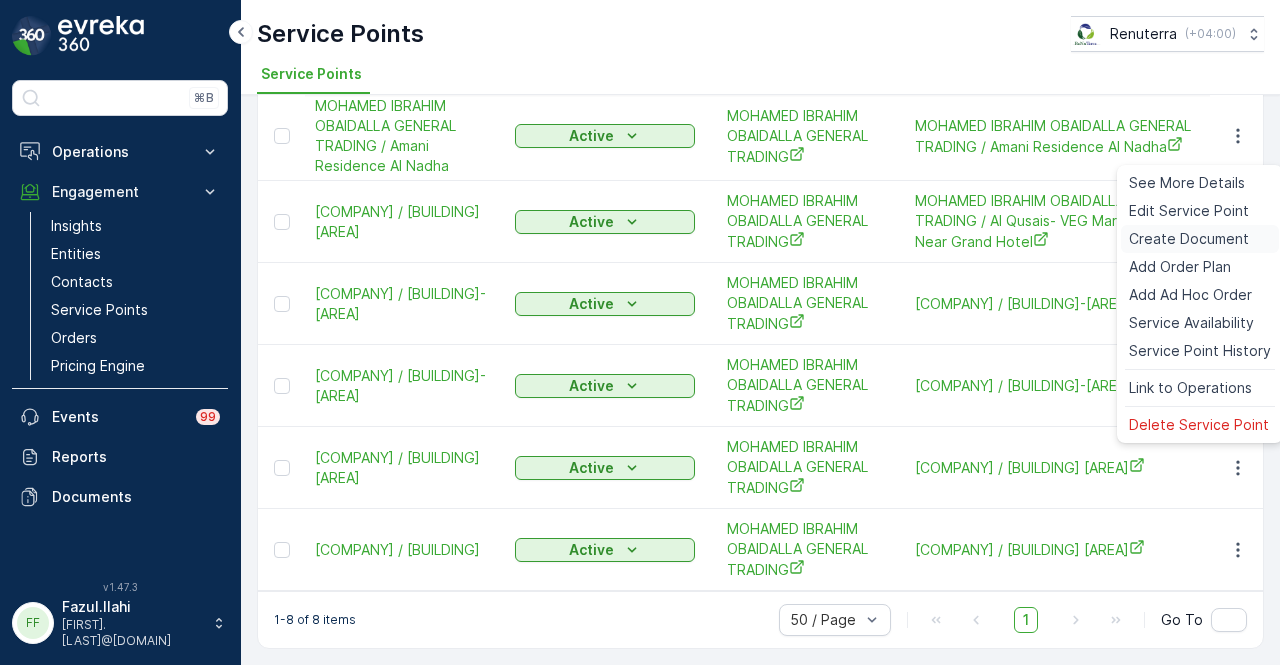 click on "Create Document" at bounding box center [1189, 239] 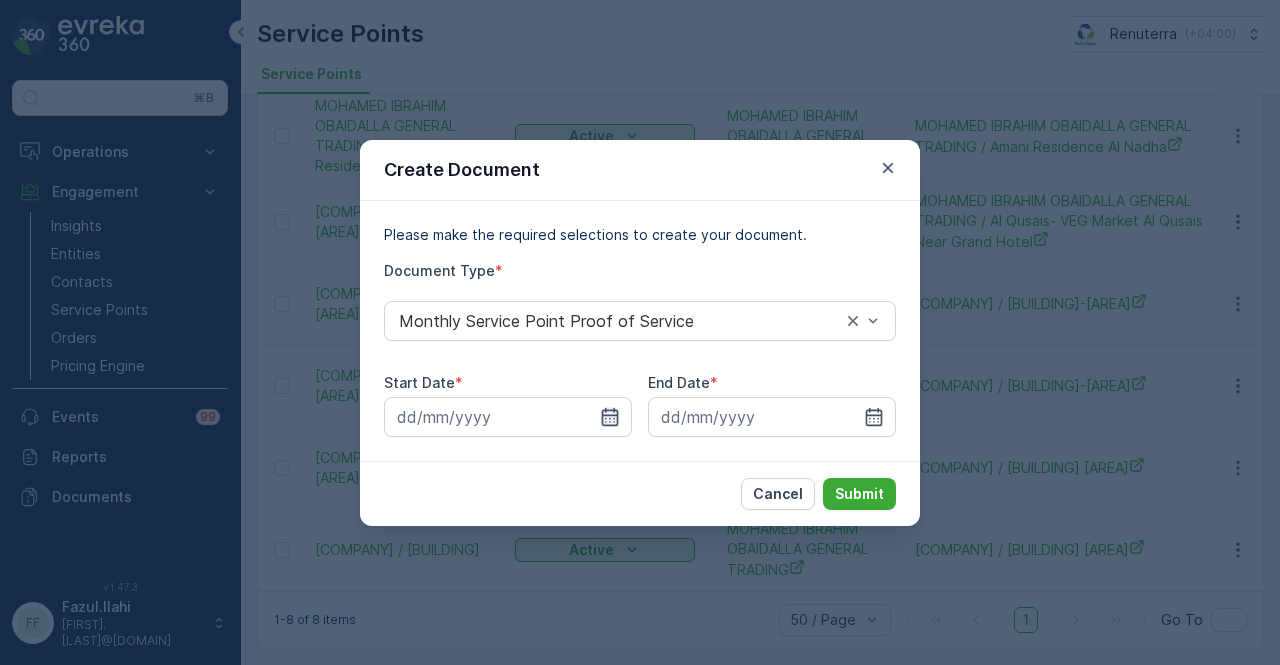 click 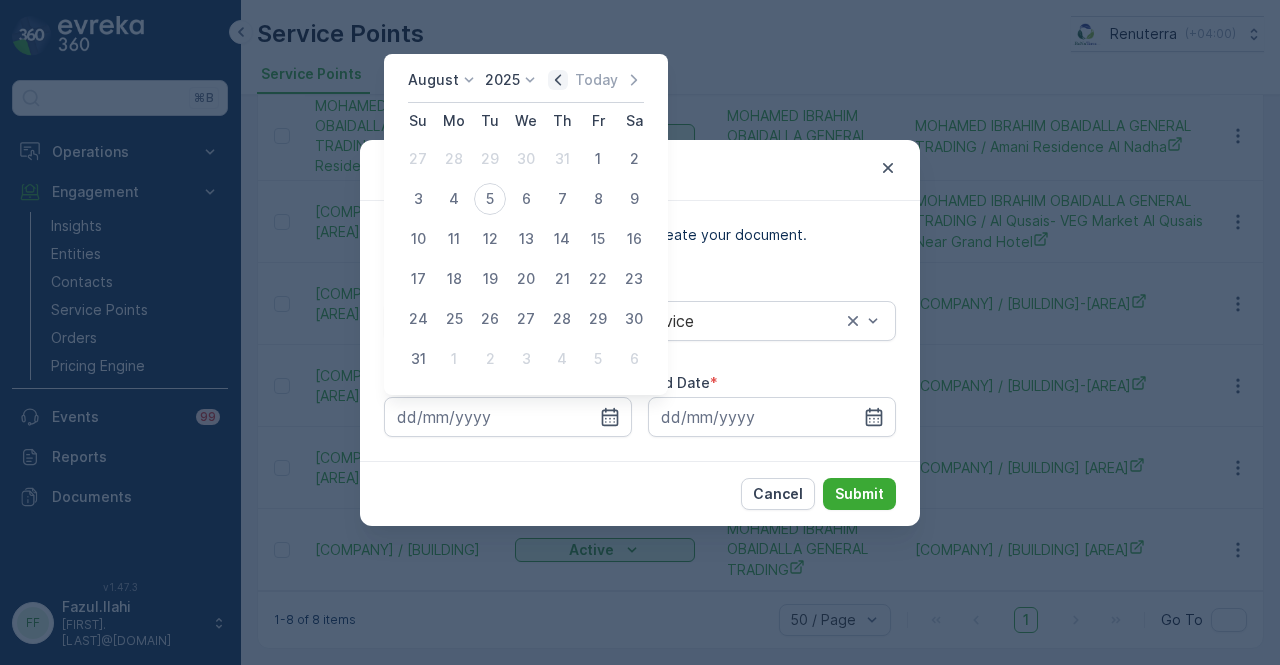 click 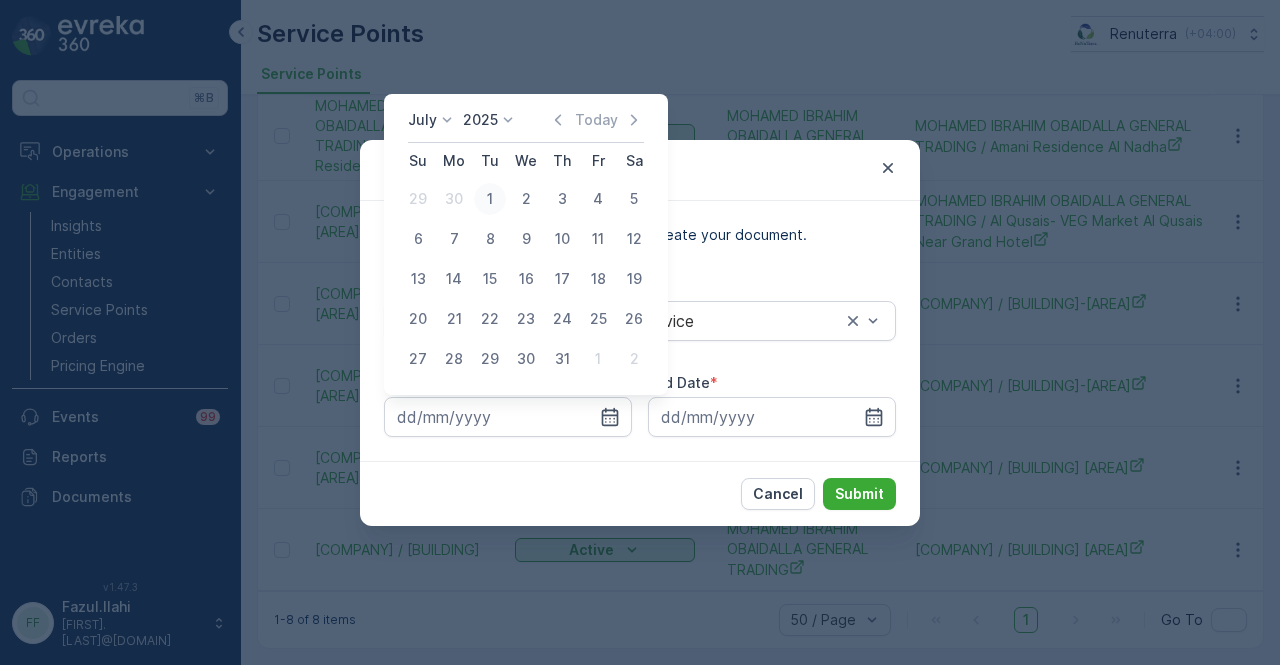 click on "1" at bounding box center (490, 199) 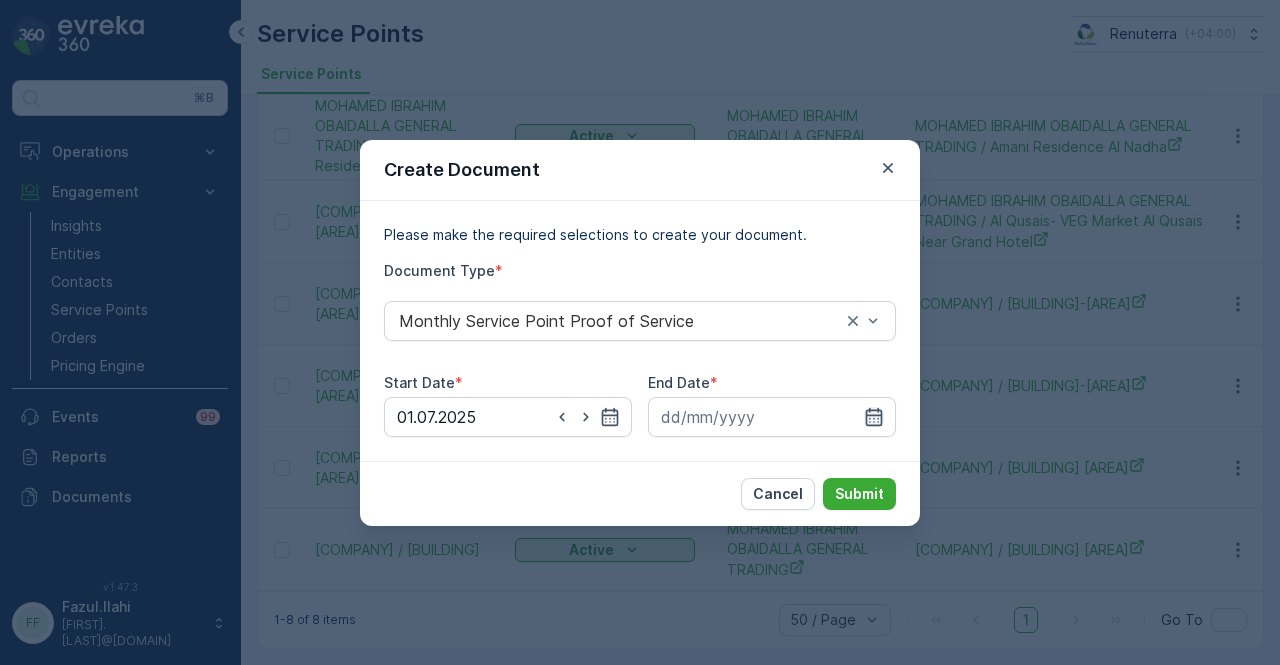 click 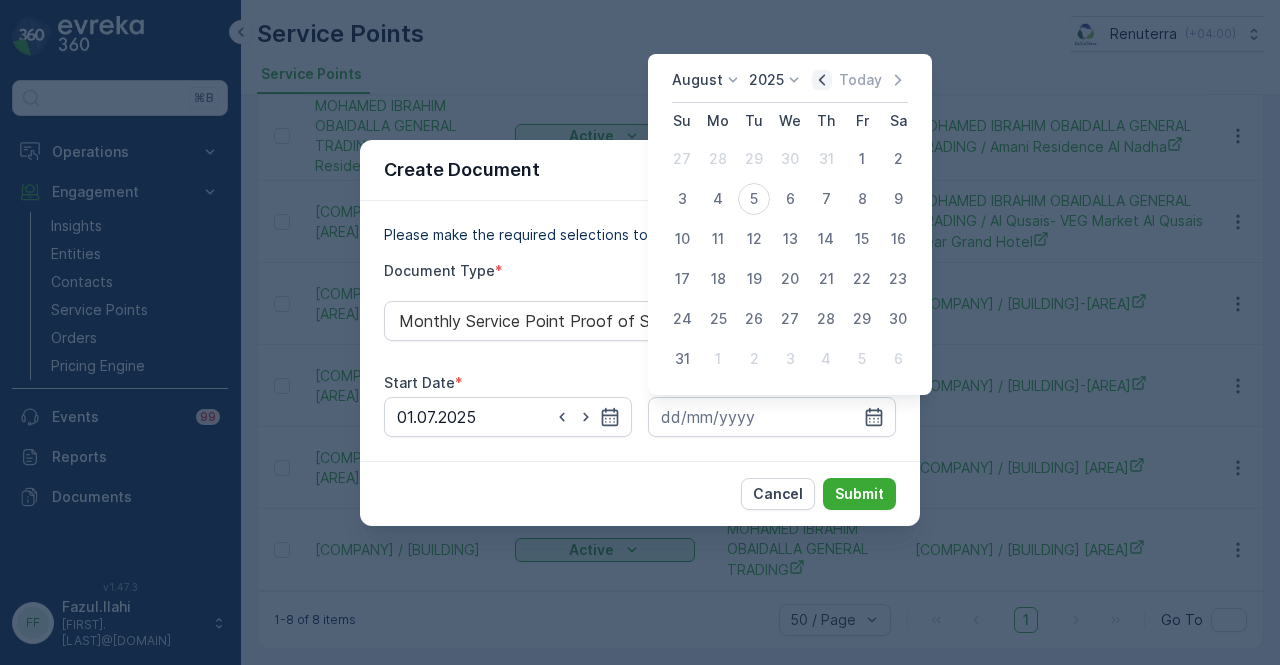 click 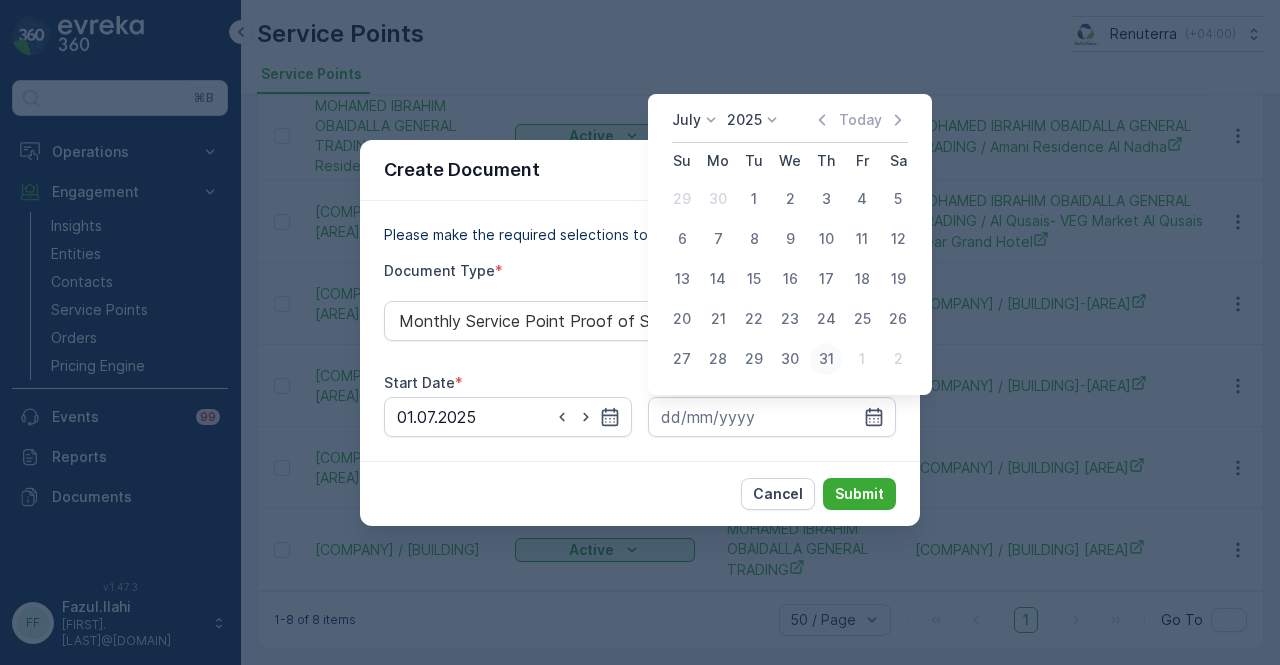 click on "31" at bounding box center (826, 359) 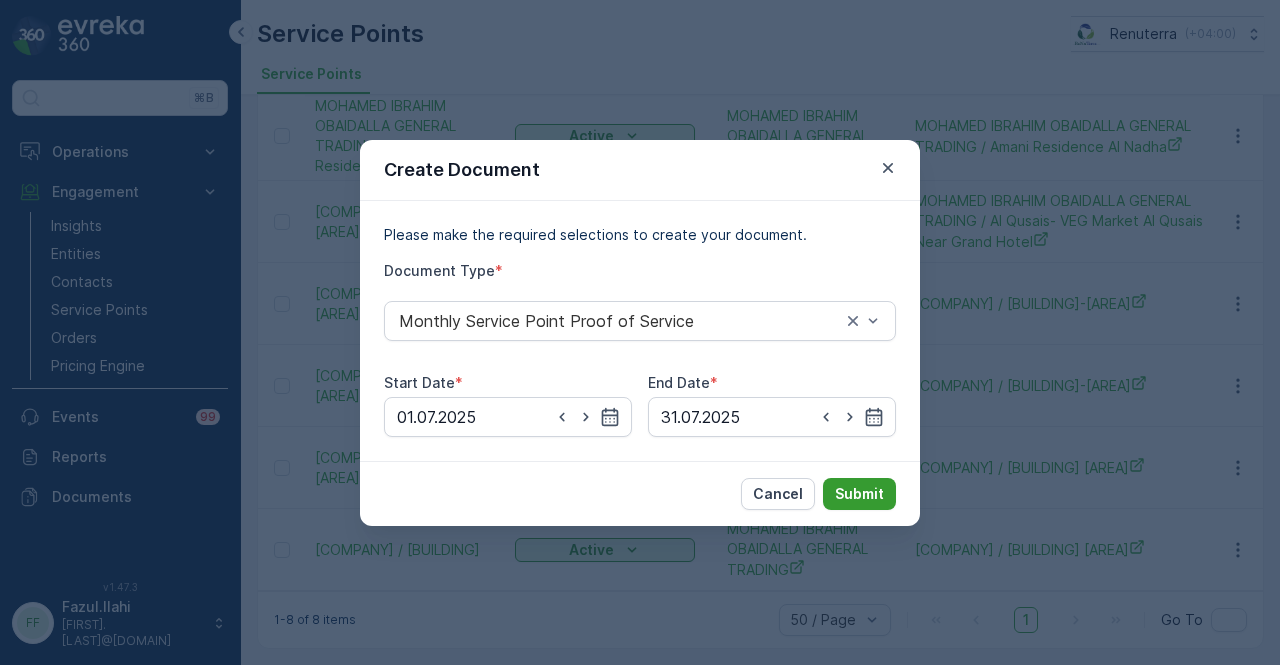 click on "Submit" at bounding box center [859, 494] 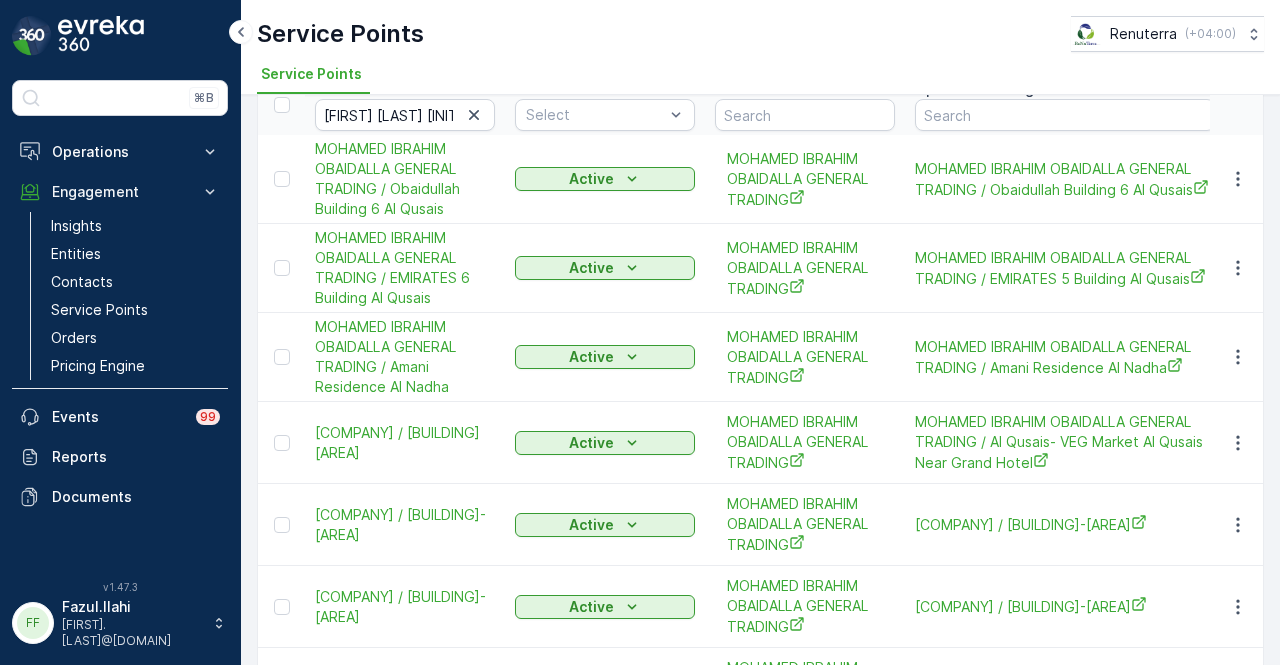 scroll, scrollTop: 51, scrollLeft: 0, axis: vertical 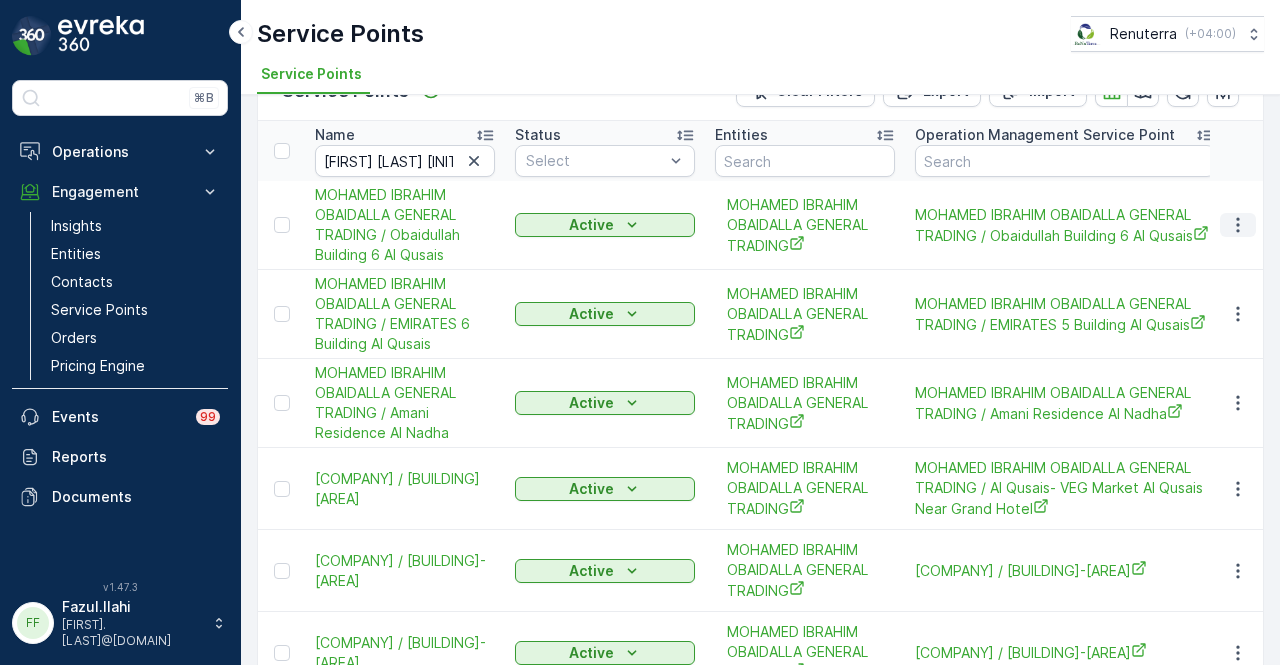 click at bounding box center [1238, 225] 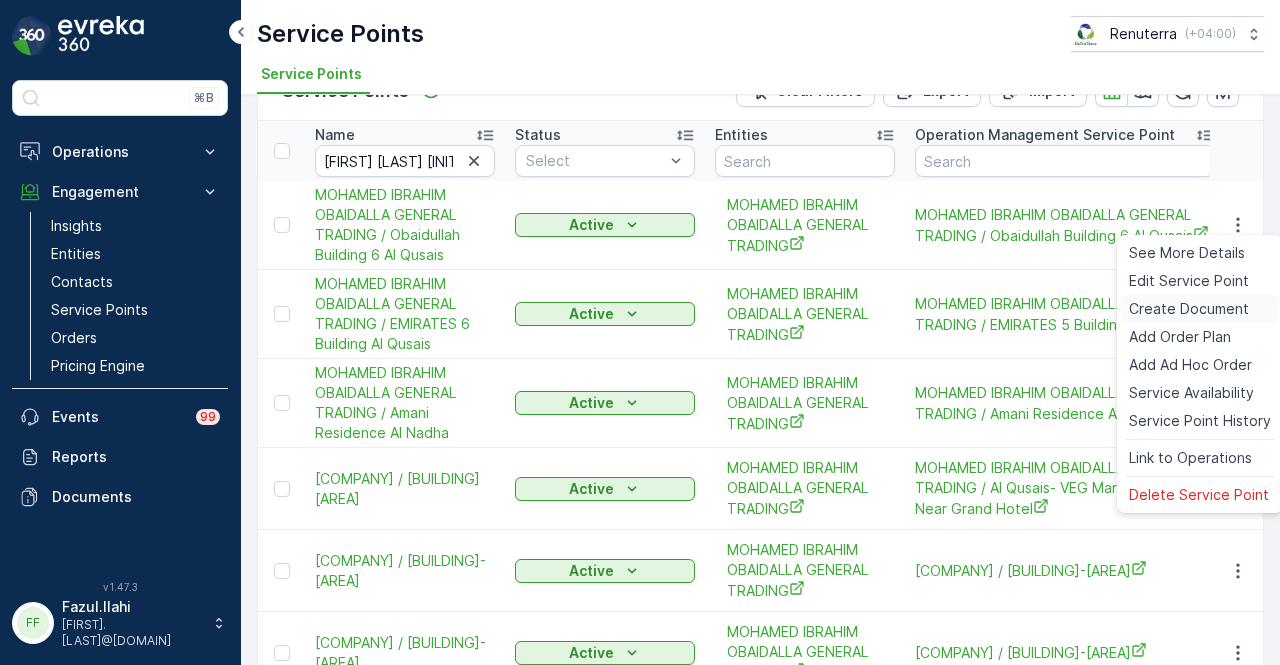 click on "Create Document" at bounding box center (1200, 309) 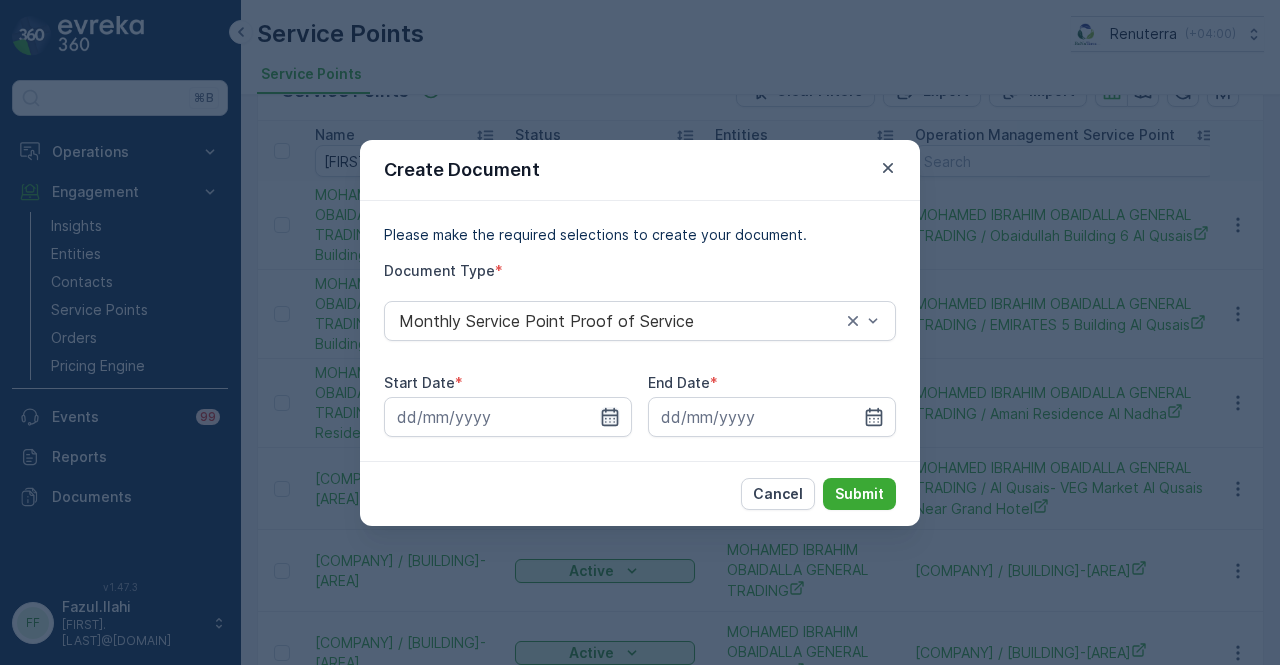click 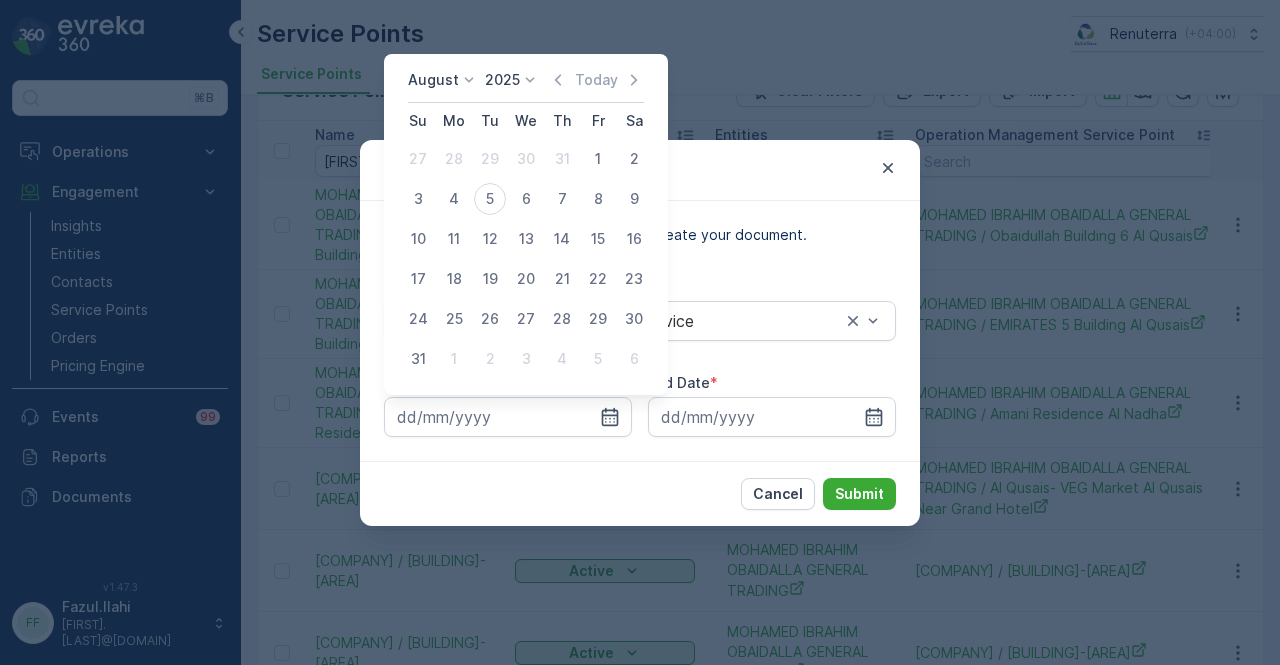click on "August 2025 Today" at bounding box center [526, 86] 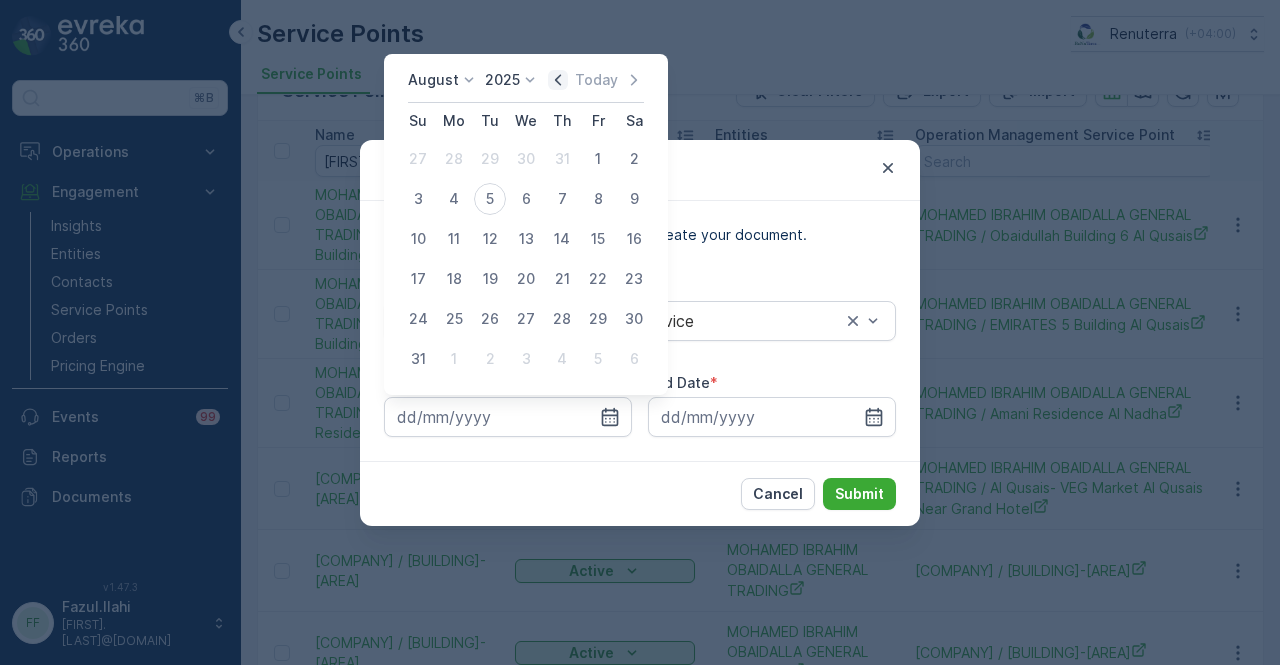 click 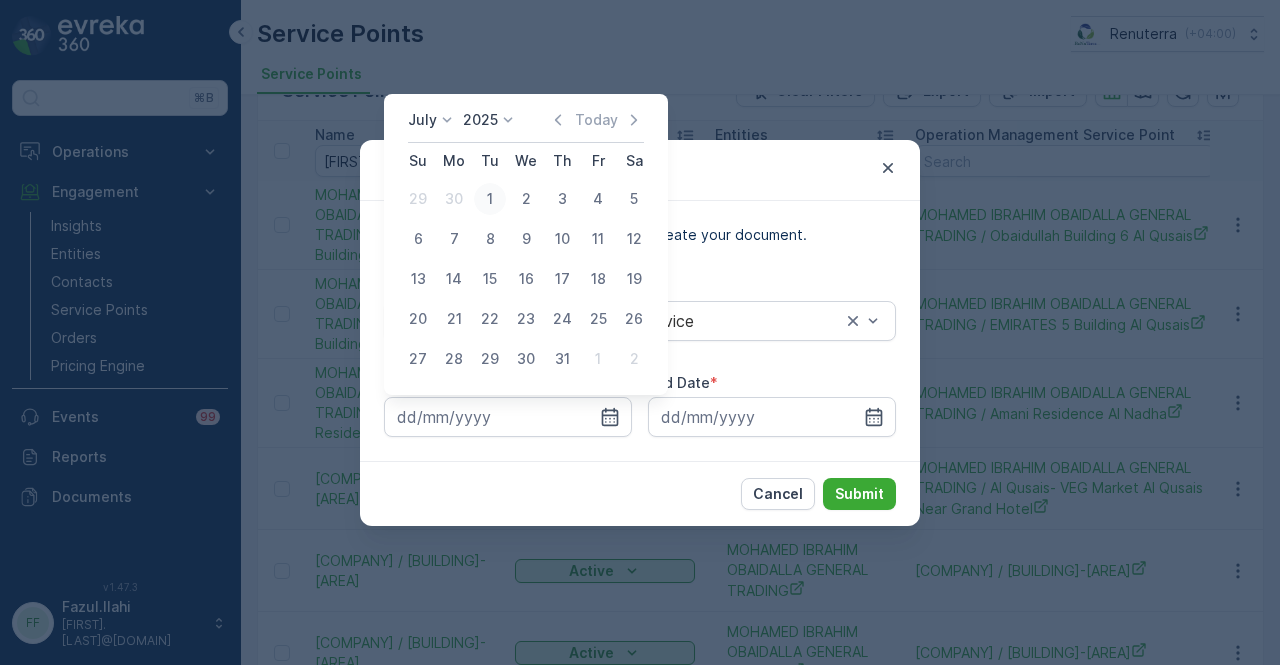 click on "1" at bounding box center (490, 199) 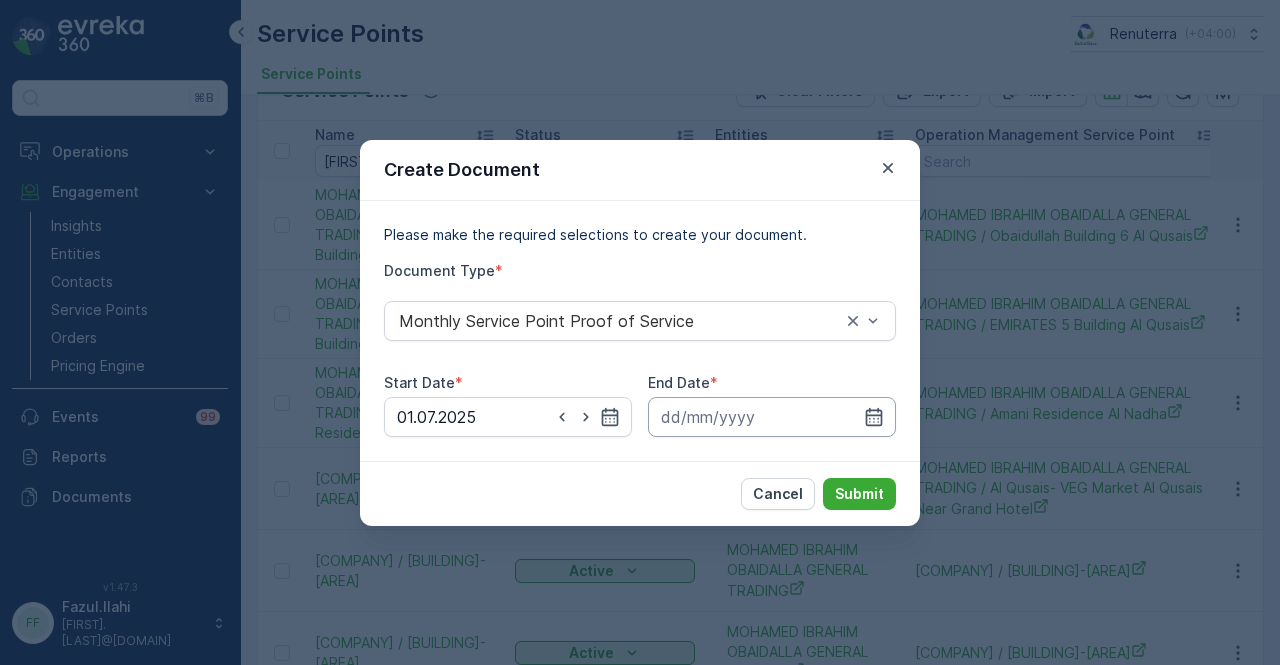 drag, startPoint x: 880, startPoint y: 427, endPoint x: 879, endPoint y: 398, distance: 29.017237 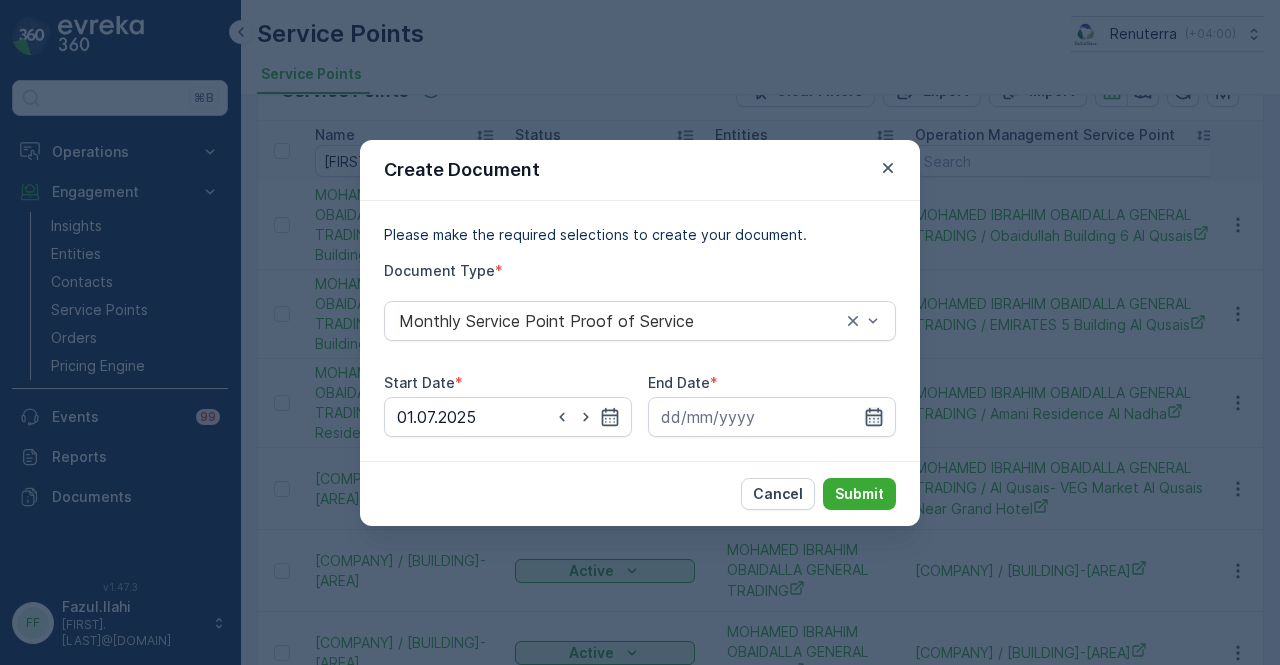 click 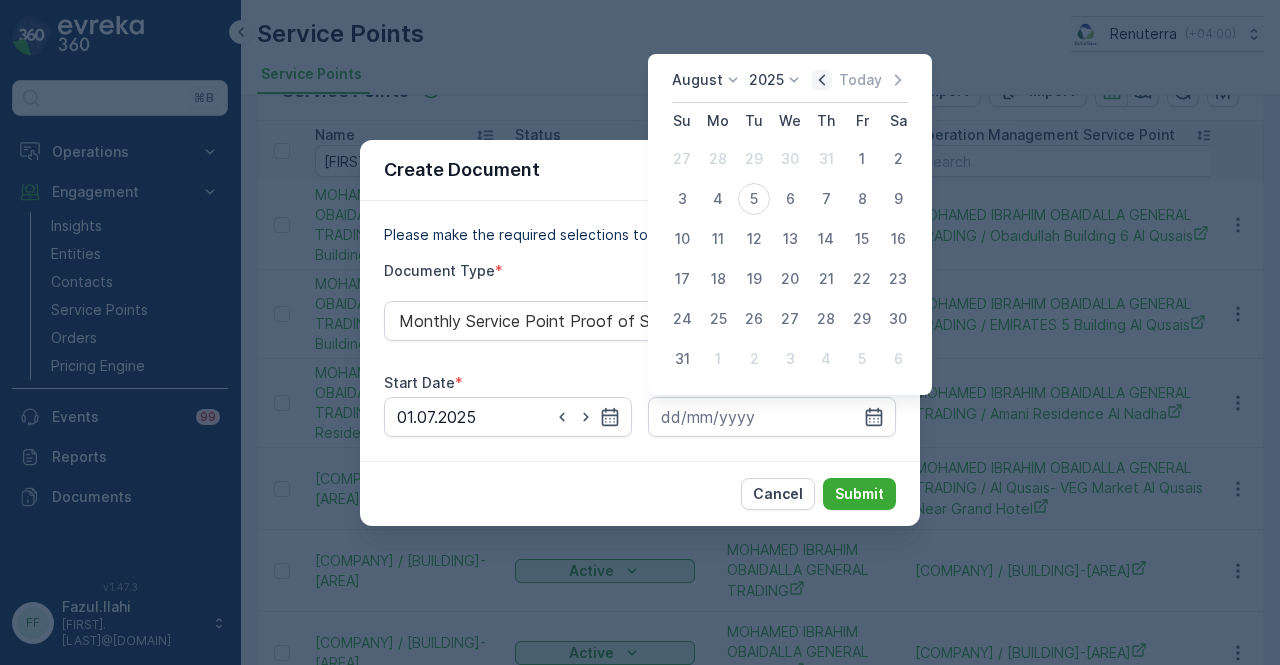 click 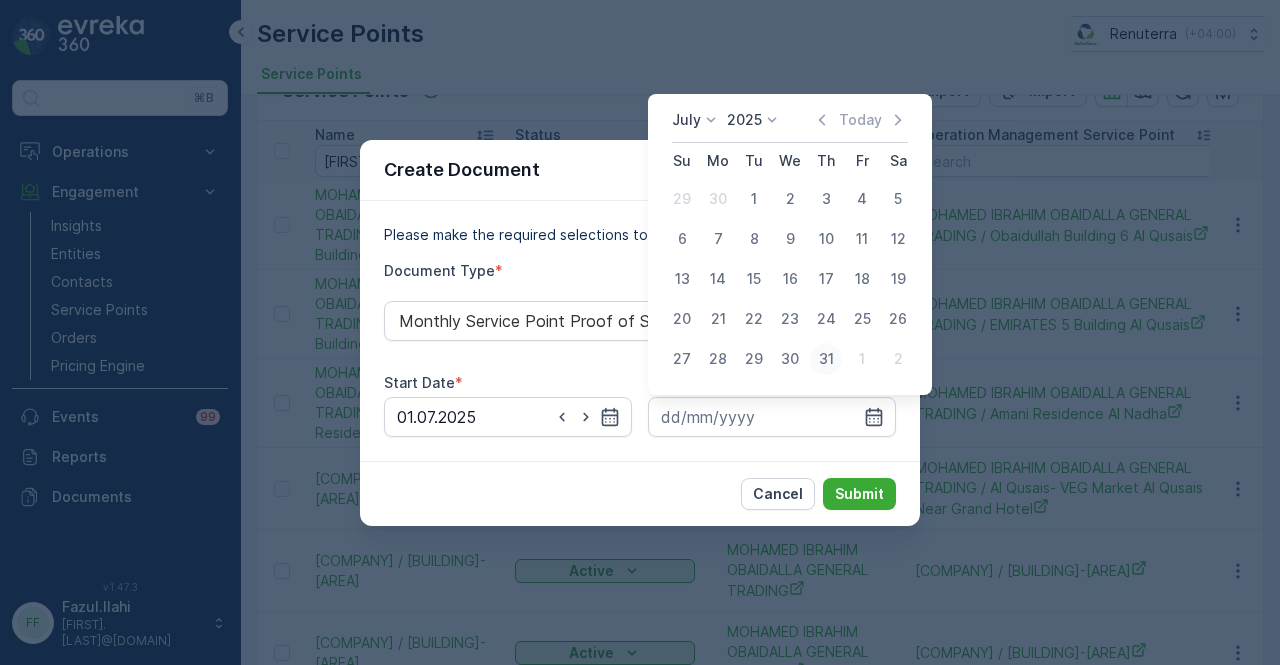 click on "31" at bounding box center [826, 359] 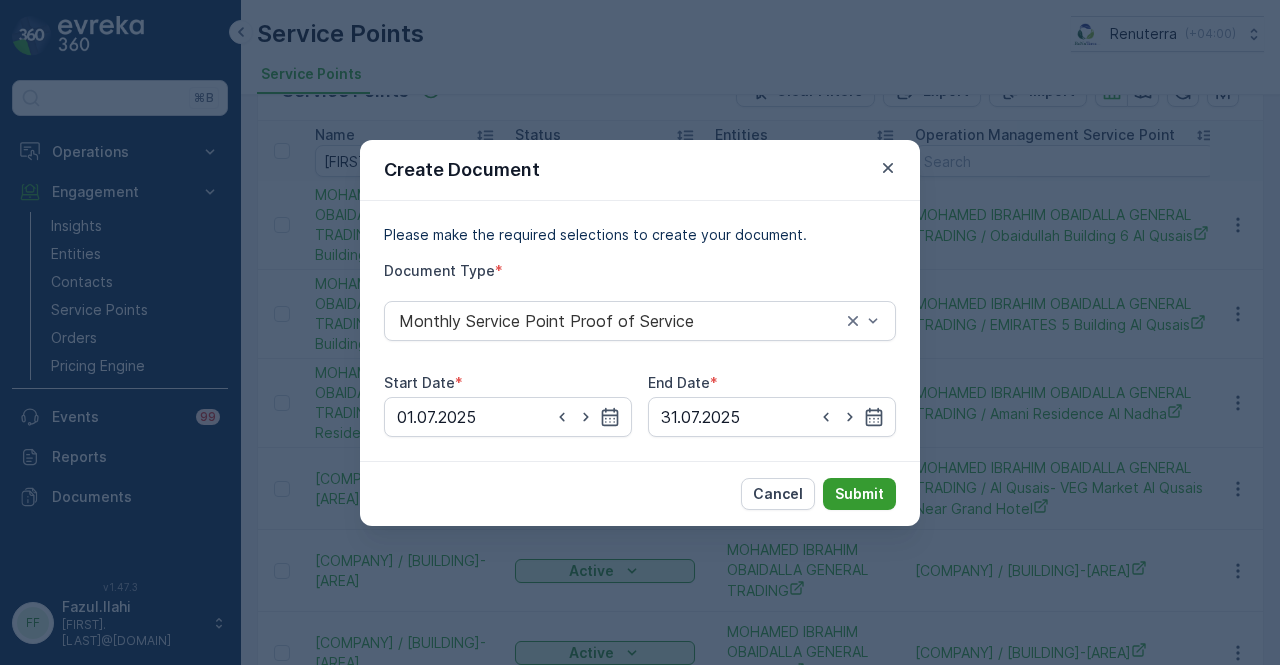 click on "Submit" at bounding box center (859, 494) 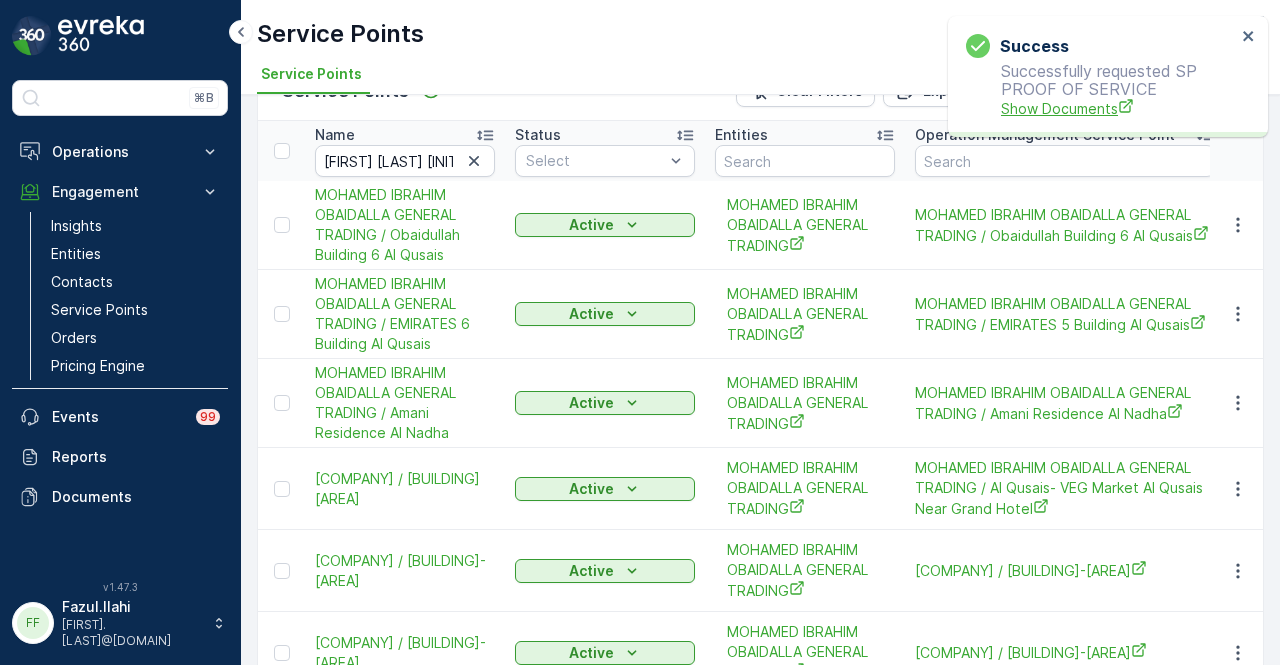 click on "Show Documents" at bounding box center (1118, 108) 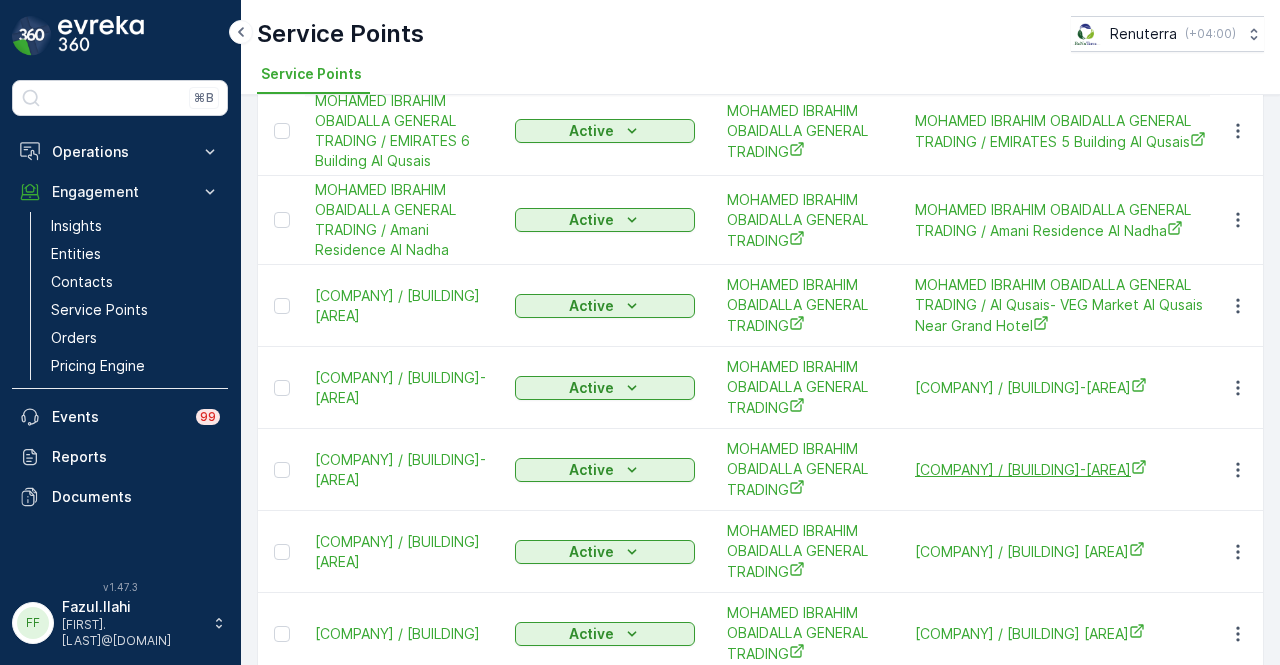 scroll, scrollTop: 351, scrollLeft: 0, axis: vertical 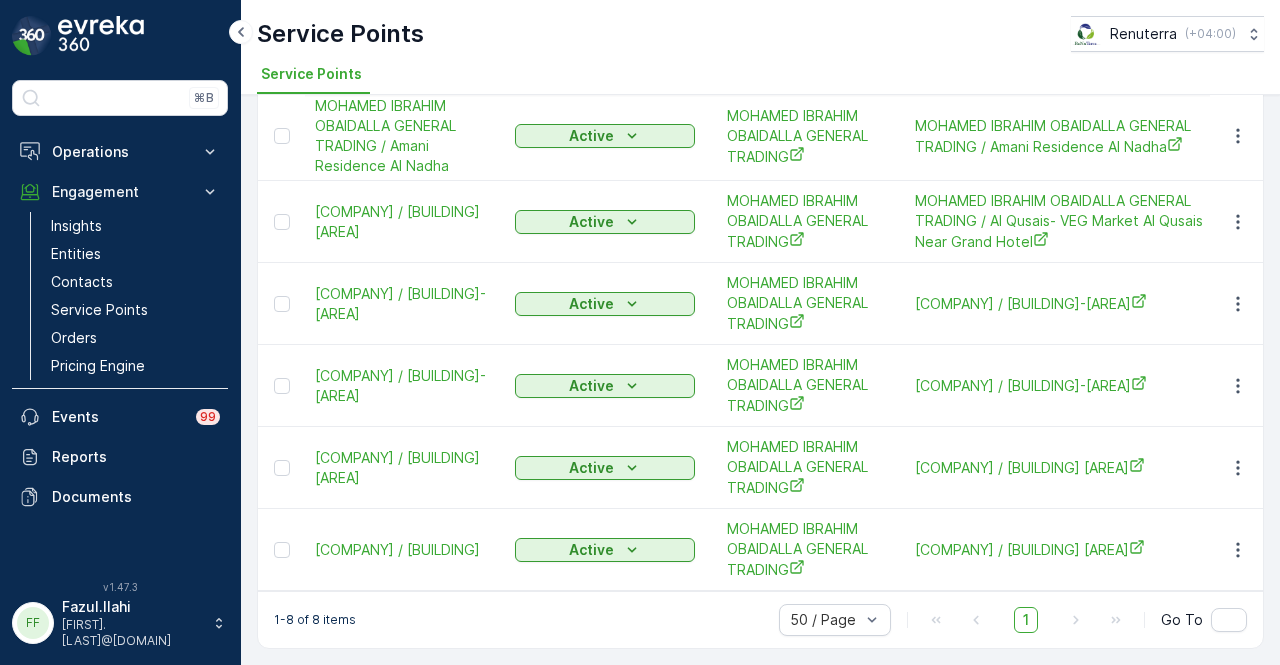 click at bounding box center (1237, 550) 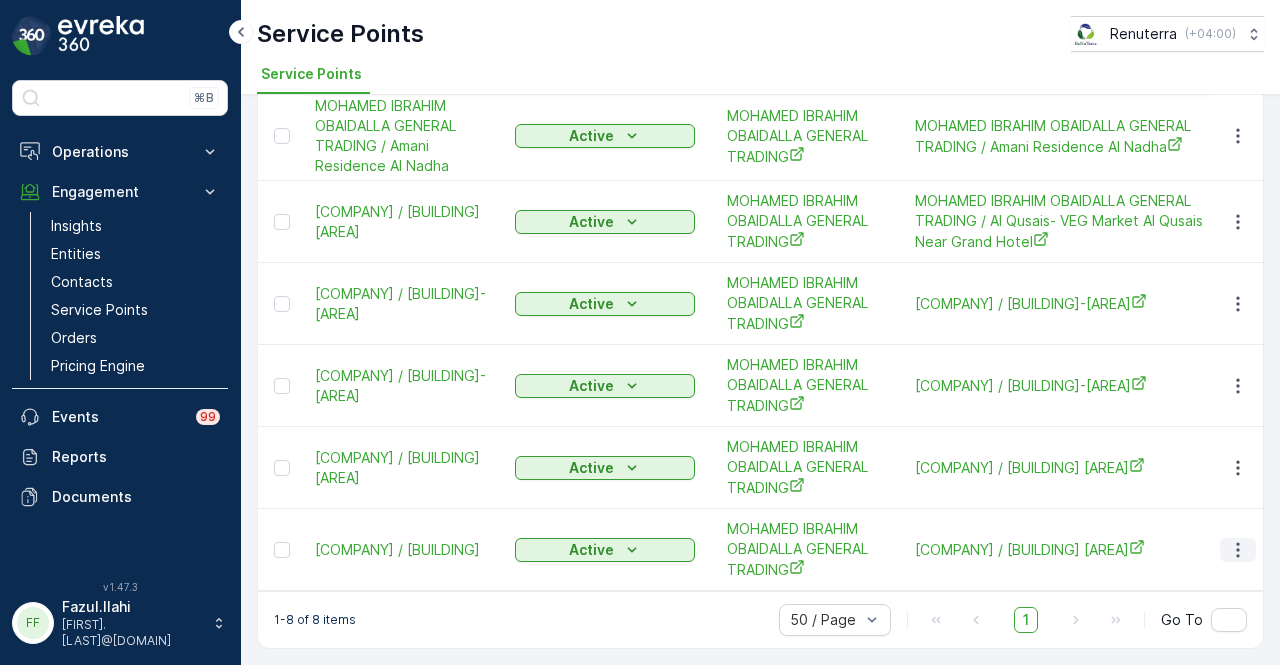 click 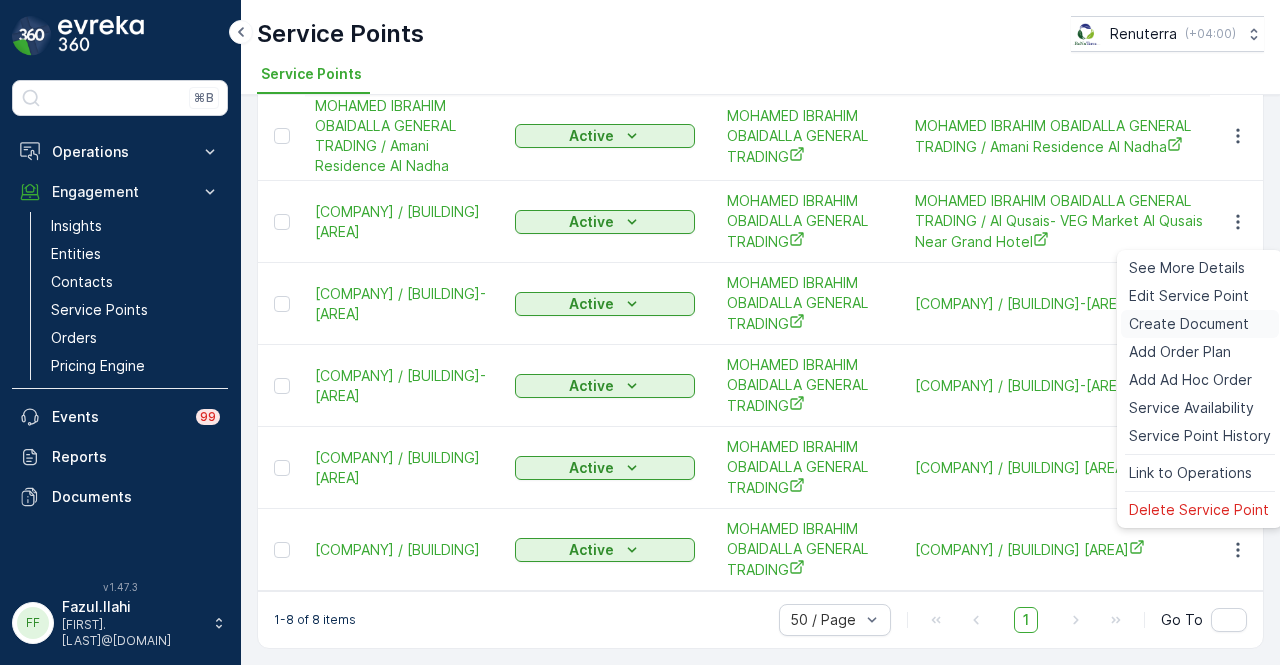 click on "Create Document" at bounding box center (1189, 324) 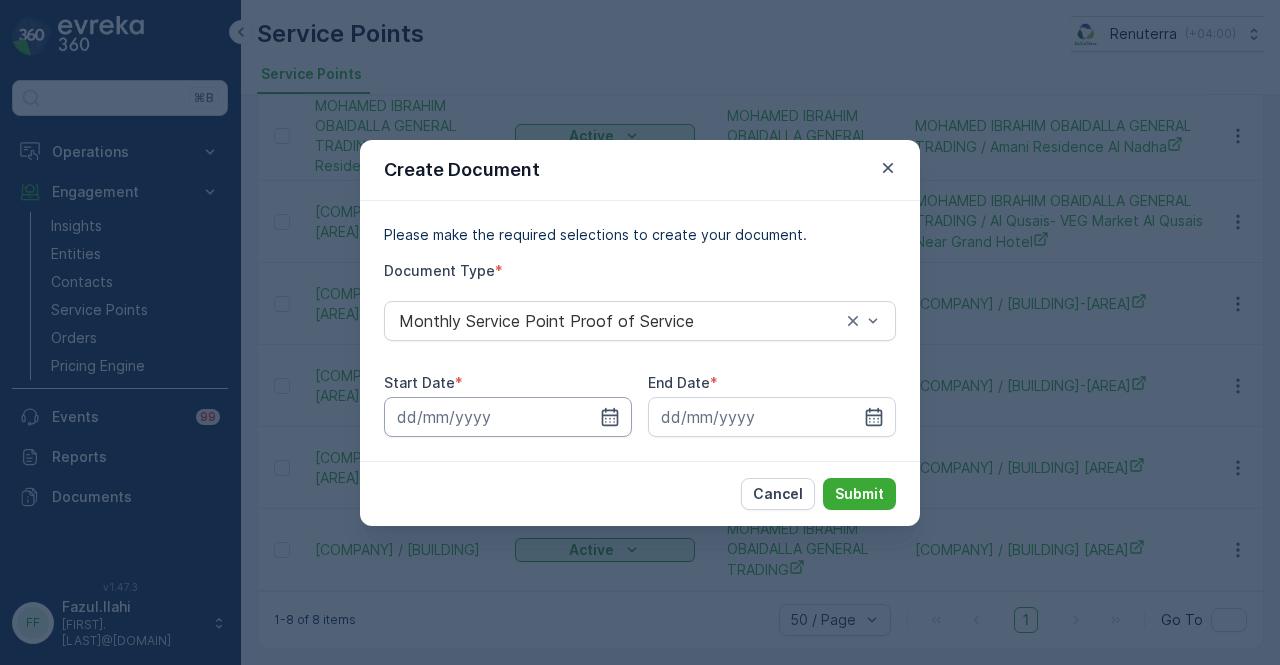 click at bounding box center (508, 417) 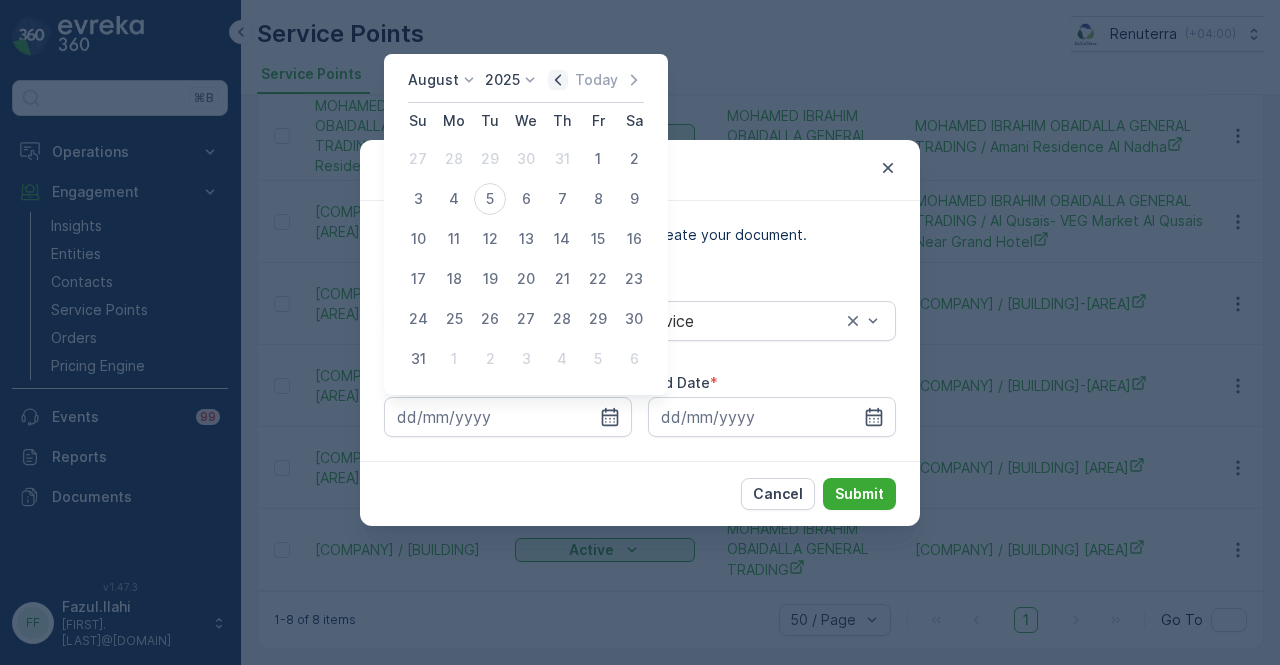 click 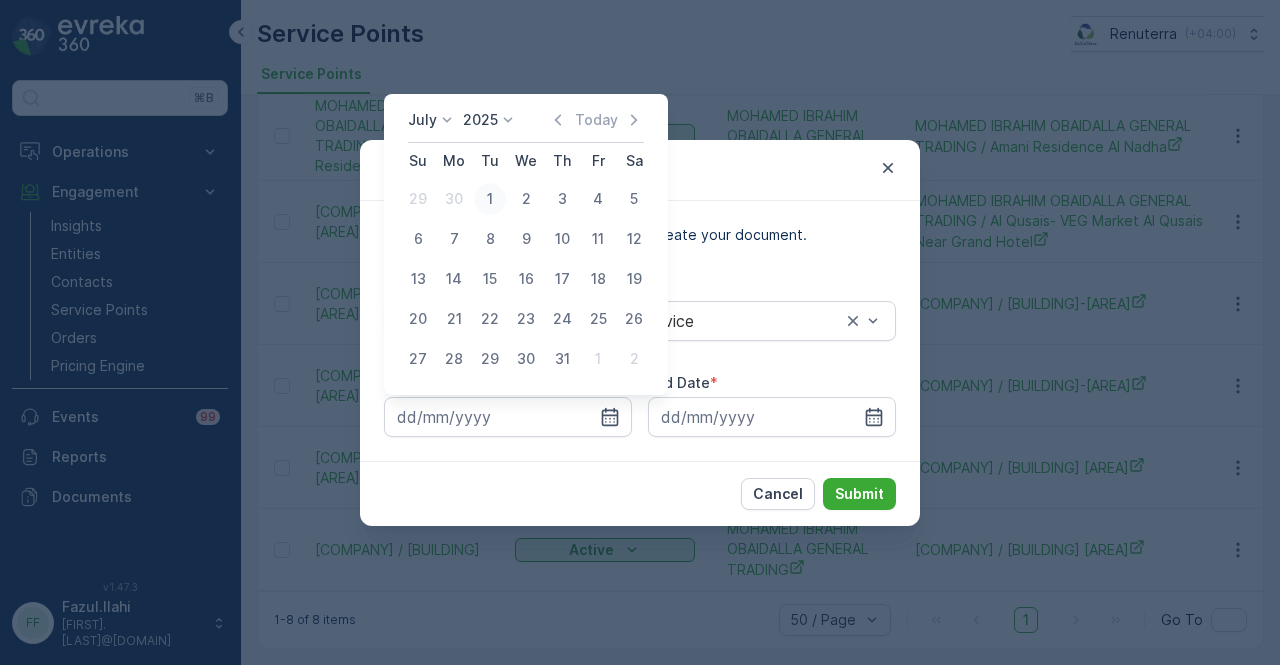 click on "1" at bounding box center [490, 199] 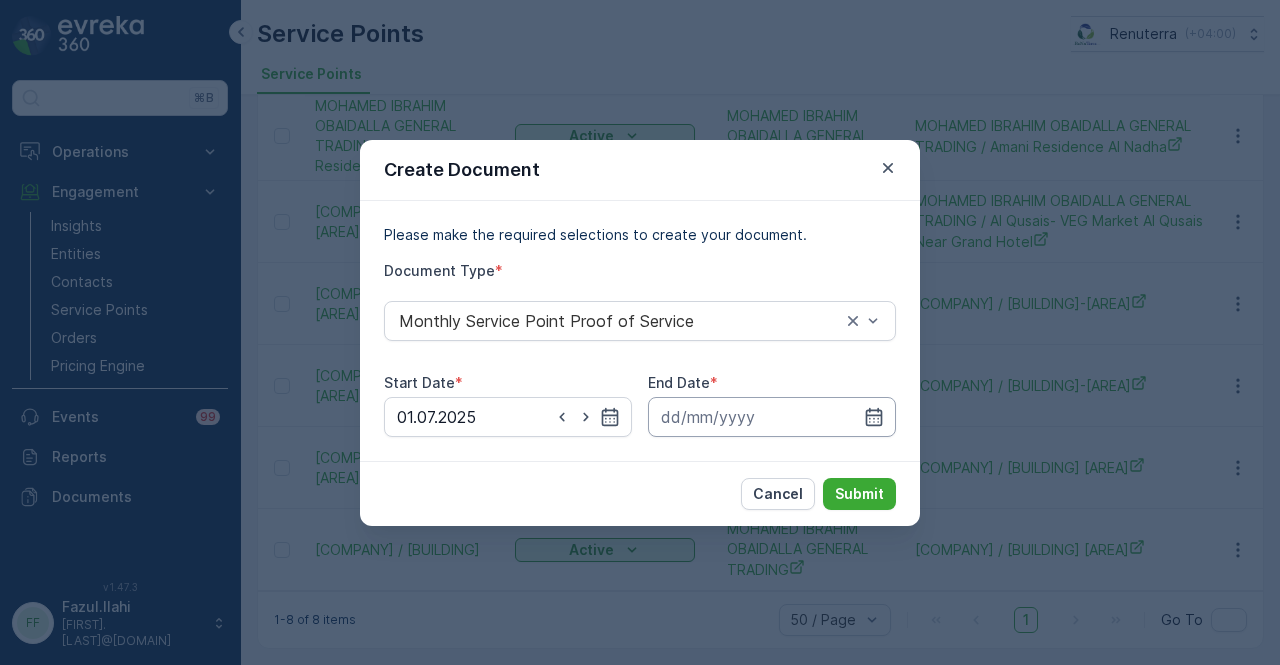 click at bounding box center [772, 417] 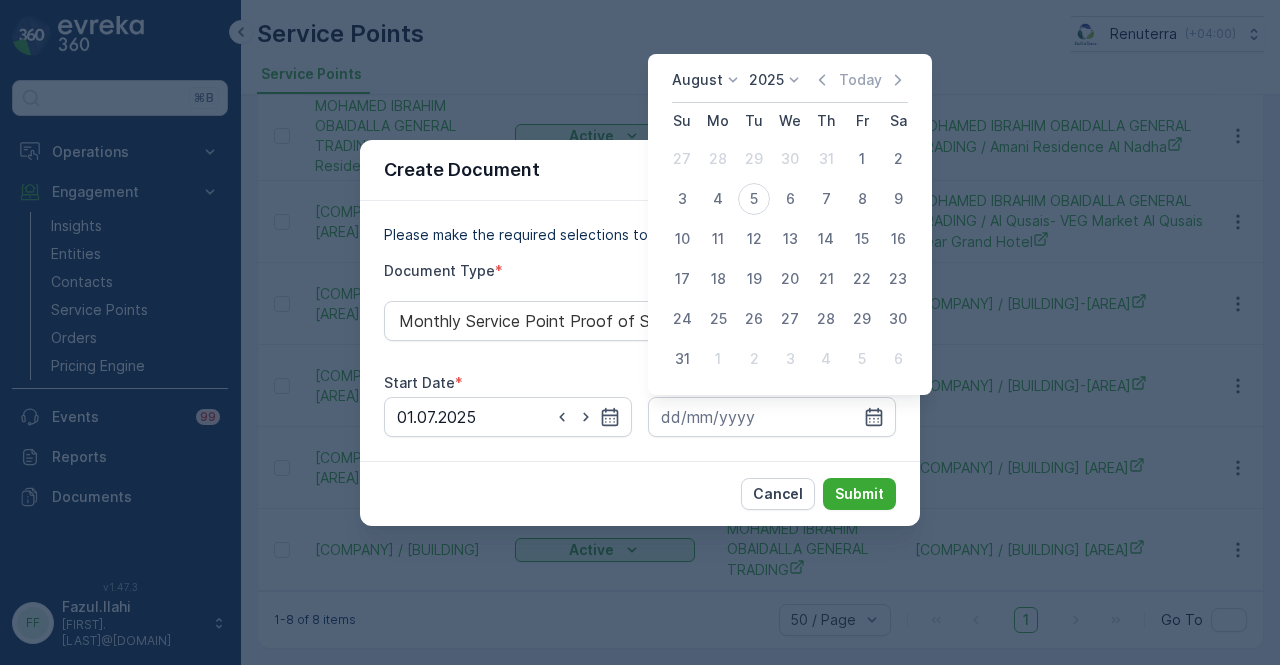 click on "August 2025 Today" at bounding box center (790, 86) 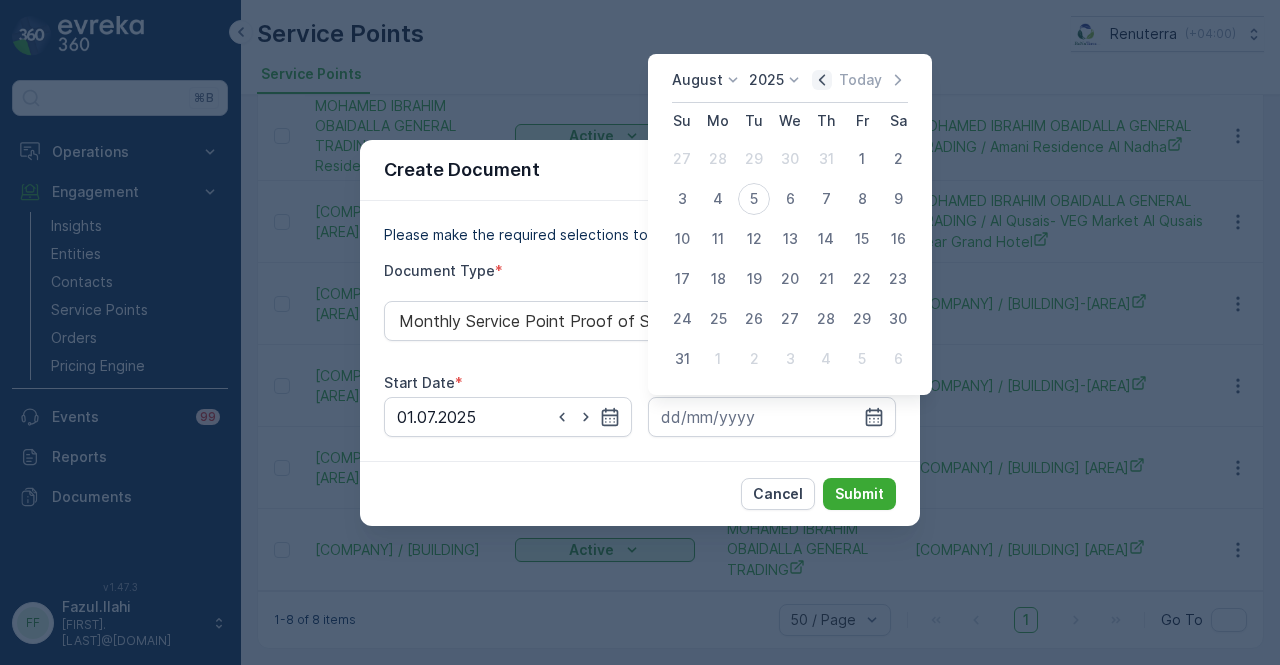click 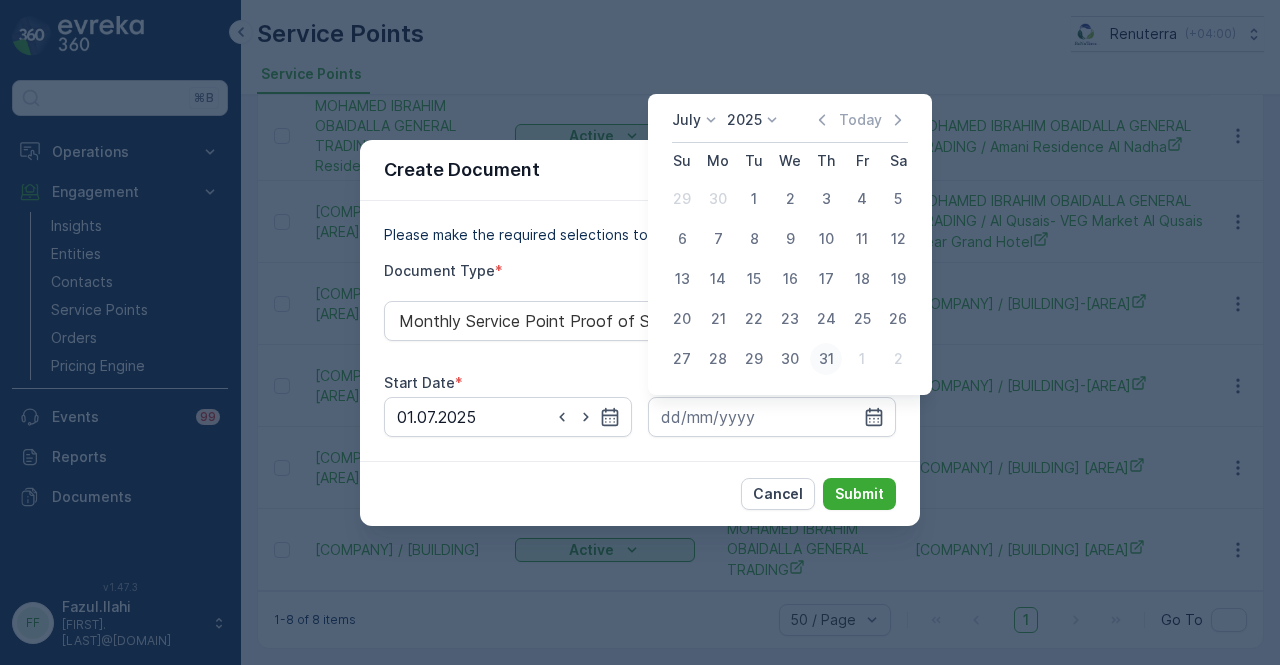 click on "31" at bounding box center [826, 359] 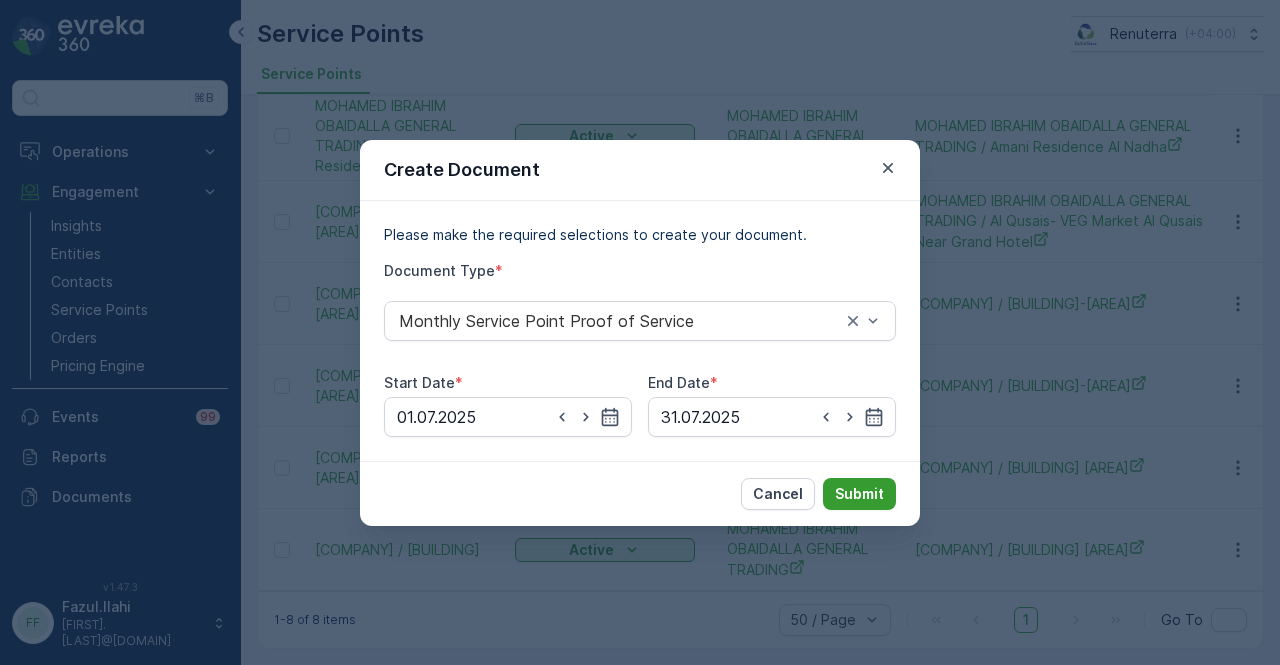 click on "Submit" at bounding box center (859, 494) 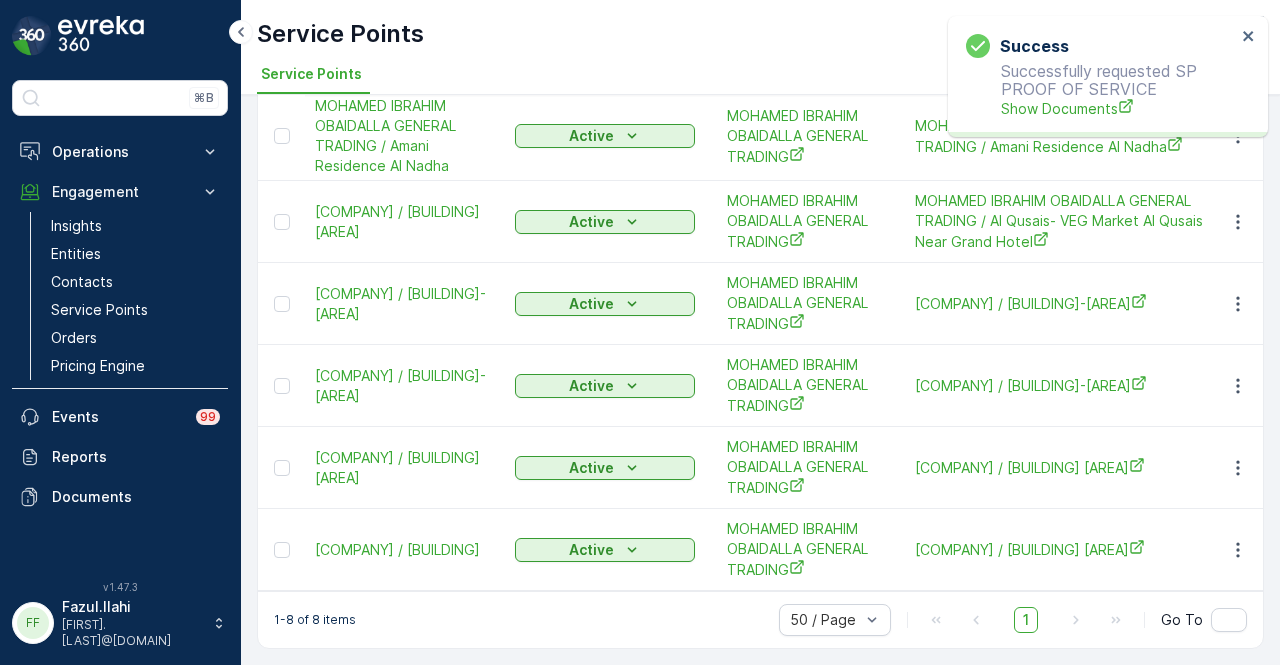 click on "Successfully requested SP PROOF OF SERVICE   Show Documents" at bounding box center (1101, 90) 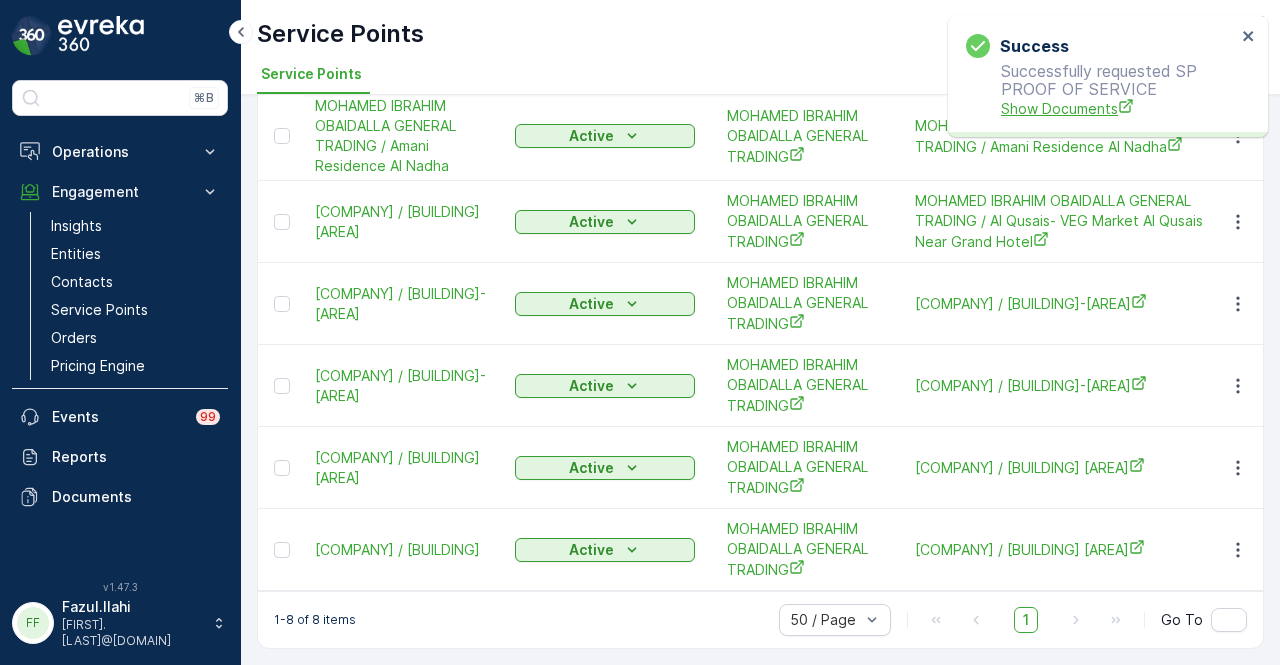 click on "Show Documents" at bounding box center [1118, 108] 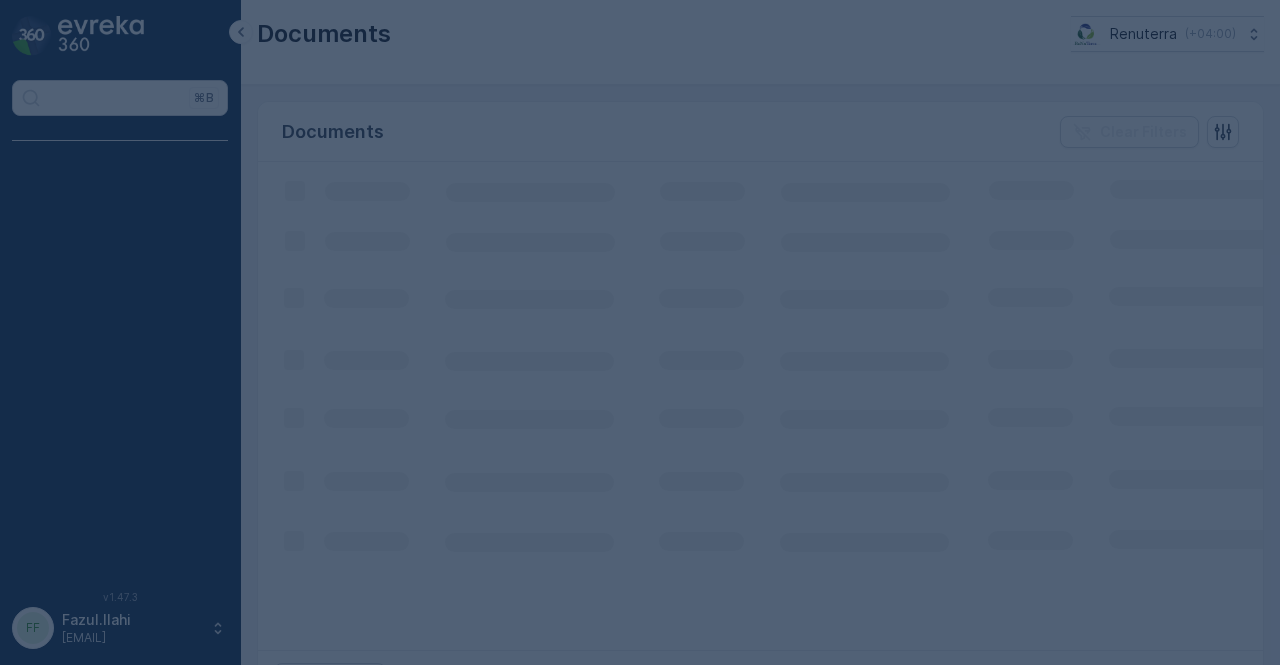 scroll, scrollTop: 0, scrollLeft: 0, axis: both 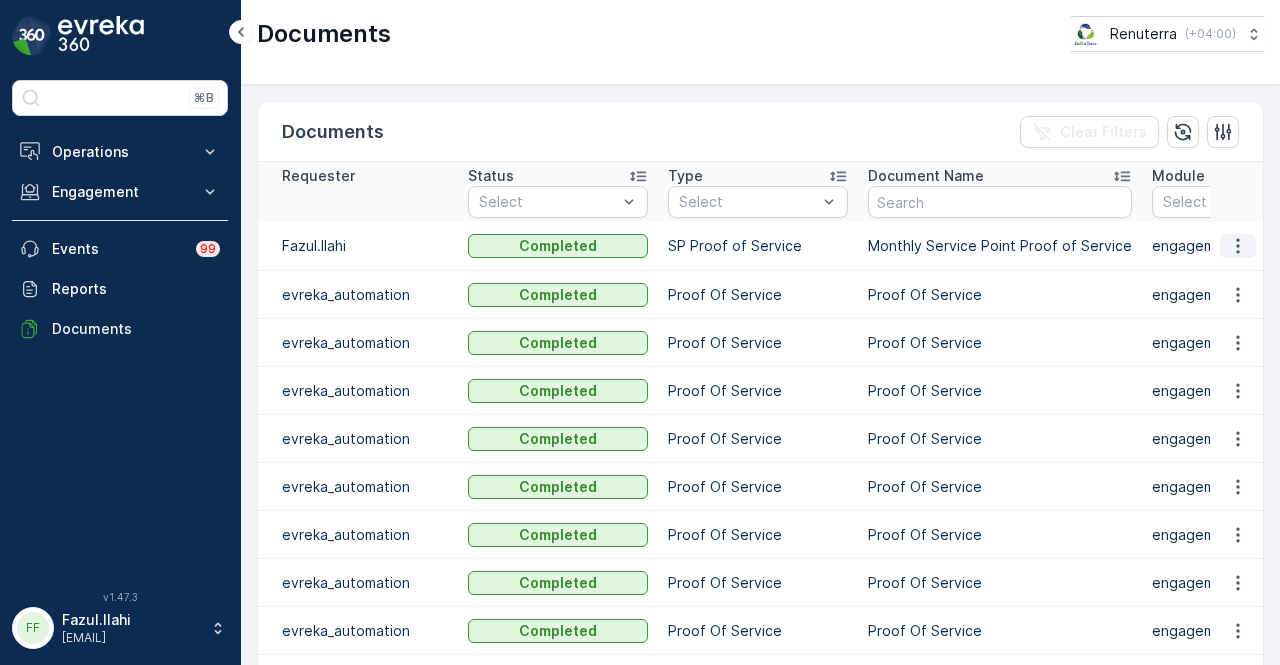 click 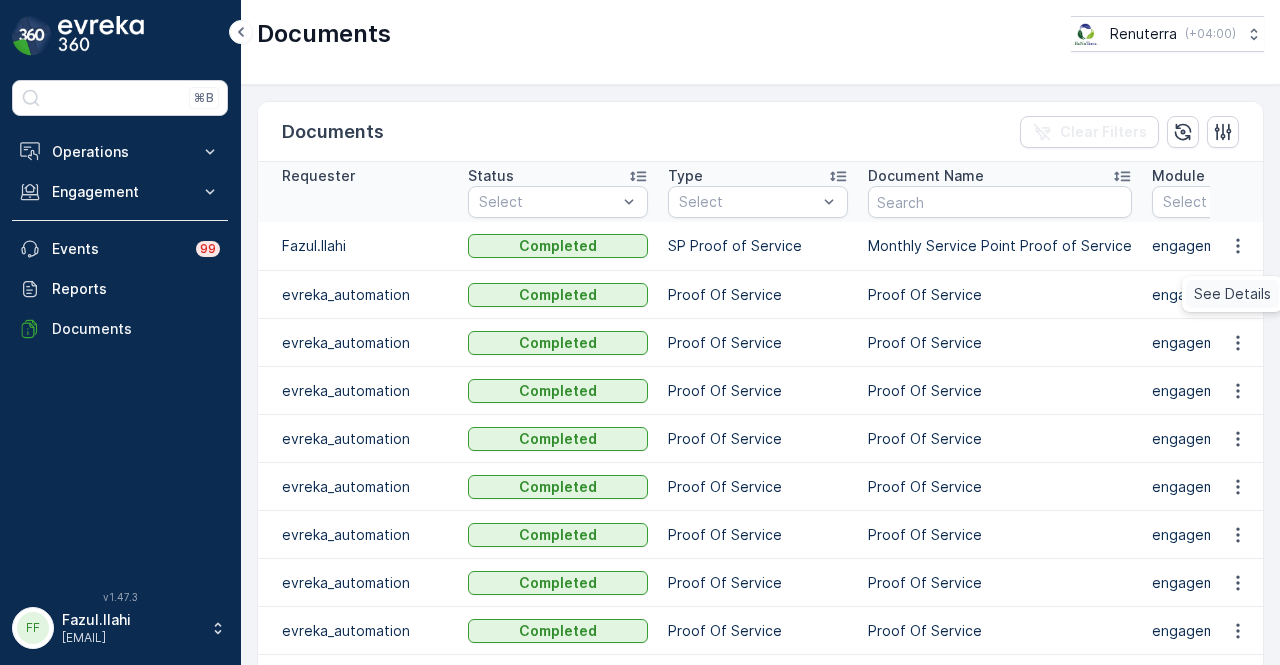 click on "See Details" at bounding box center [1232, 294] 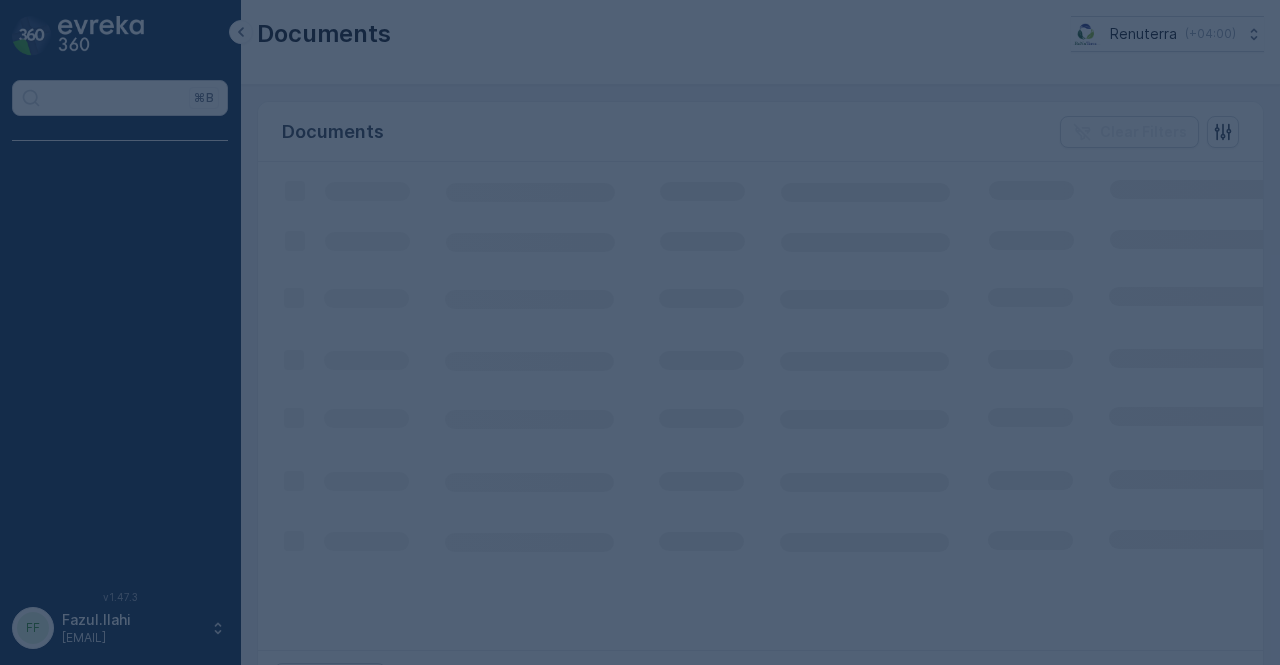 scroll, scrollTop: 0, scrollLeft: 0, axis: both 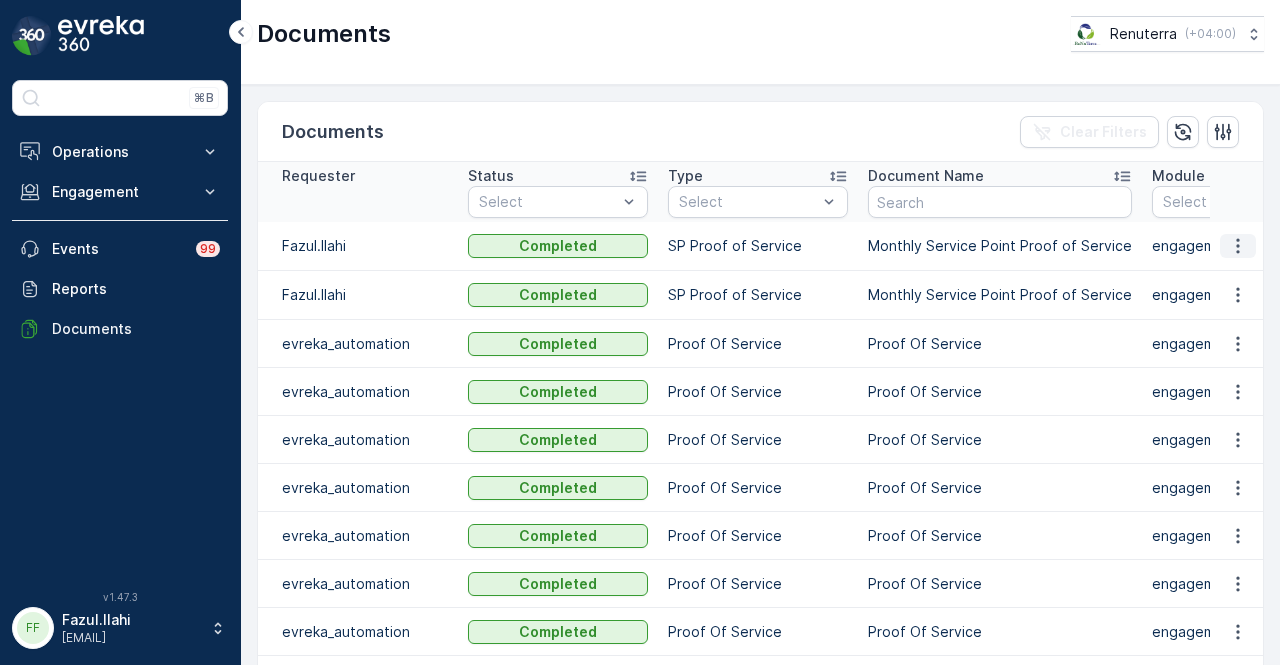 click 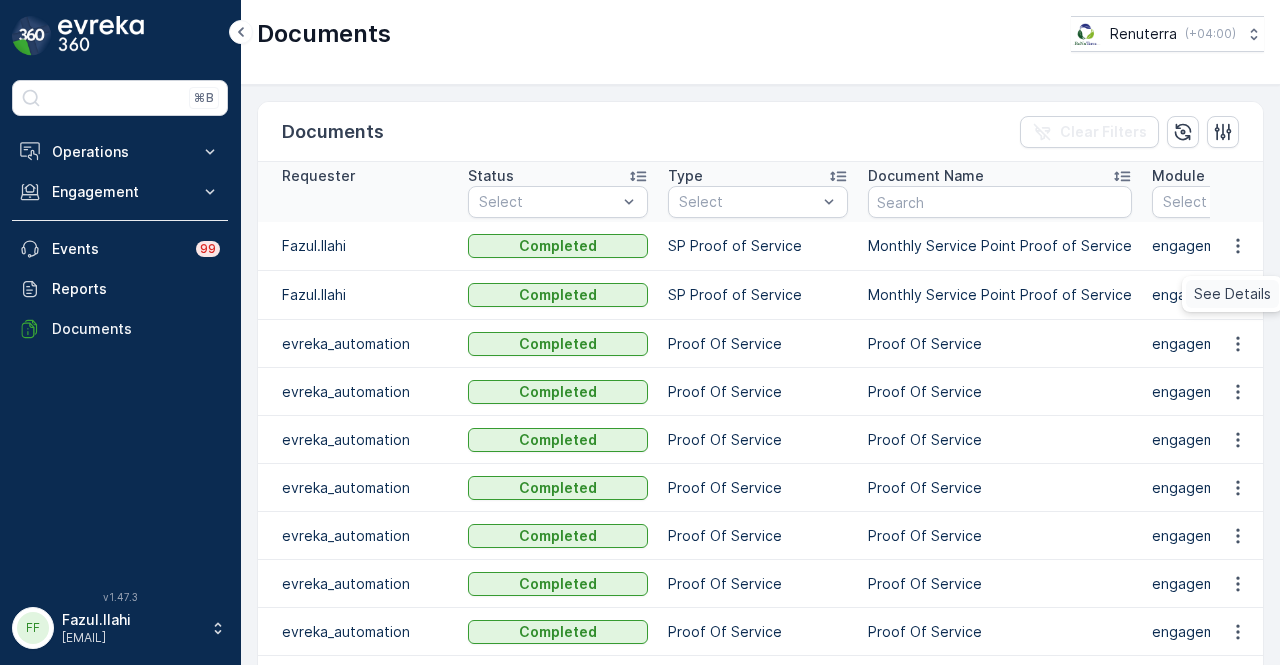 click on "See Details" at bounding box center [1232, 294] 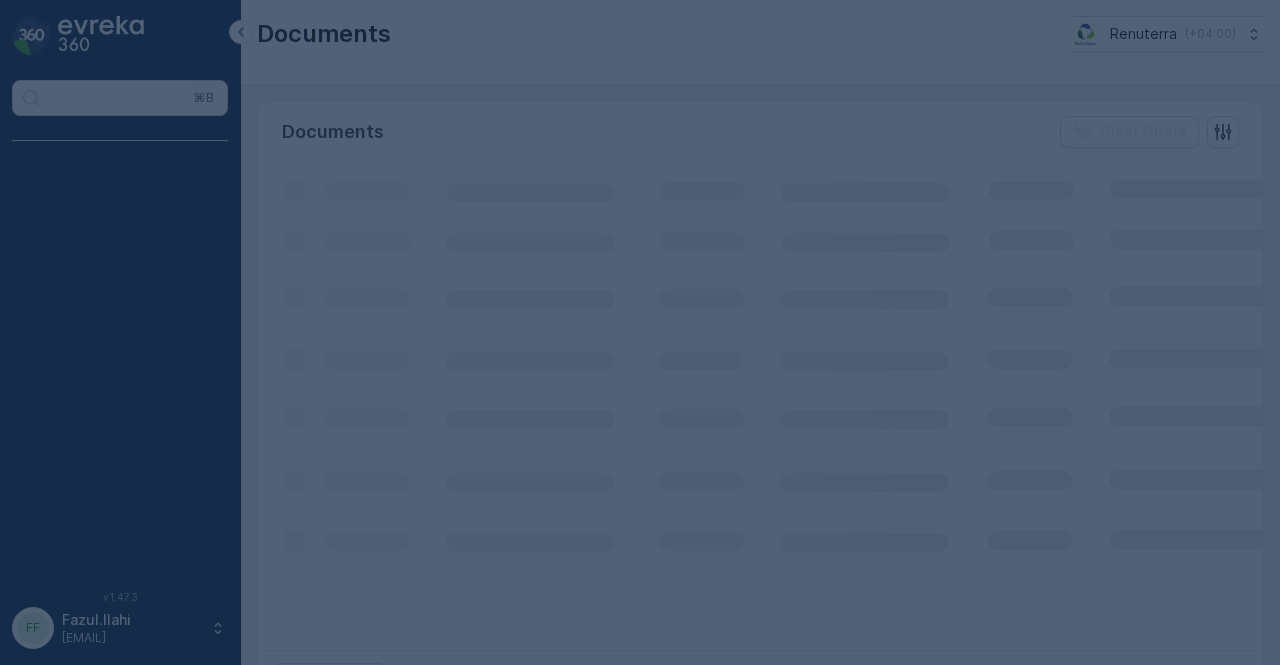 scroll, scrollTop: 0, scrollLeft: 0, axis: both 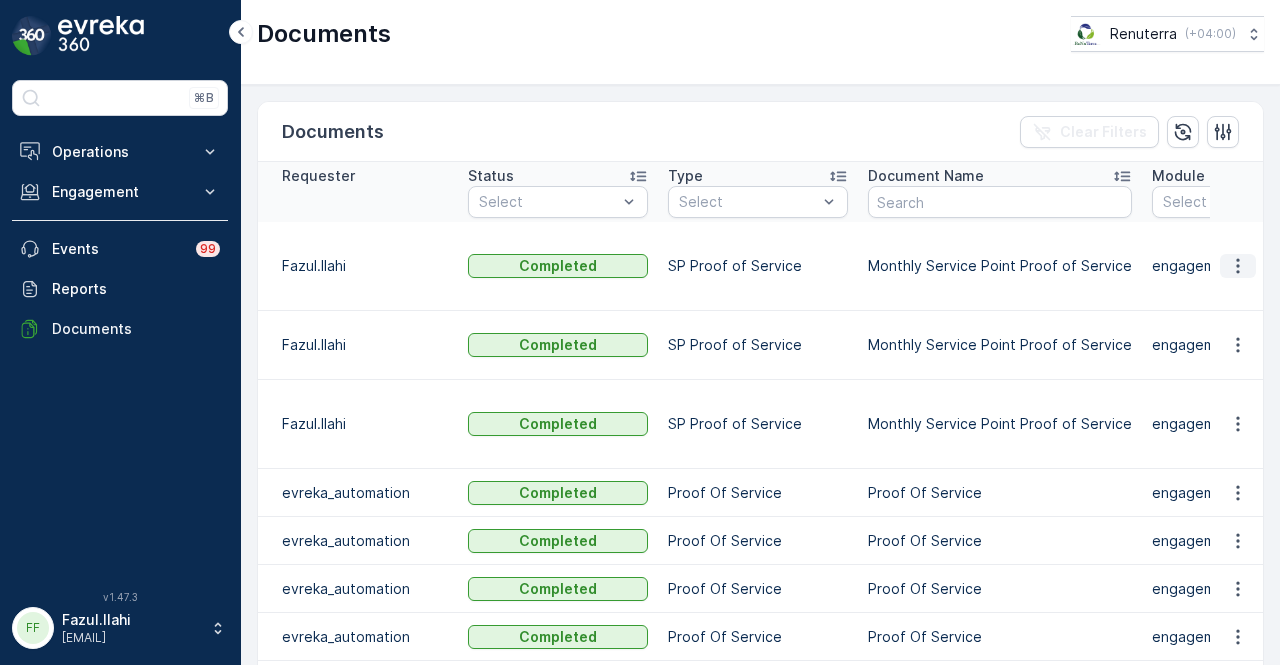 click 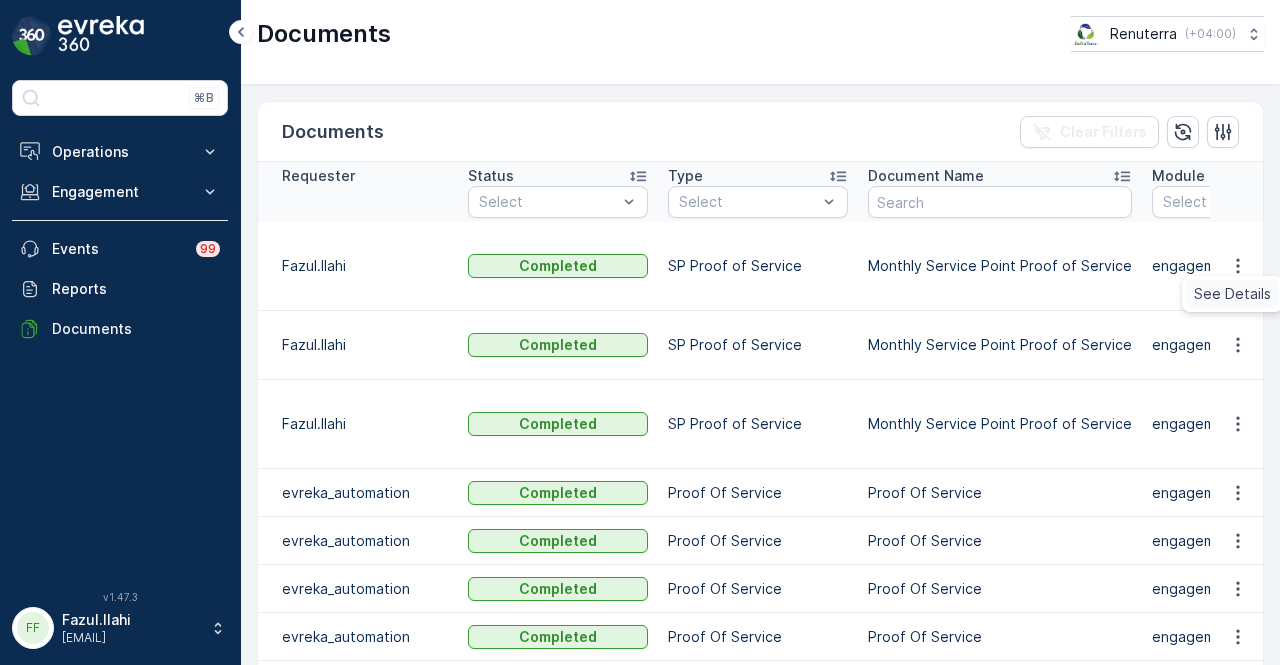 click on "See Details" at bounding box center [1232, 294] 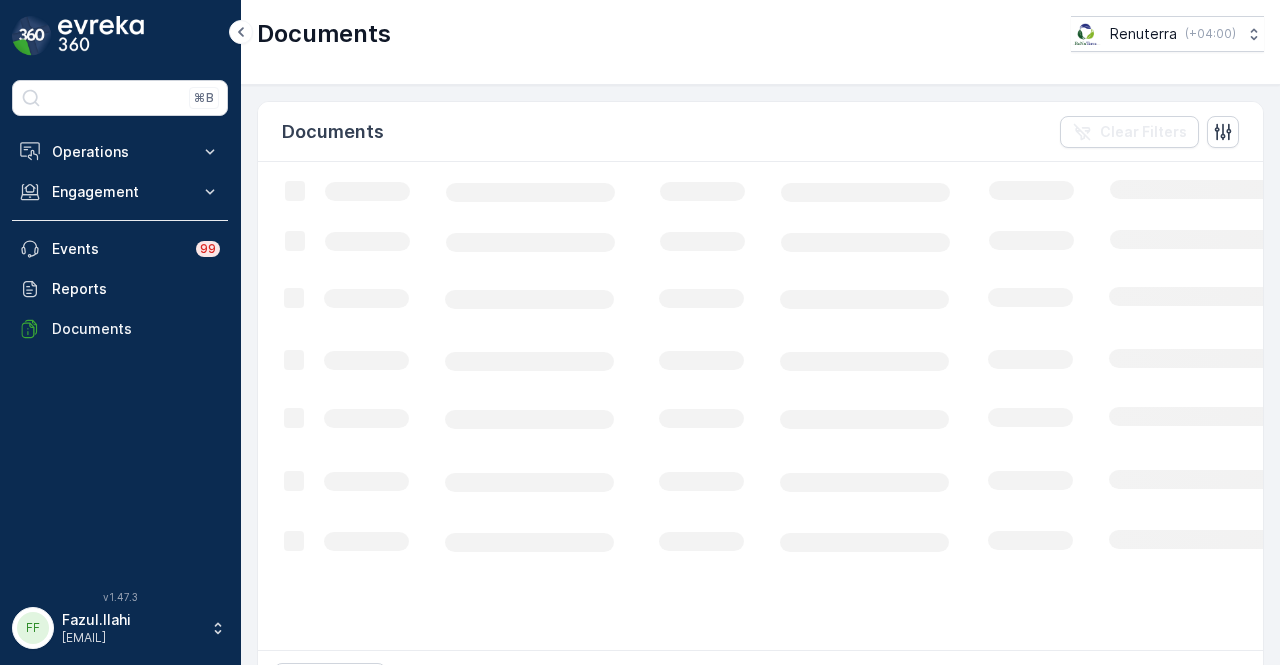 scroll, scrollTop: 0, scrollLeft: 0, axis: both 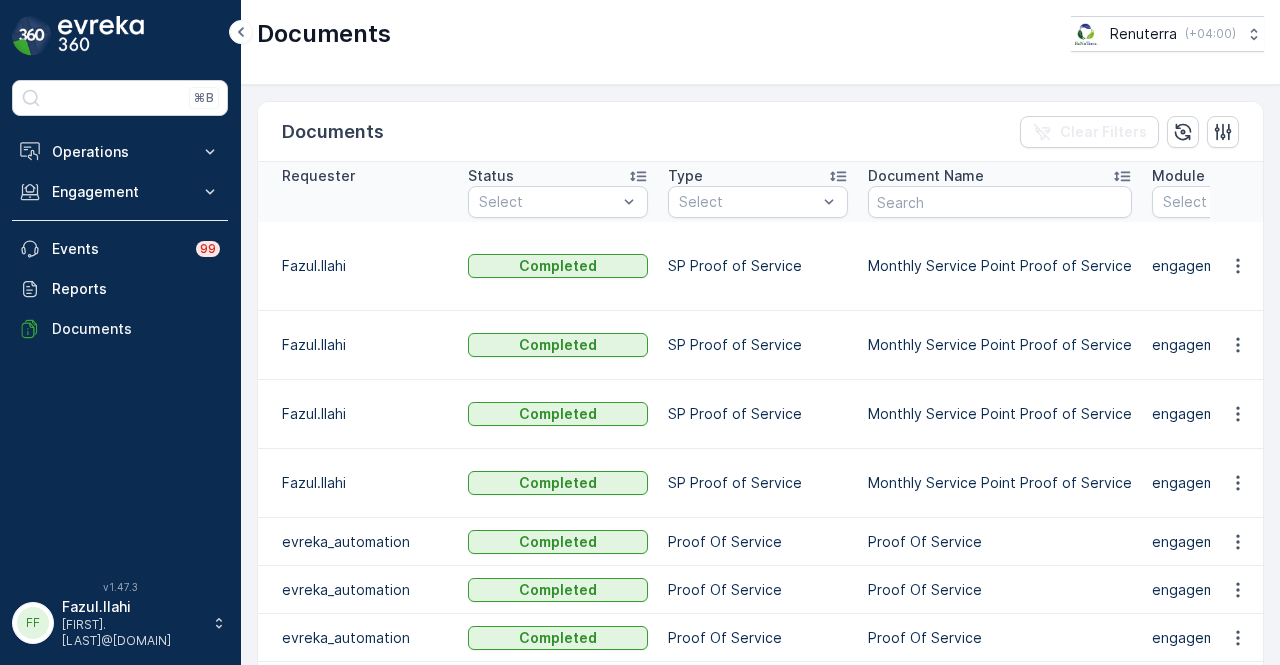 click at bounding box center (1237, 266) 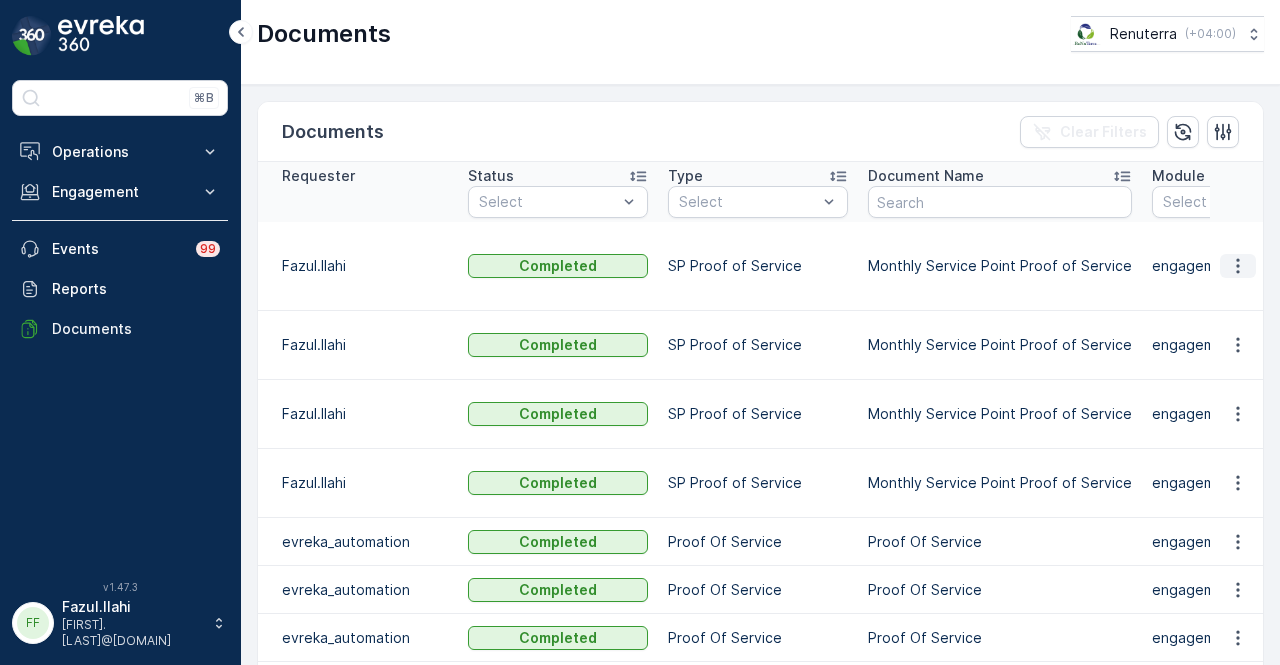 click 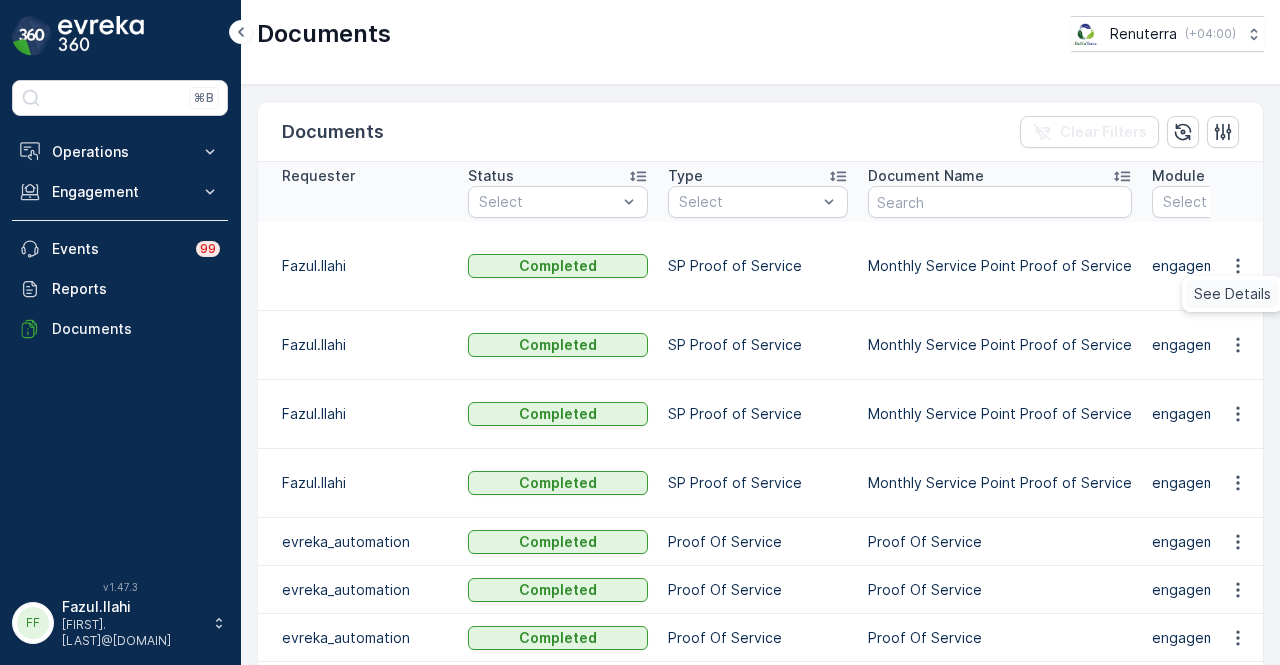 click on "See Details" at bounding box center [1232, 294] 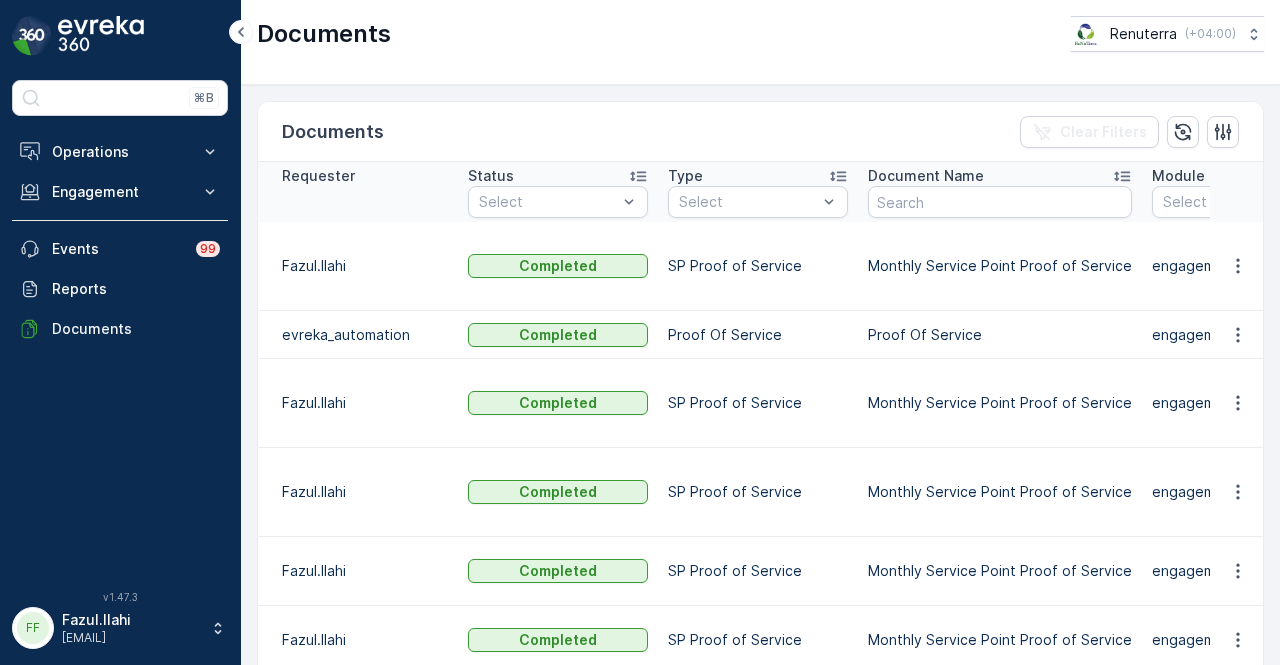 scroll, scrollTop: 0, scrollLeft: 0, axis: both 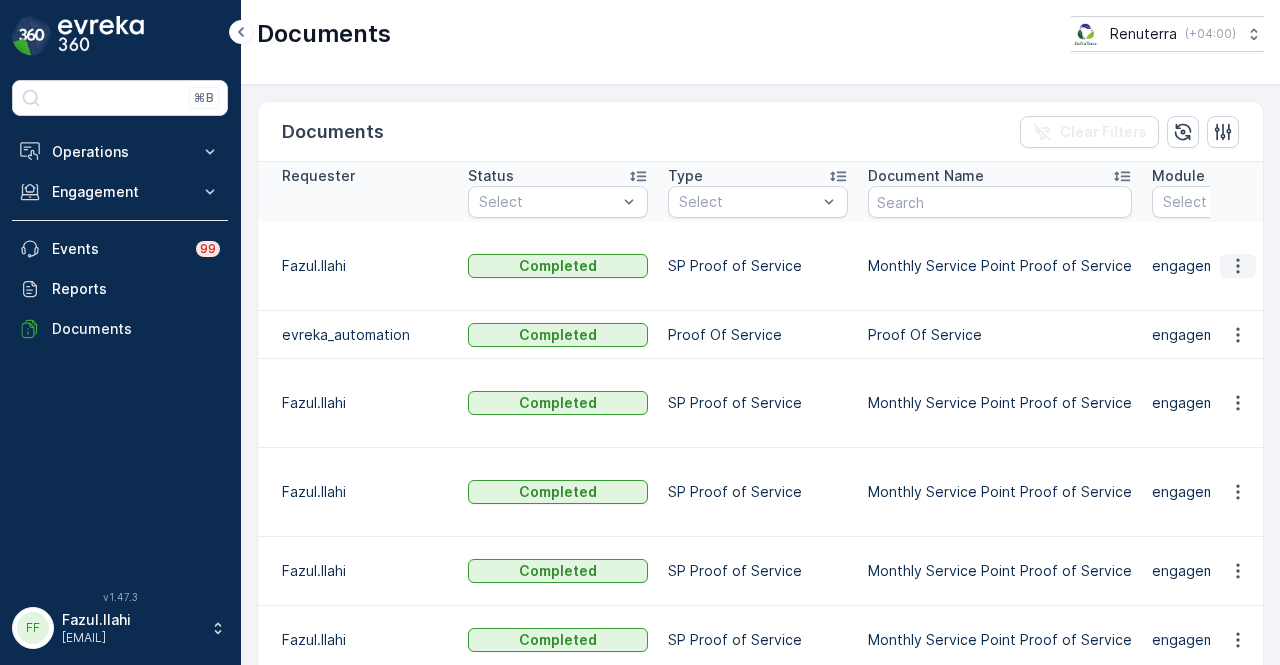 click 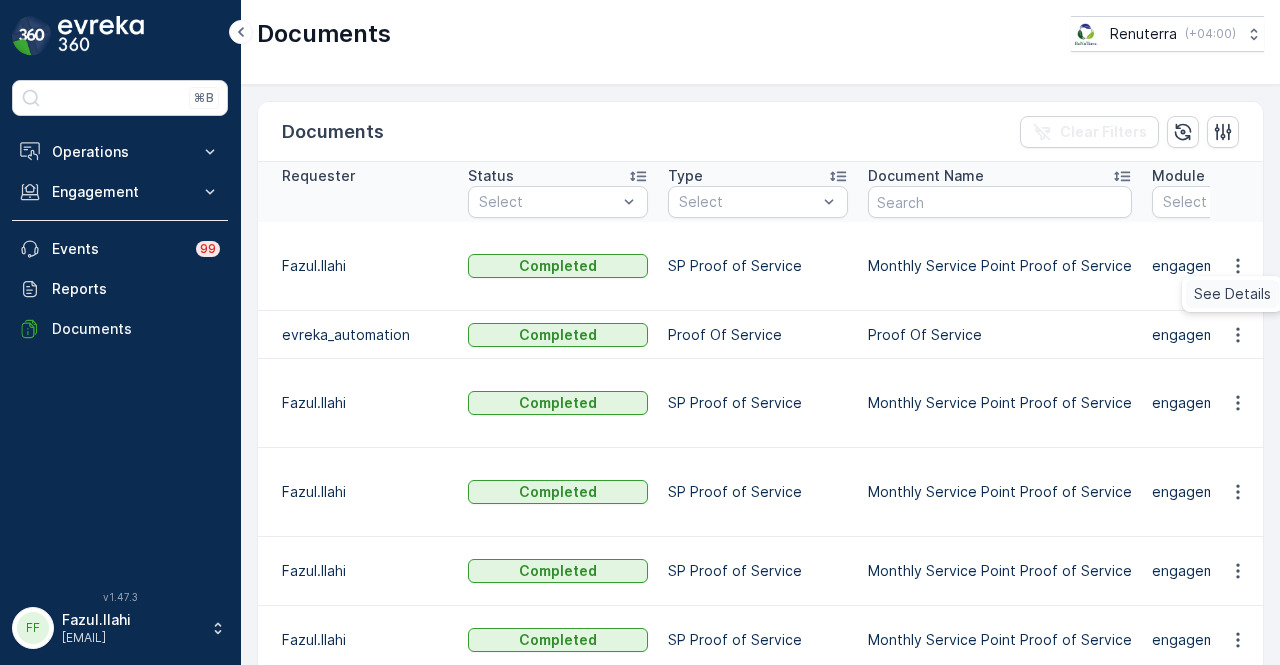 click on "See Details" at bounding box center [1232, 294] 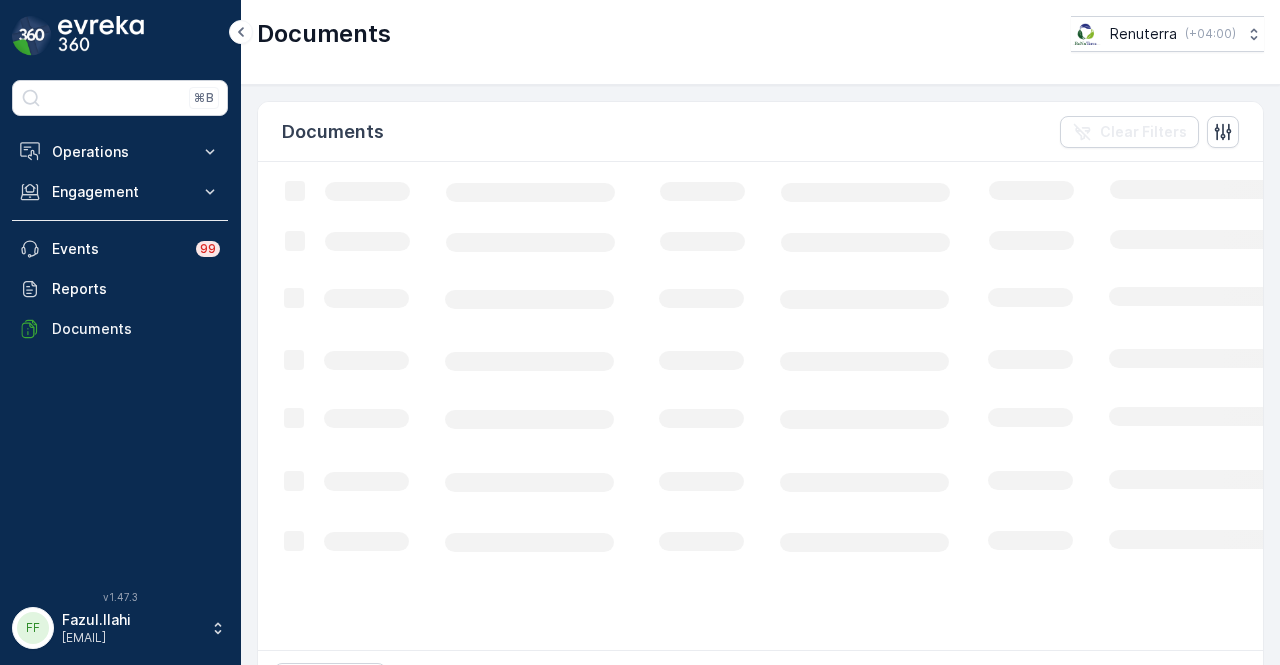 scroll, scrollTop: 0, scrollLeft: 0, axis: both 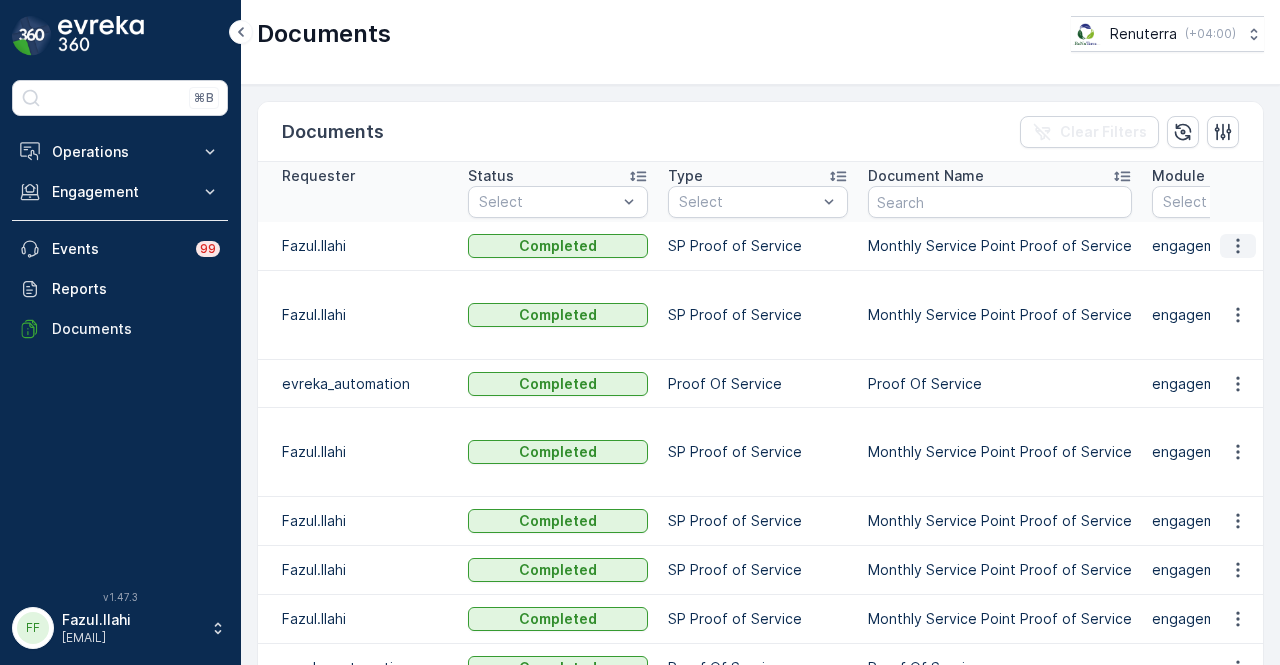 click 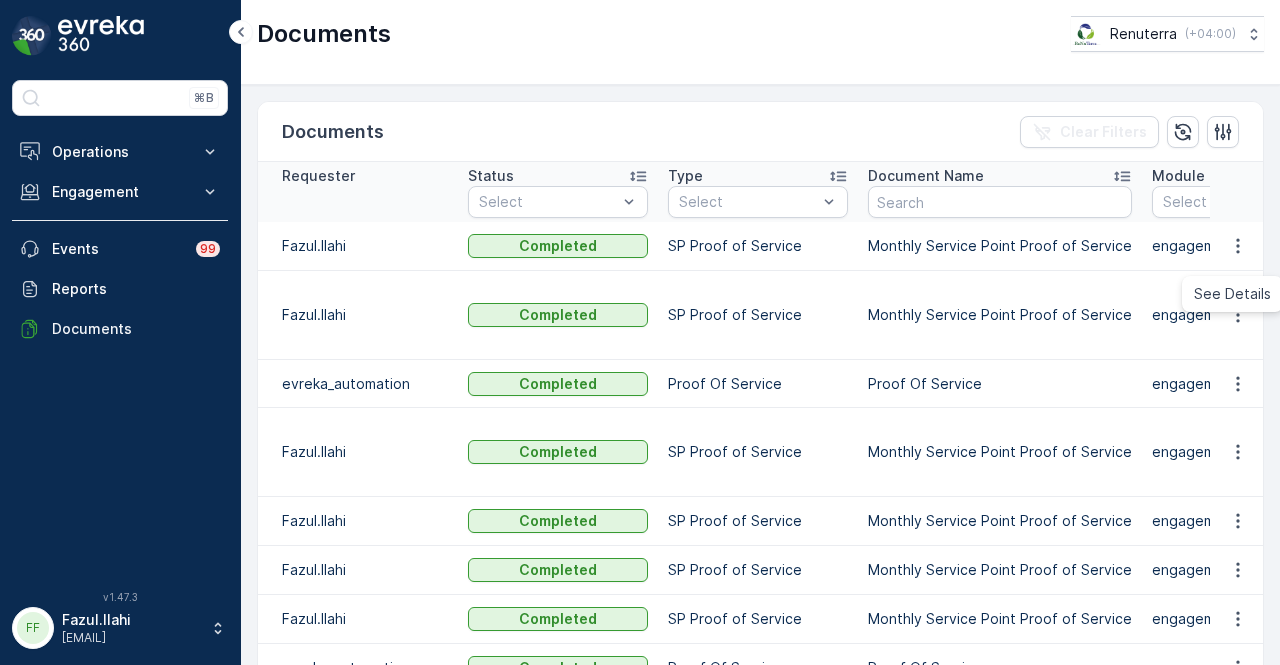 click on "See Details" at bounding box center (1232, 294) 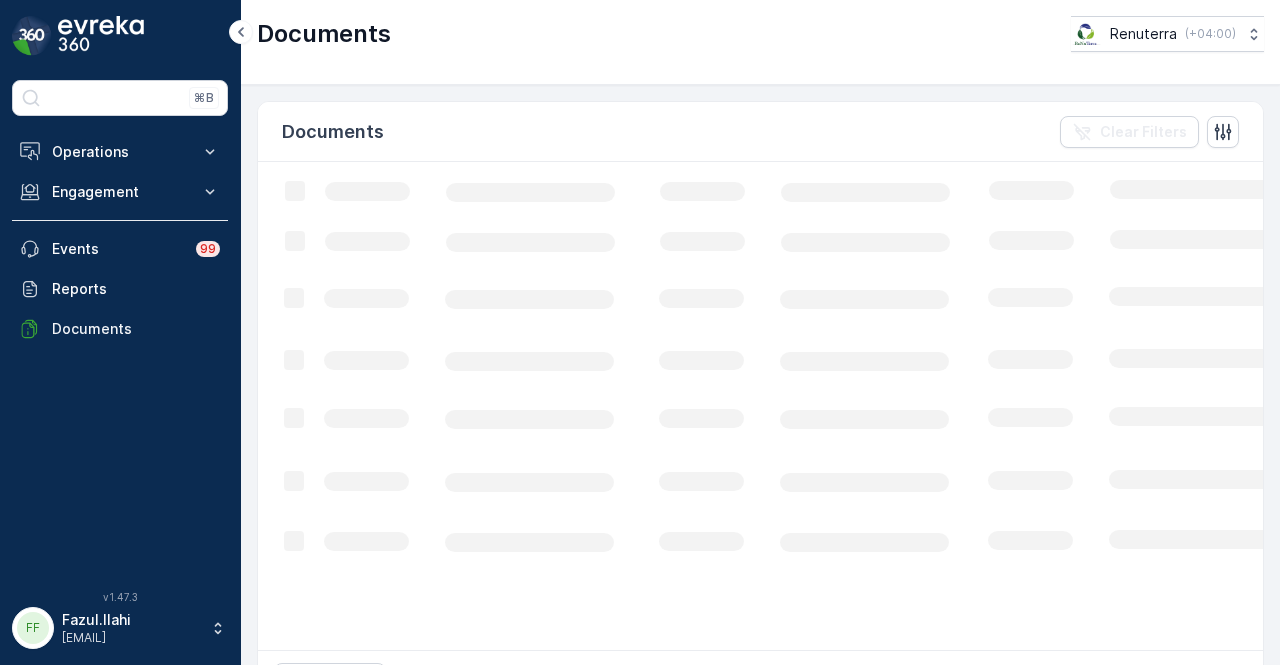 scroll, scrollTop: 0, scrollLeft: 0, axis: both 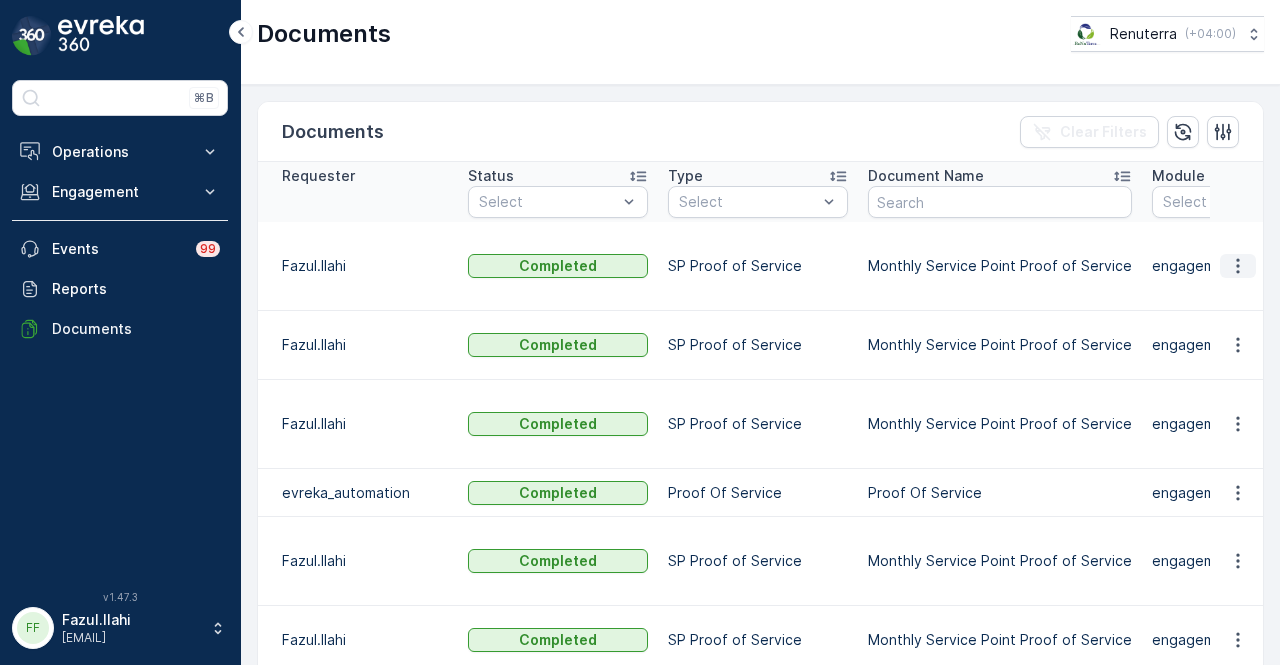 click 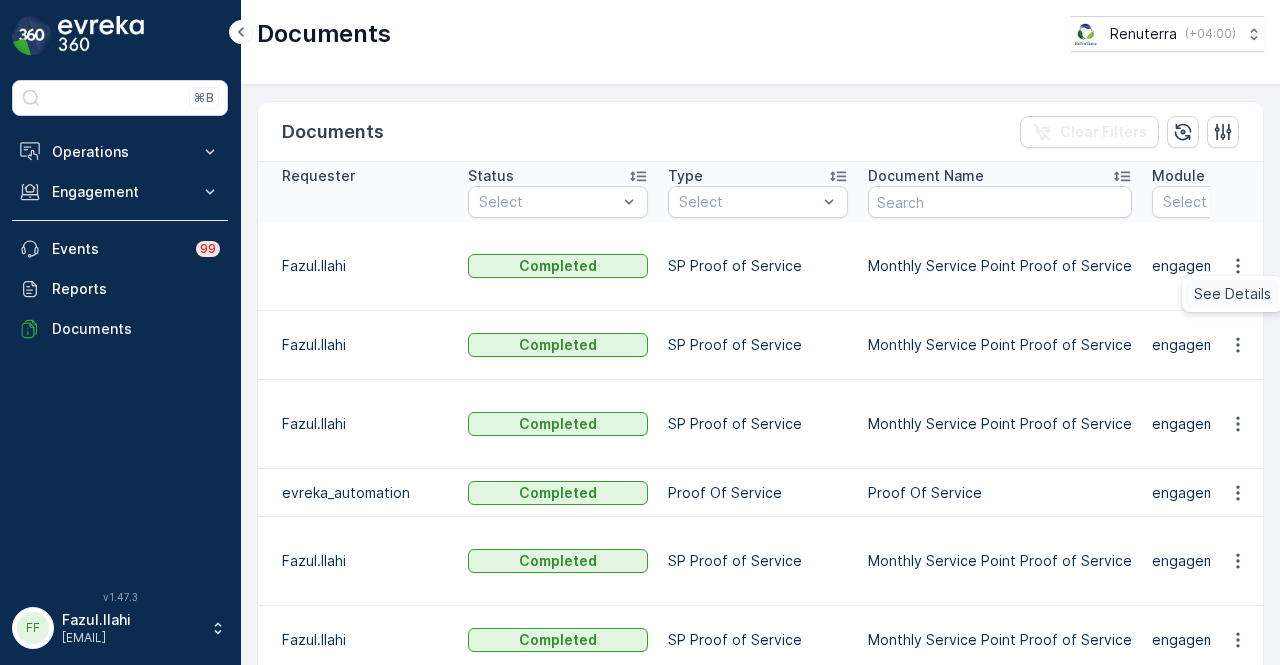 drag, startPoint x: 1240, startPoint y: 272, endPoint x: 1238, endPoint y: 283, distance: 11.18034 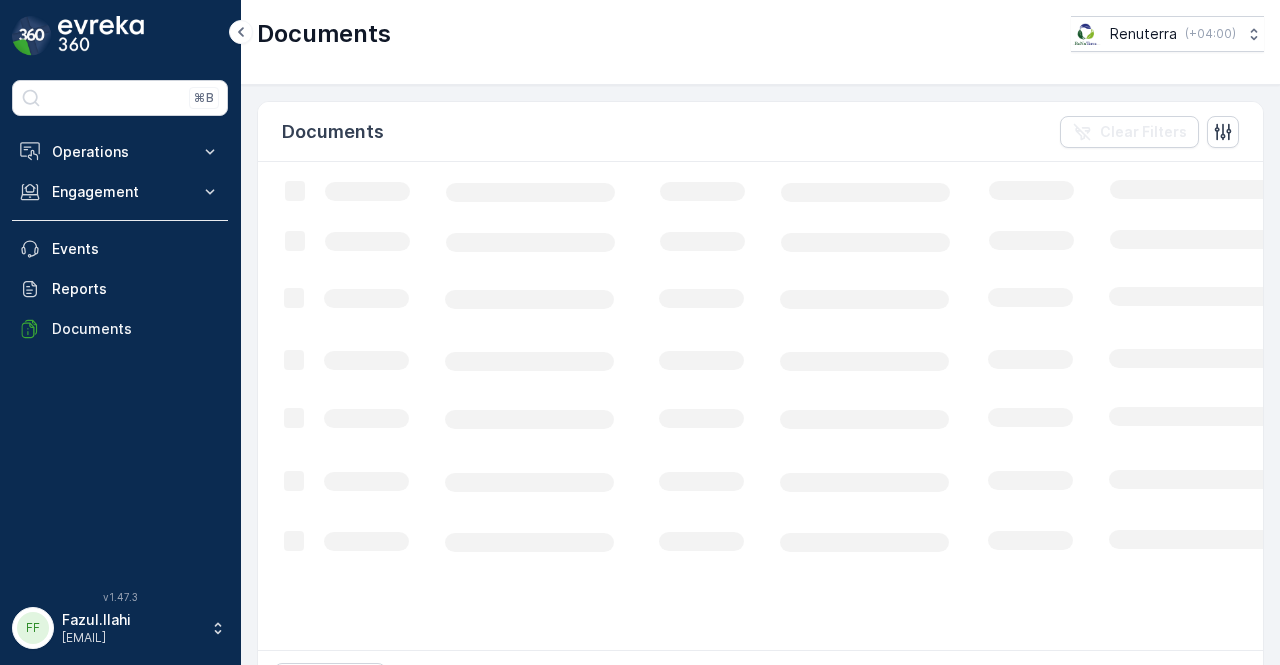 scroll, scrollTop: 0, scrollLeft: 0, axis: both 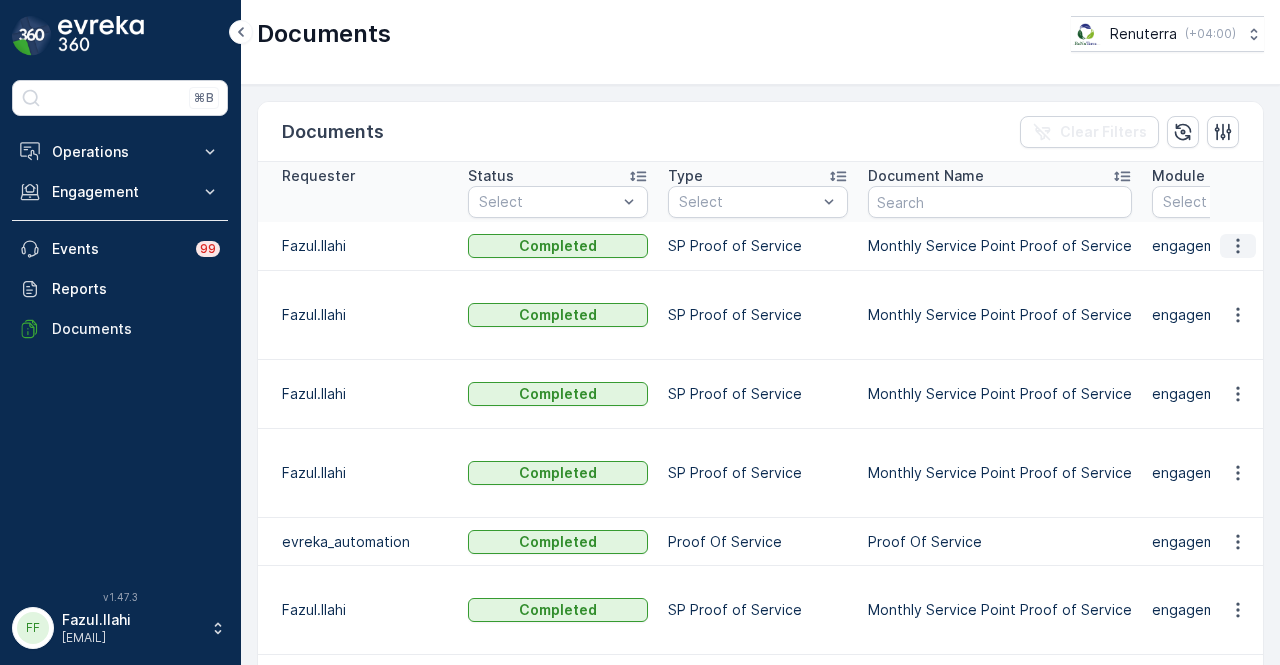 click 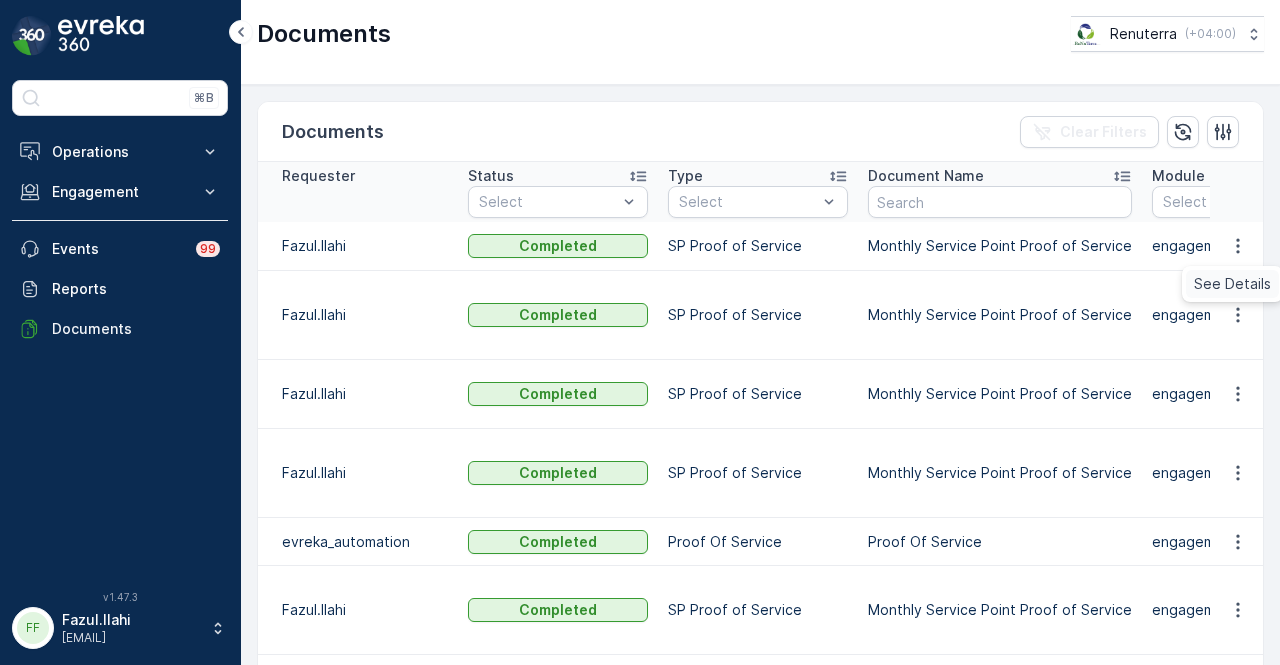 click on "See Details" at bounding box center [1232, 284] 